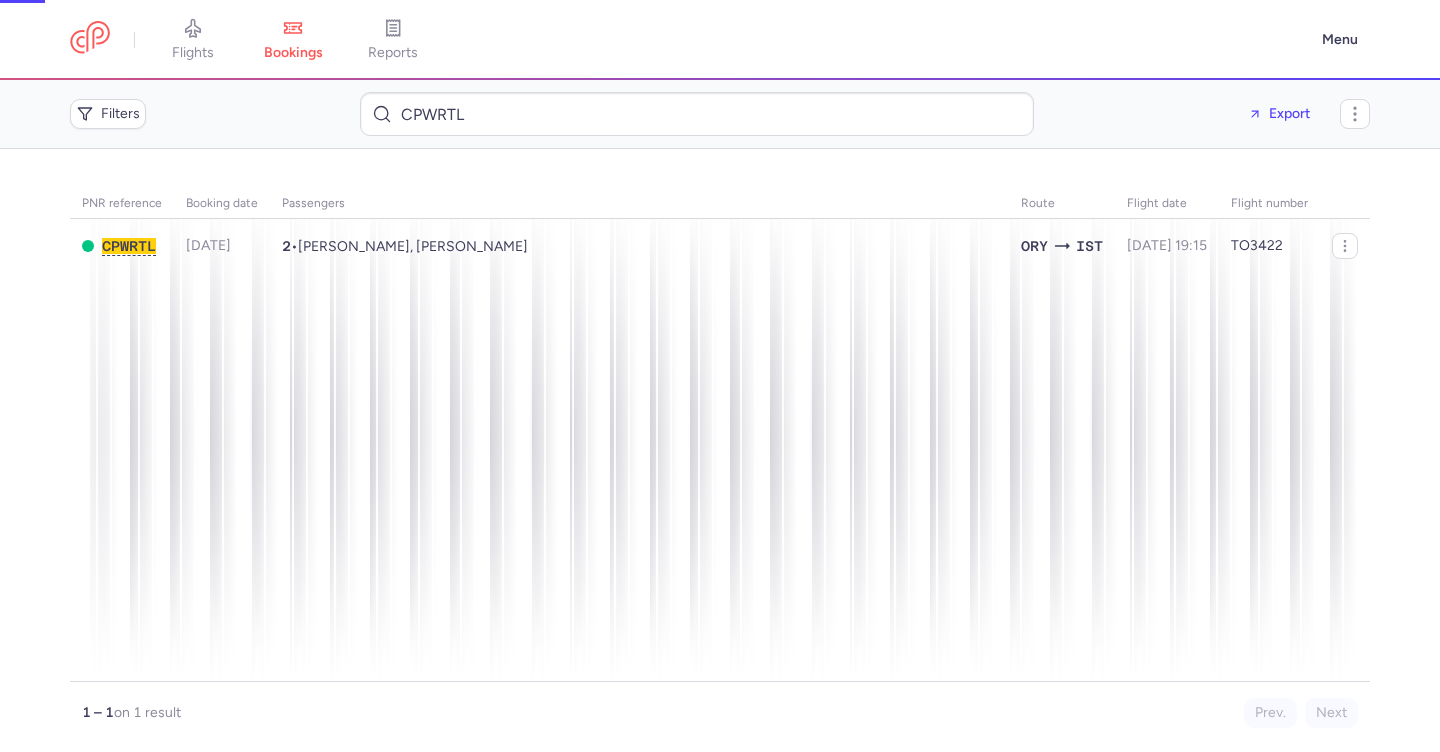 scroll, scrollTop: 0, scrollLeft: 0, axis: both 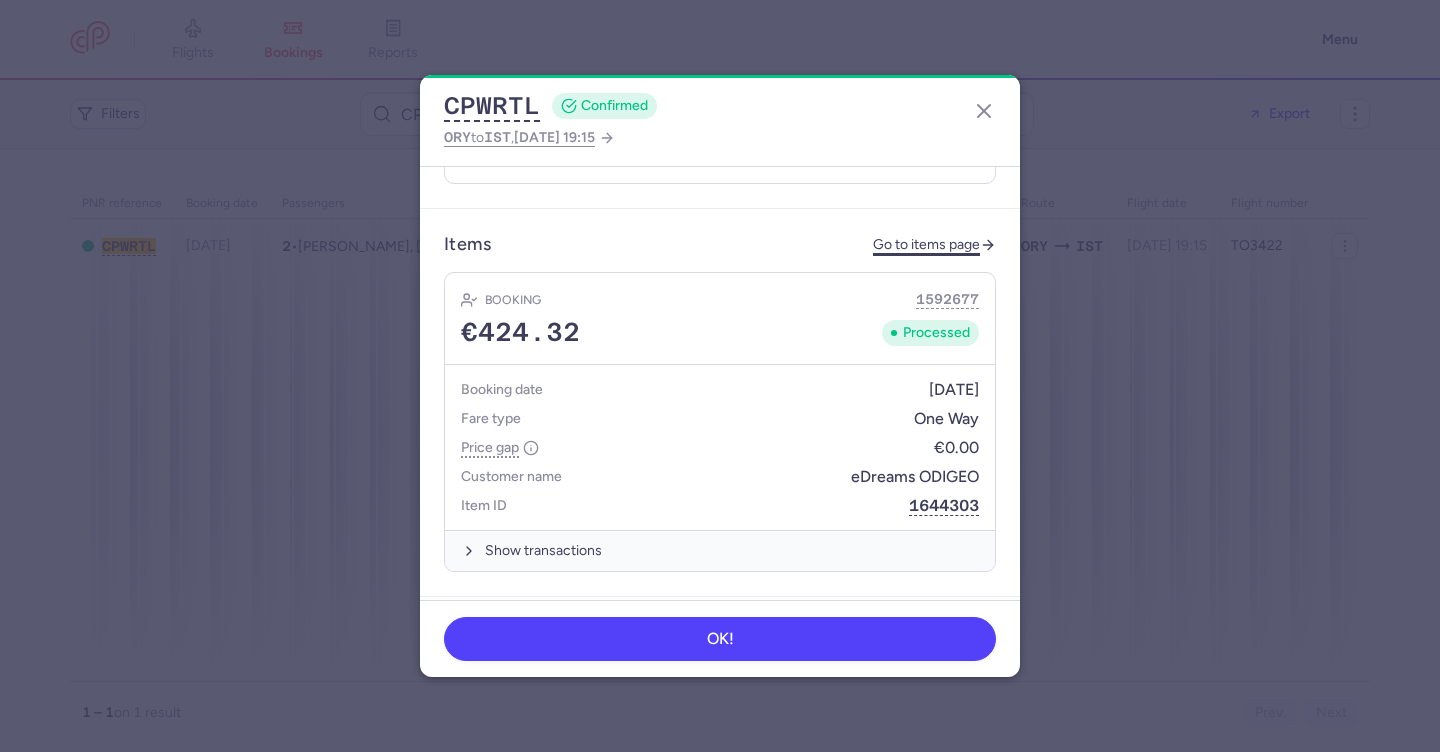 click on "Go to items page" 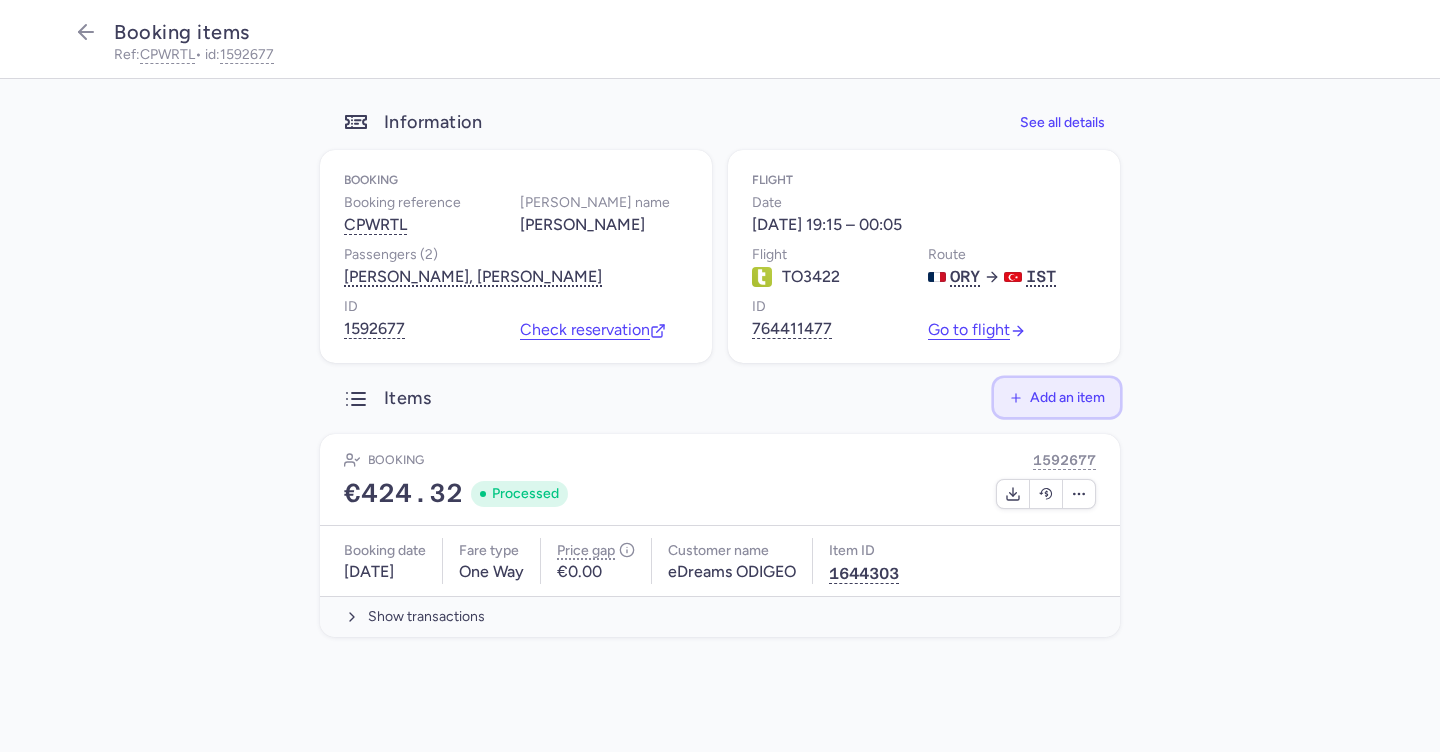 click on "Add an item" at bounding box center [1067, 397] 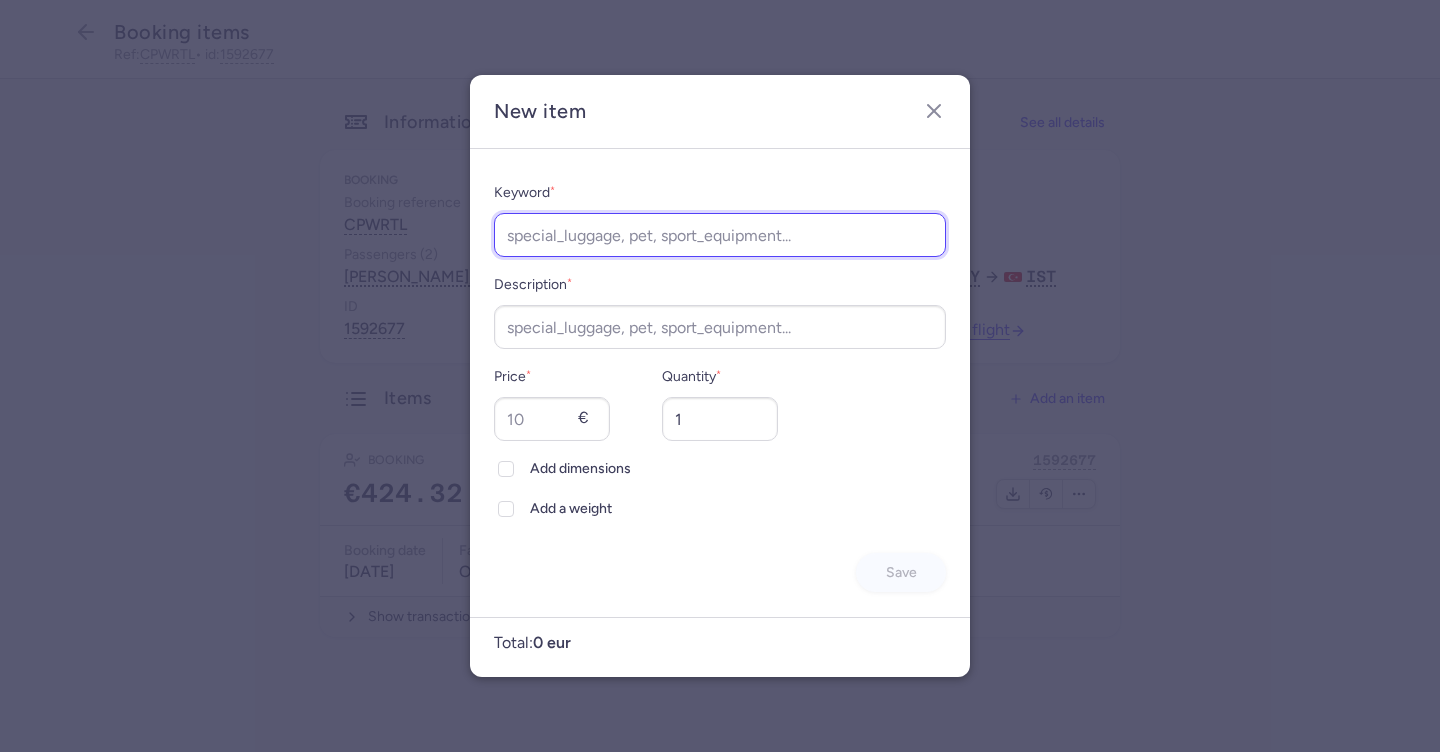 click on "Keyword  *" at bounding box center (720, 235) 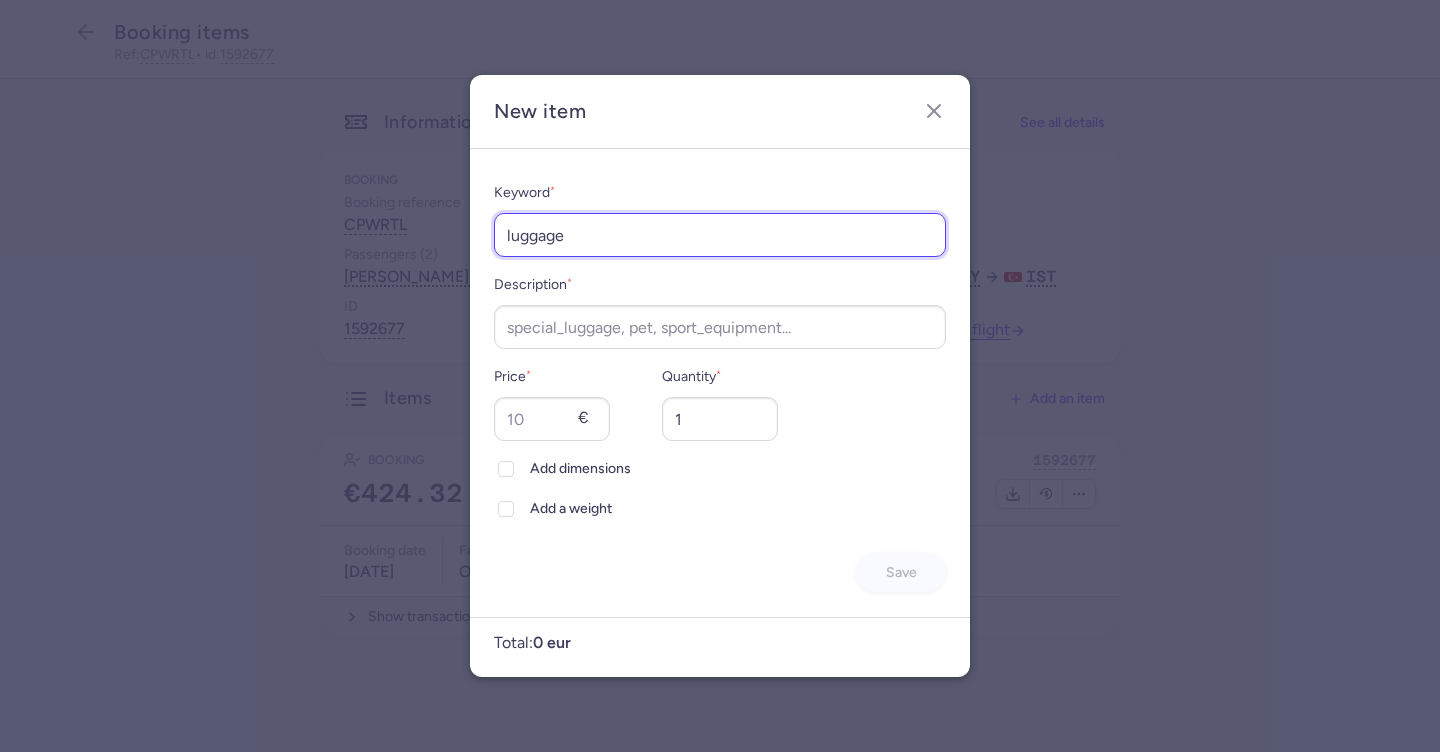 type on "luggage" 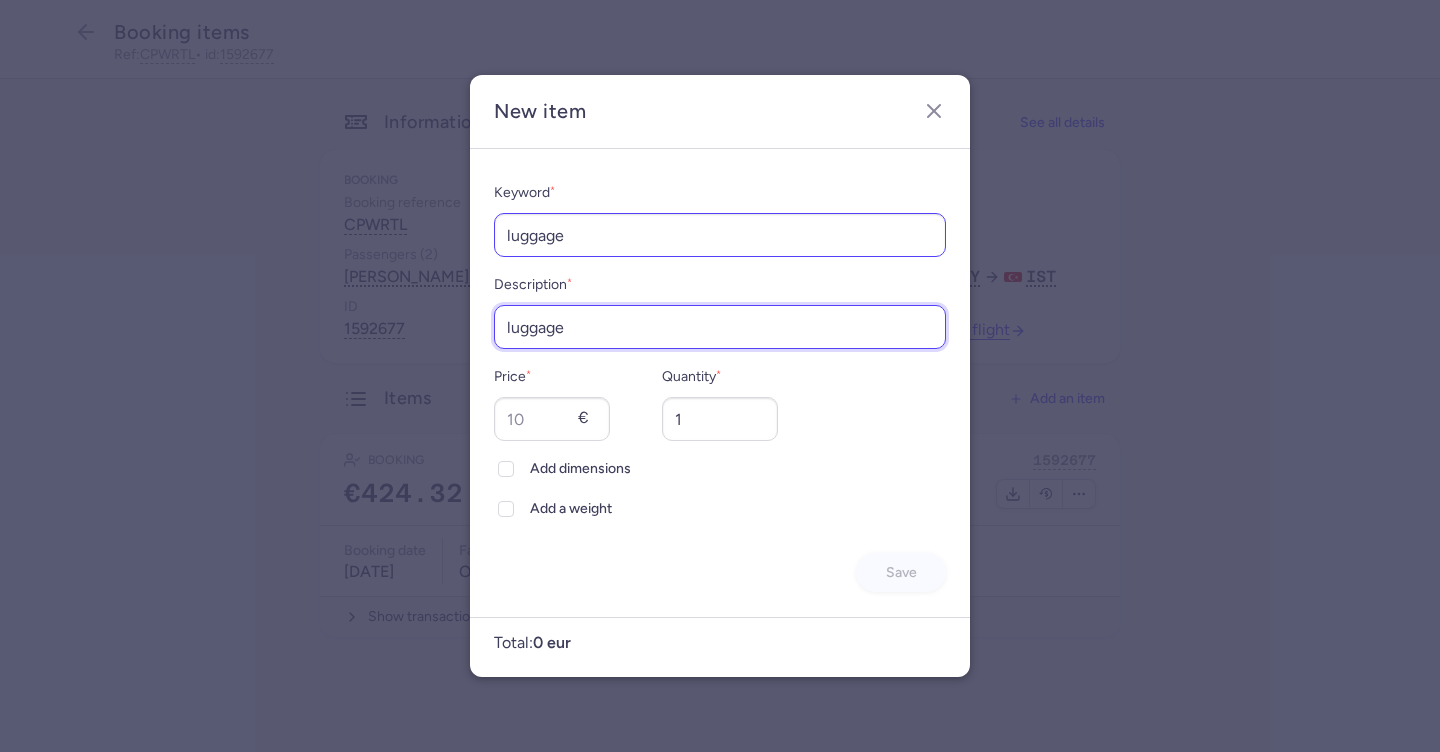 type on "luggage" 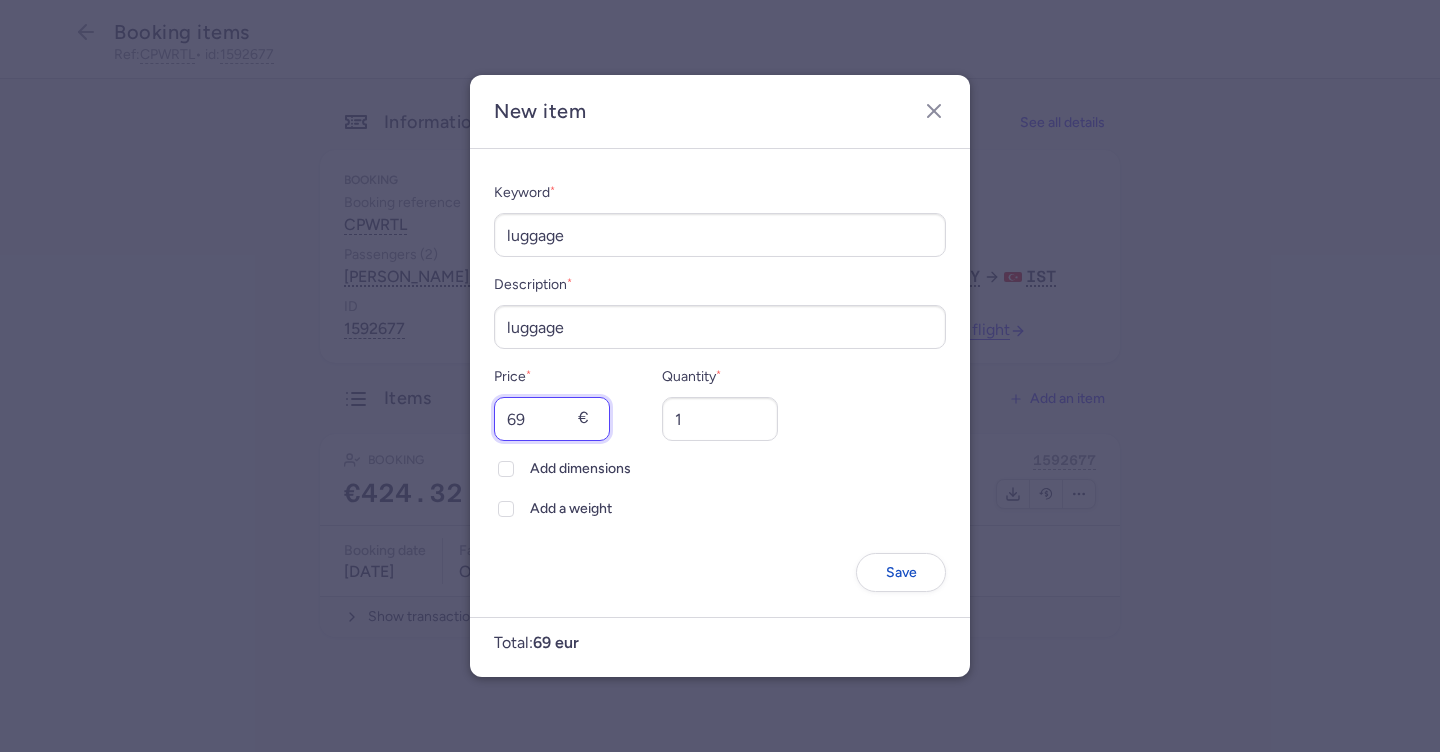 type on "69" 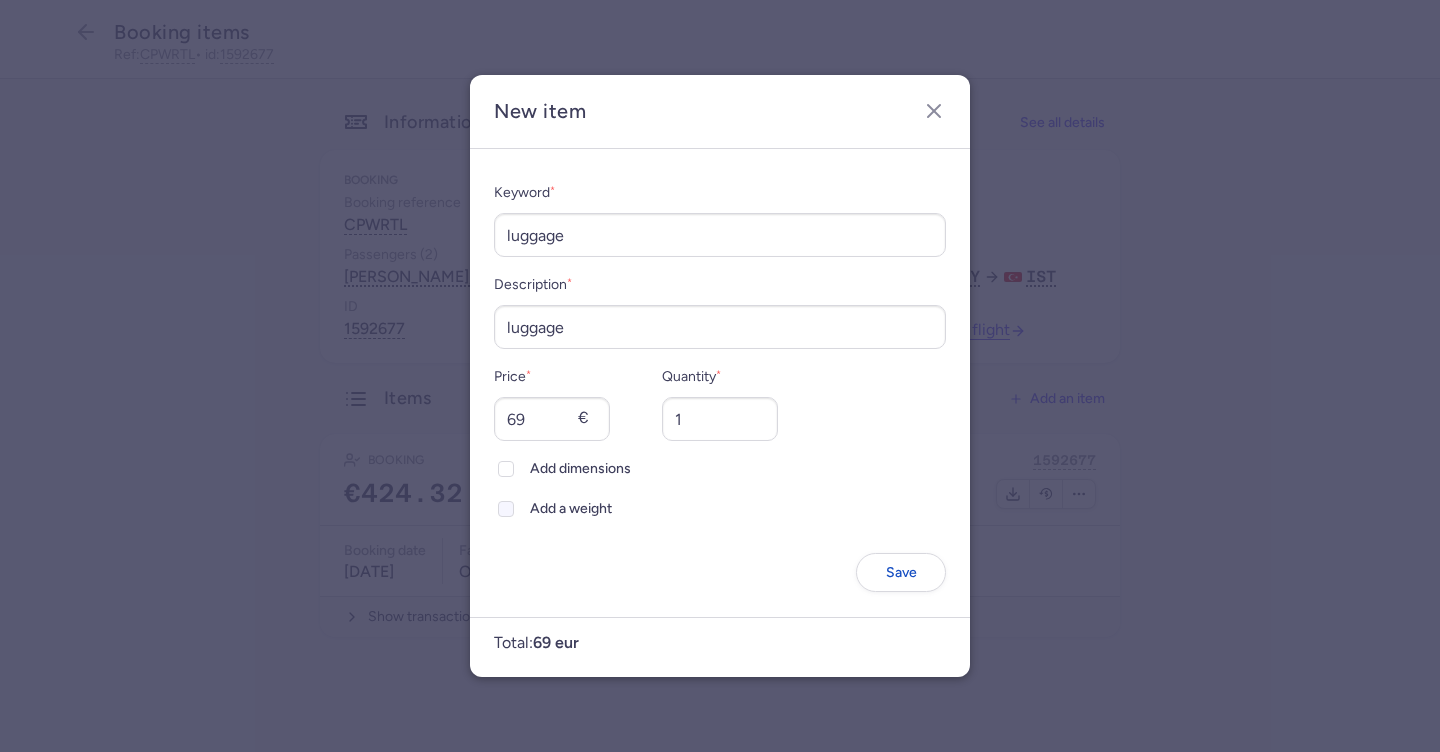 click on "Add a weight" 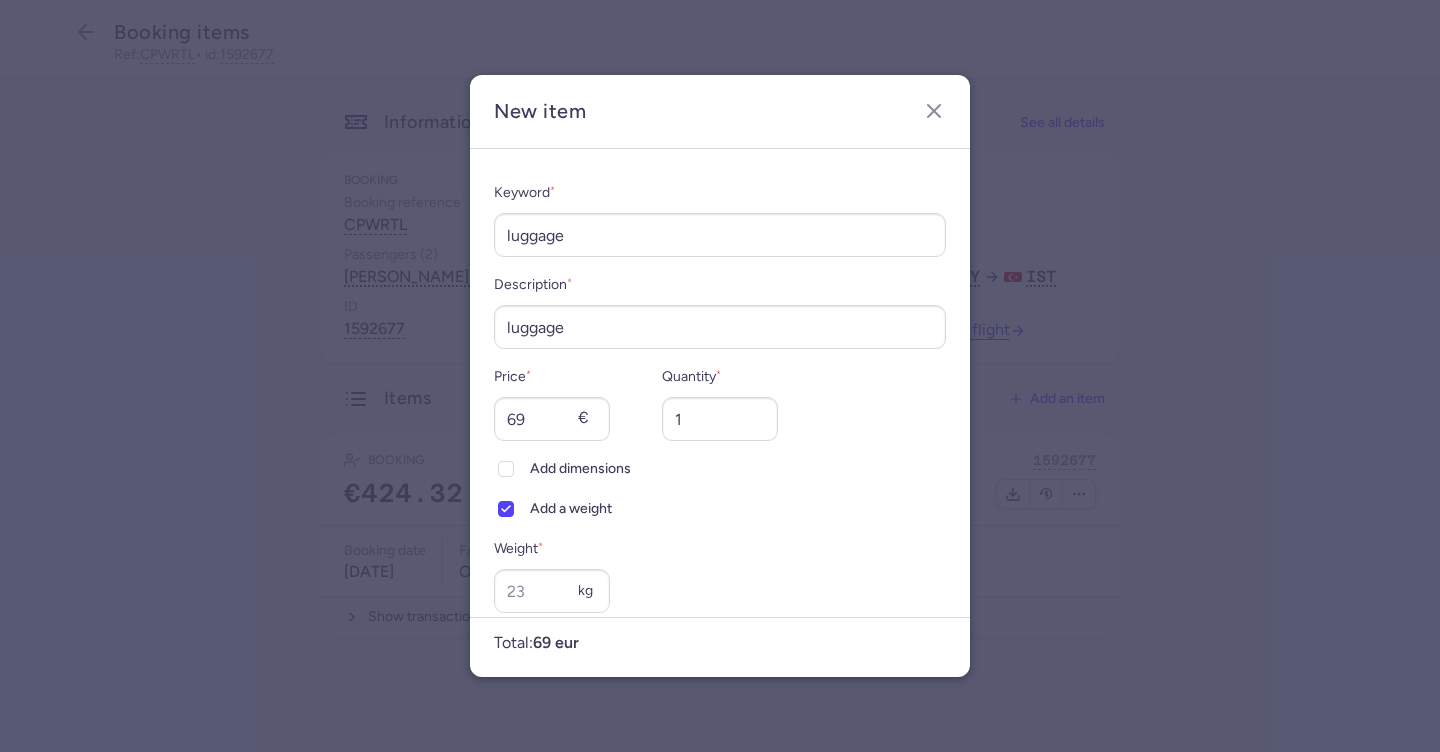 scroll, scrollTop: 0, scrollLeft: 0, axis: both 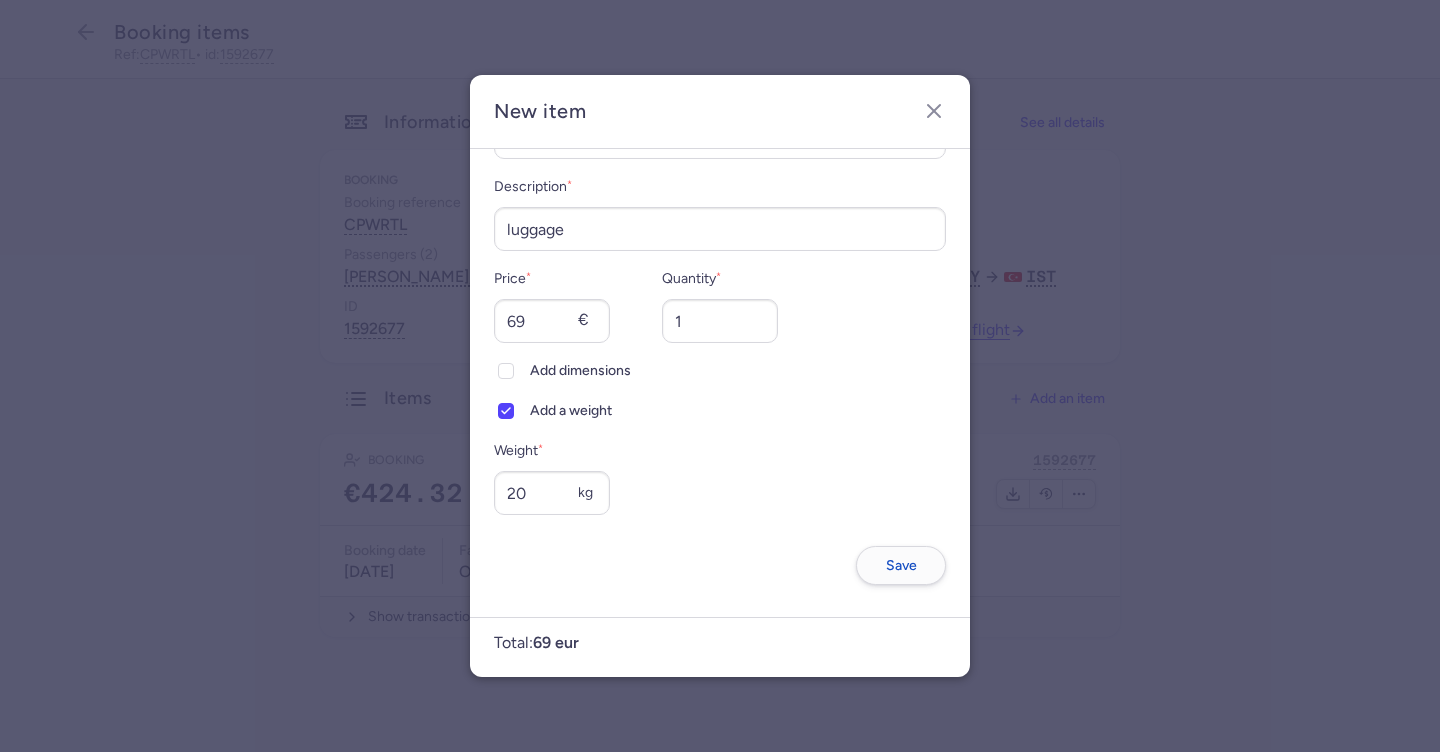 type on "20" 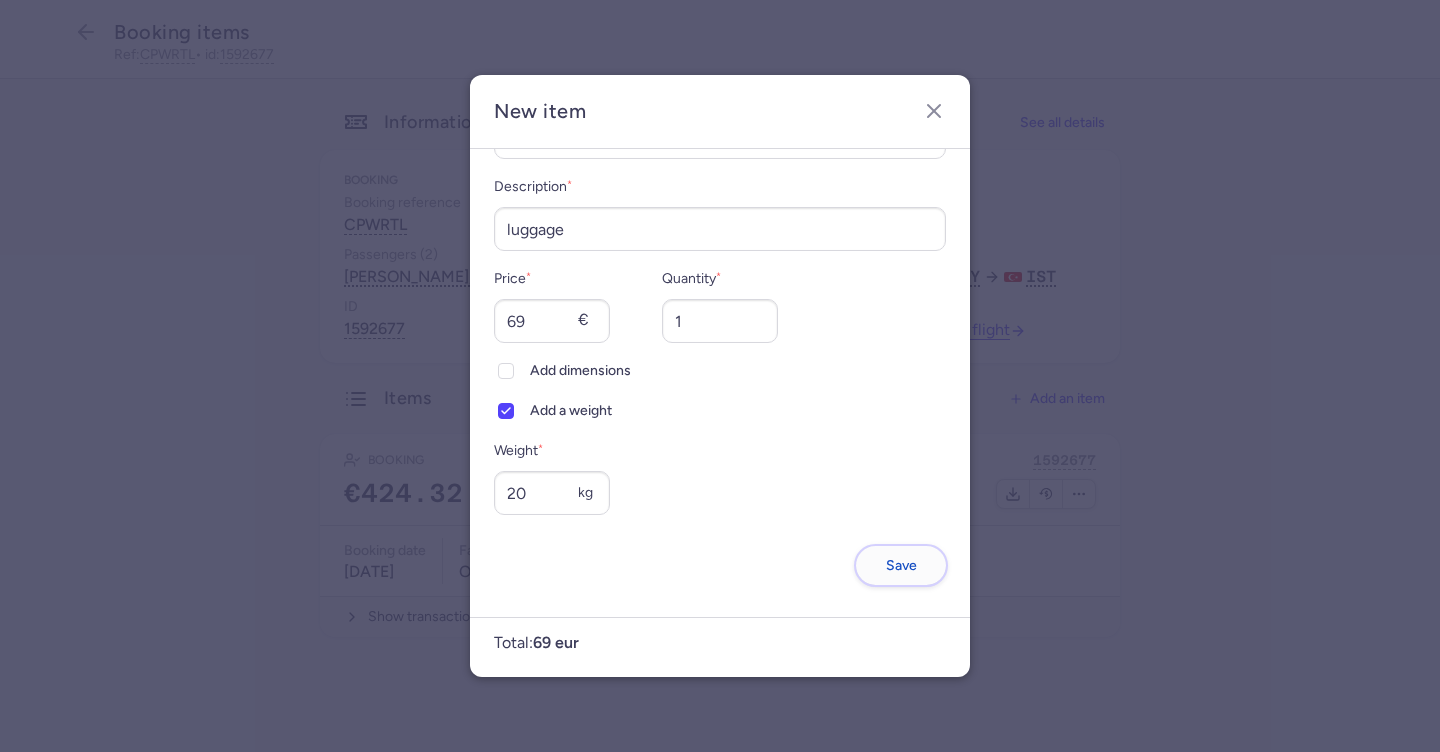 click on "Save" at bounding box center [901, 565] 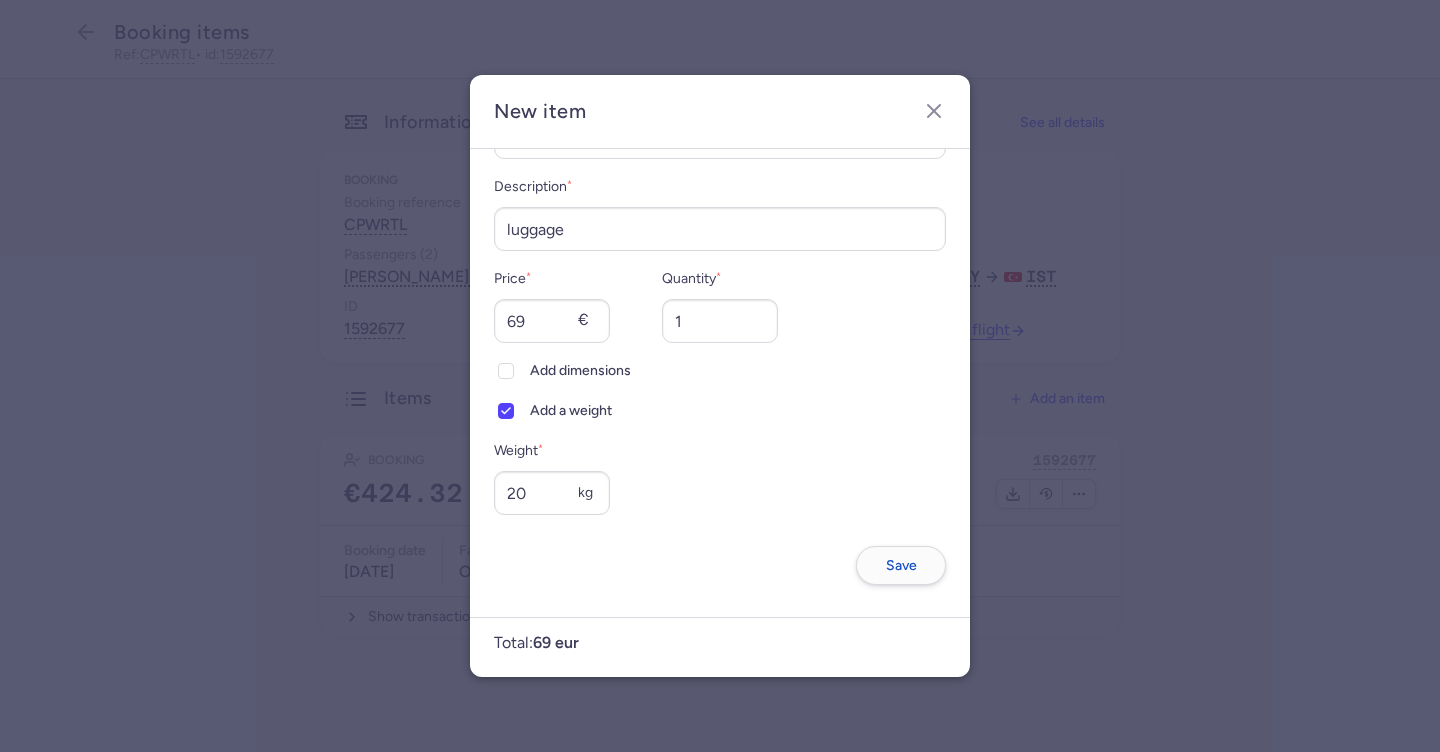 scroll, scrollTop: 0, scrollLeft: 0, axis: both 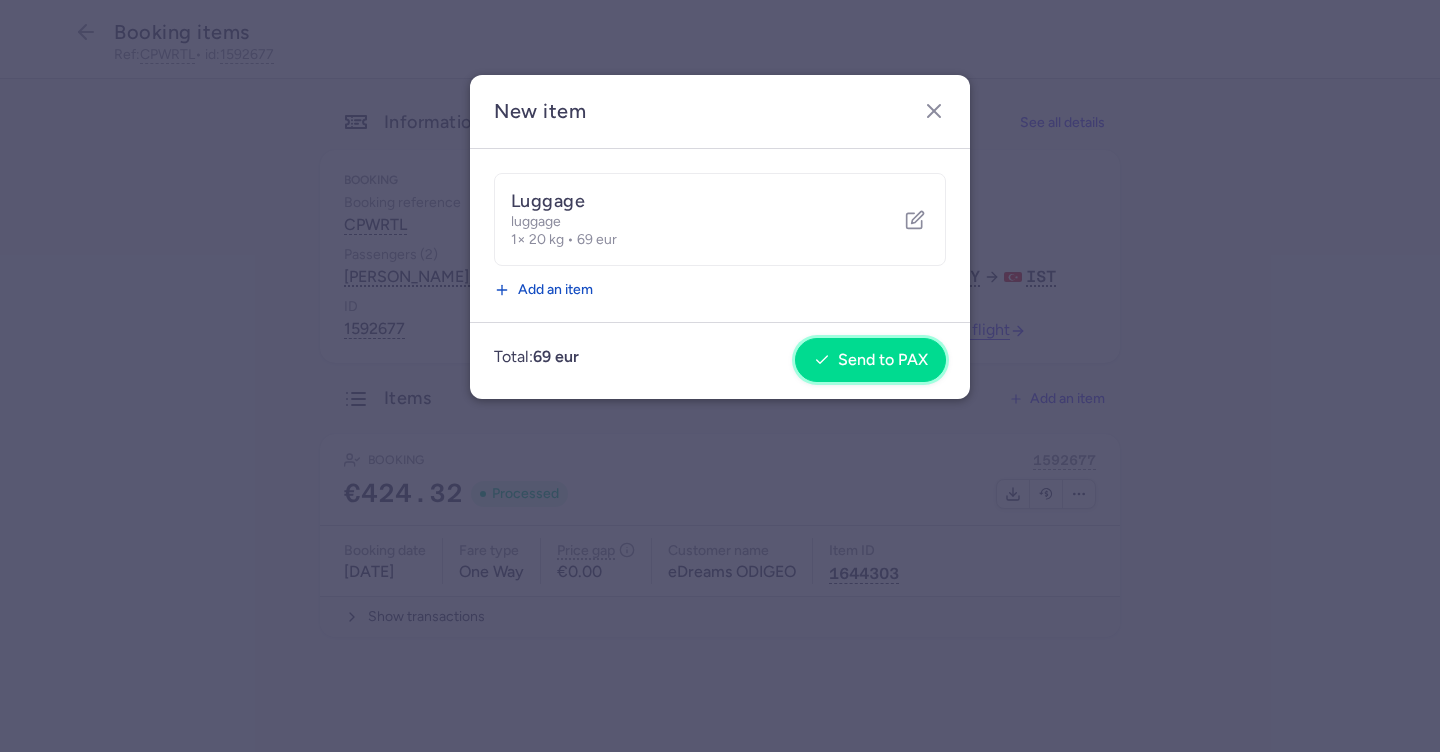click on "Send to PAX" at bounding box center (870, 360) 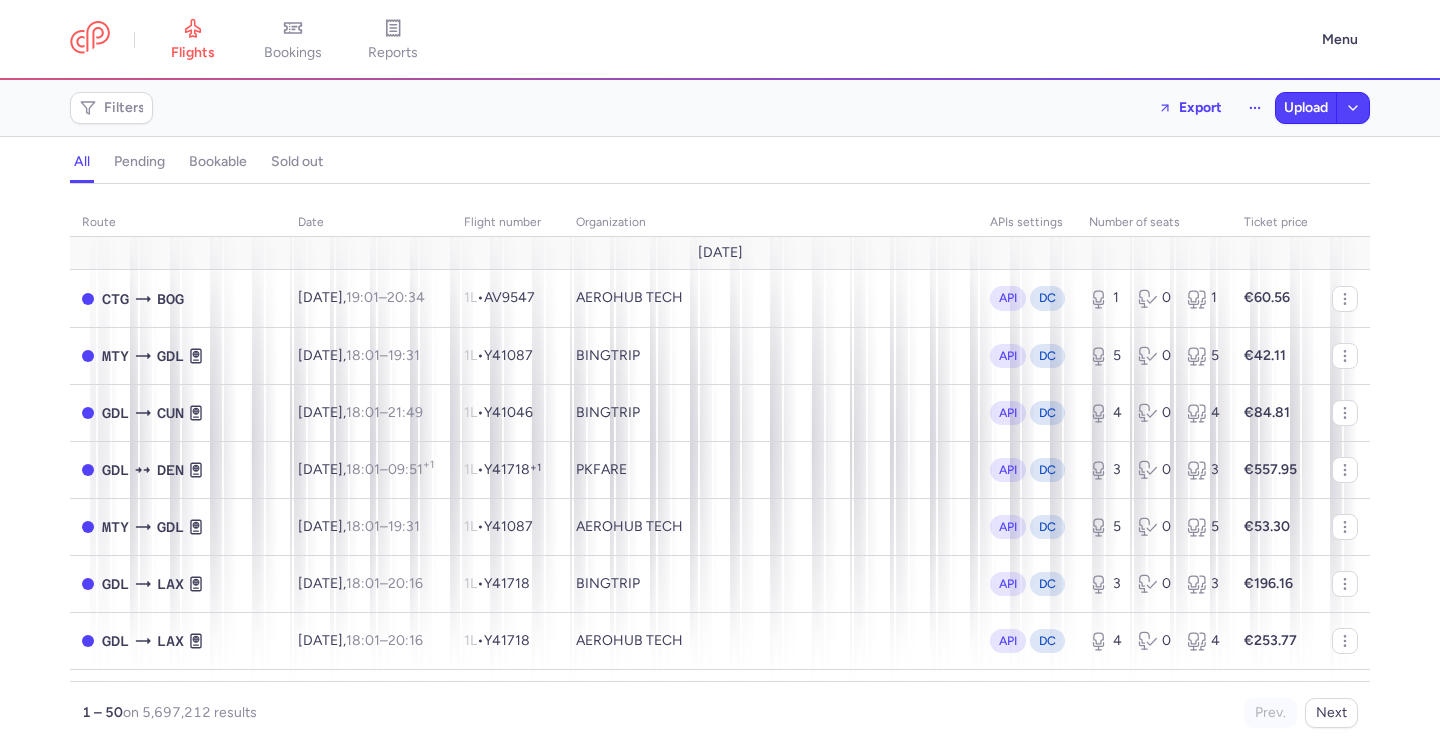 scroll, scrollTop: 0, scrollLeft: 0, axis: both 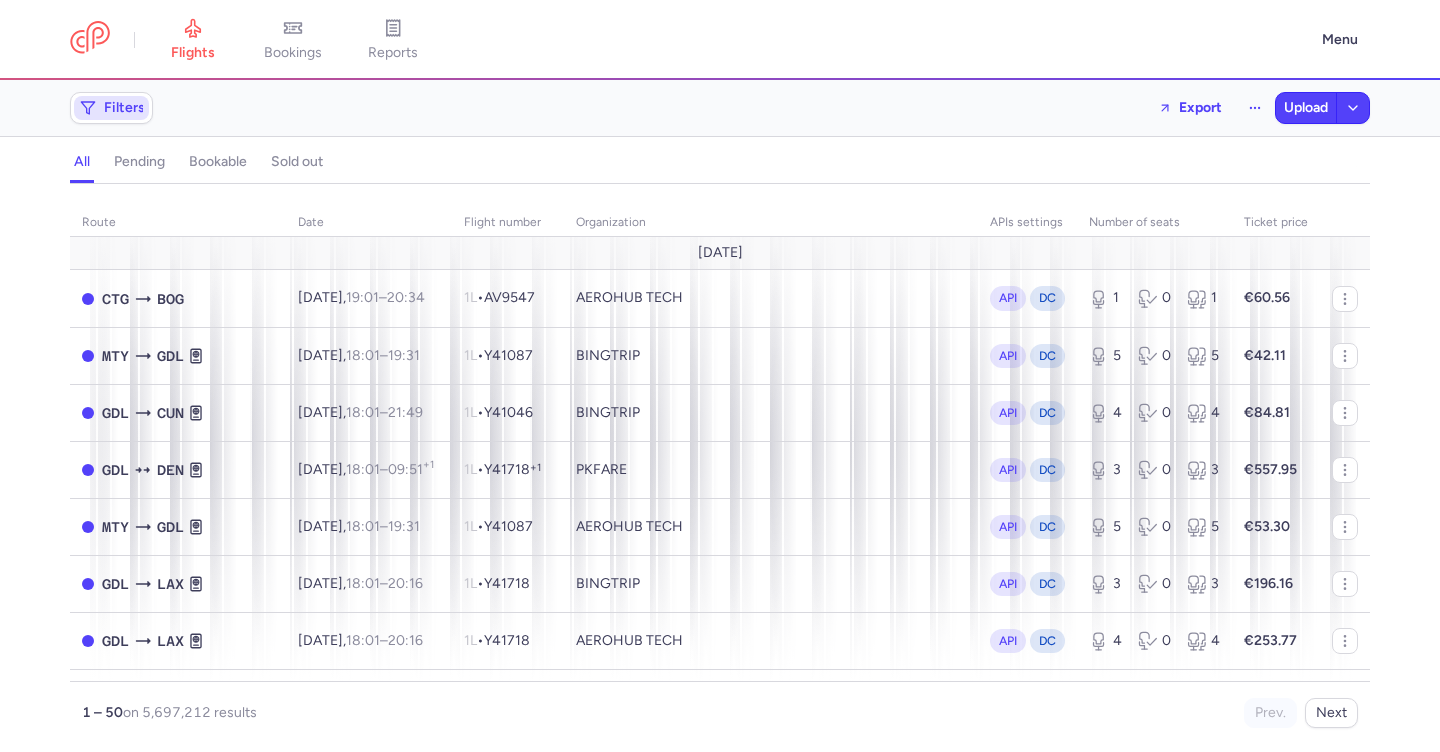 click on "Filters" at bounding box center (124, 108) 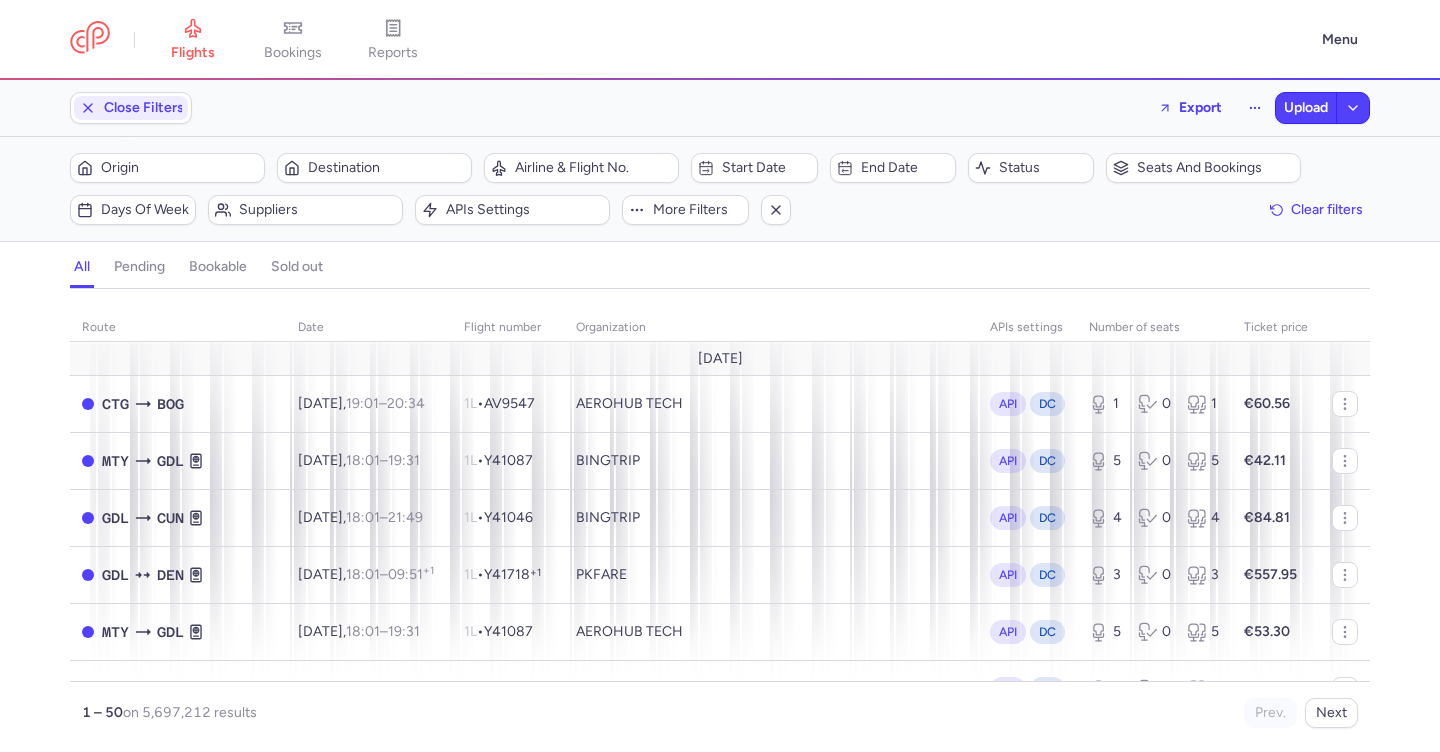 scroll, scrollTop: 0, scrollLeft: 0, axis: both 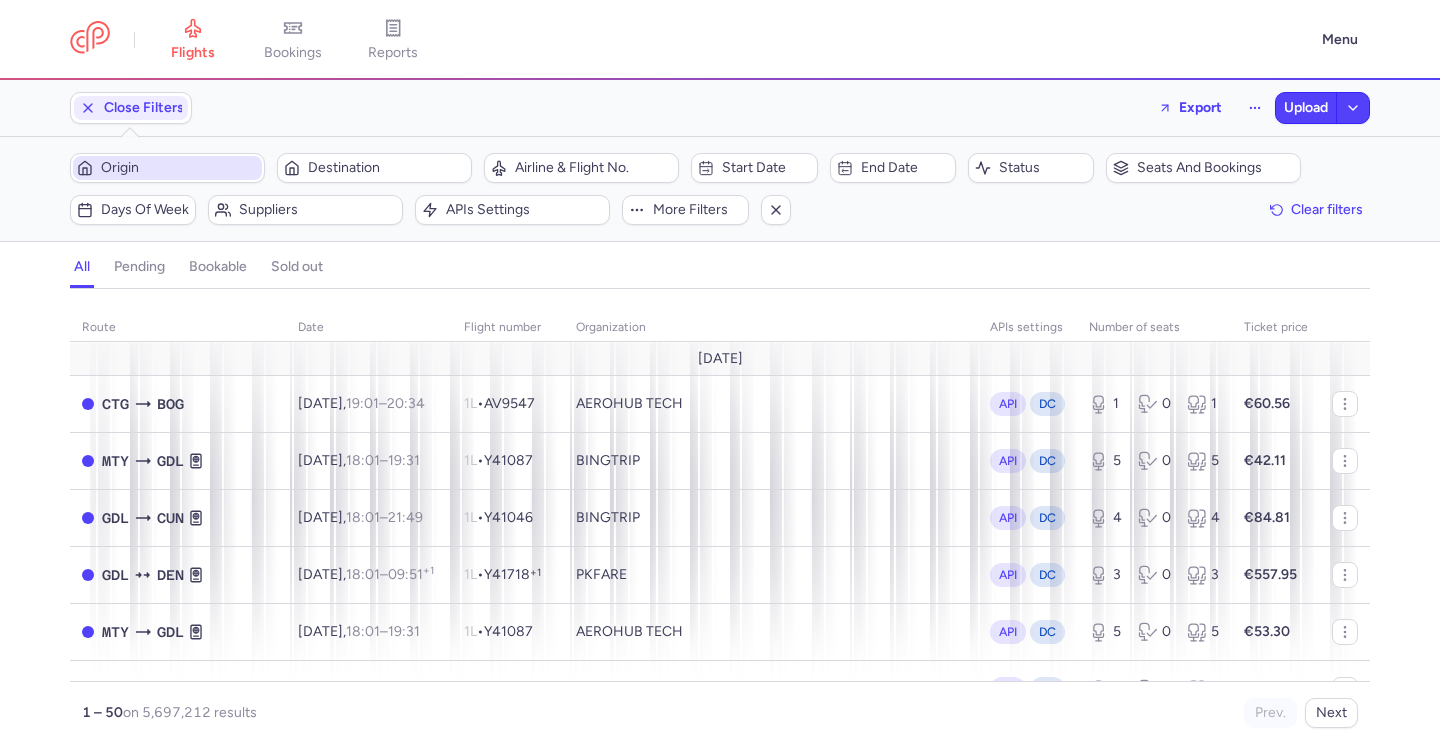 click on "Origin" at bounding box center (179, 168) 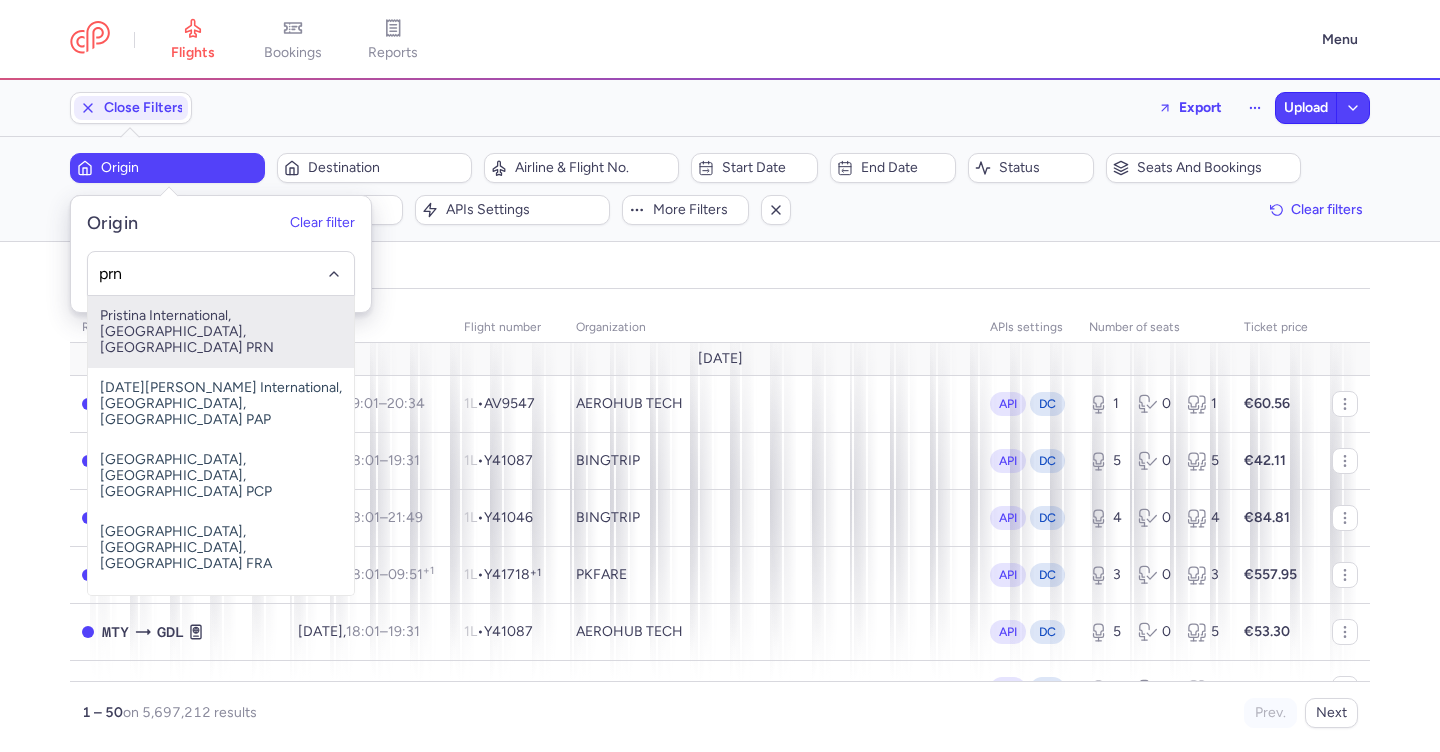 click on "Pristina International, Pristina, Kosovo PRN" at bounding box center (221, 332) 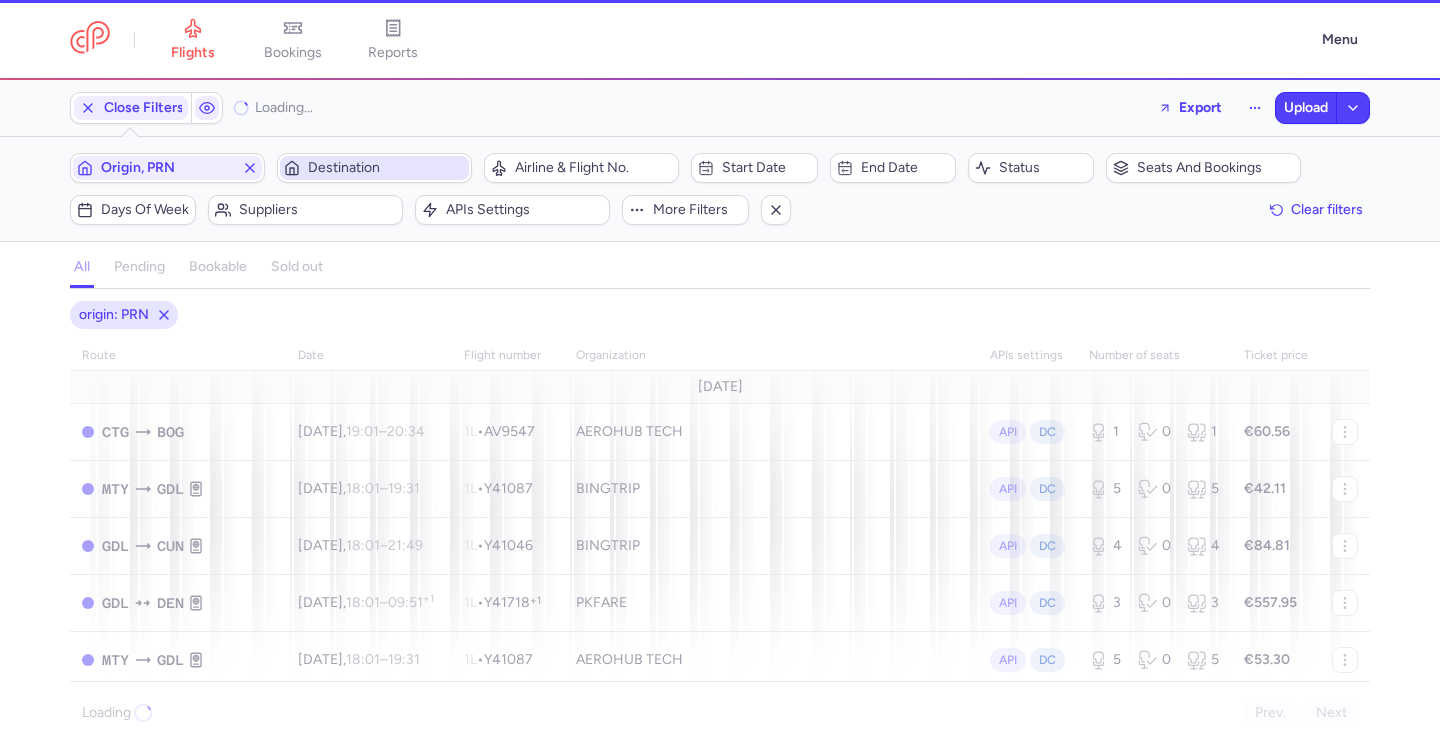 click on "Destination" at bounding box center (386, 168) 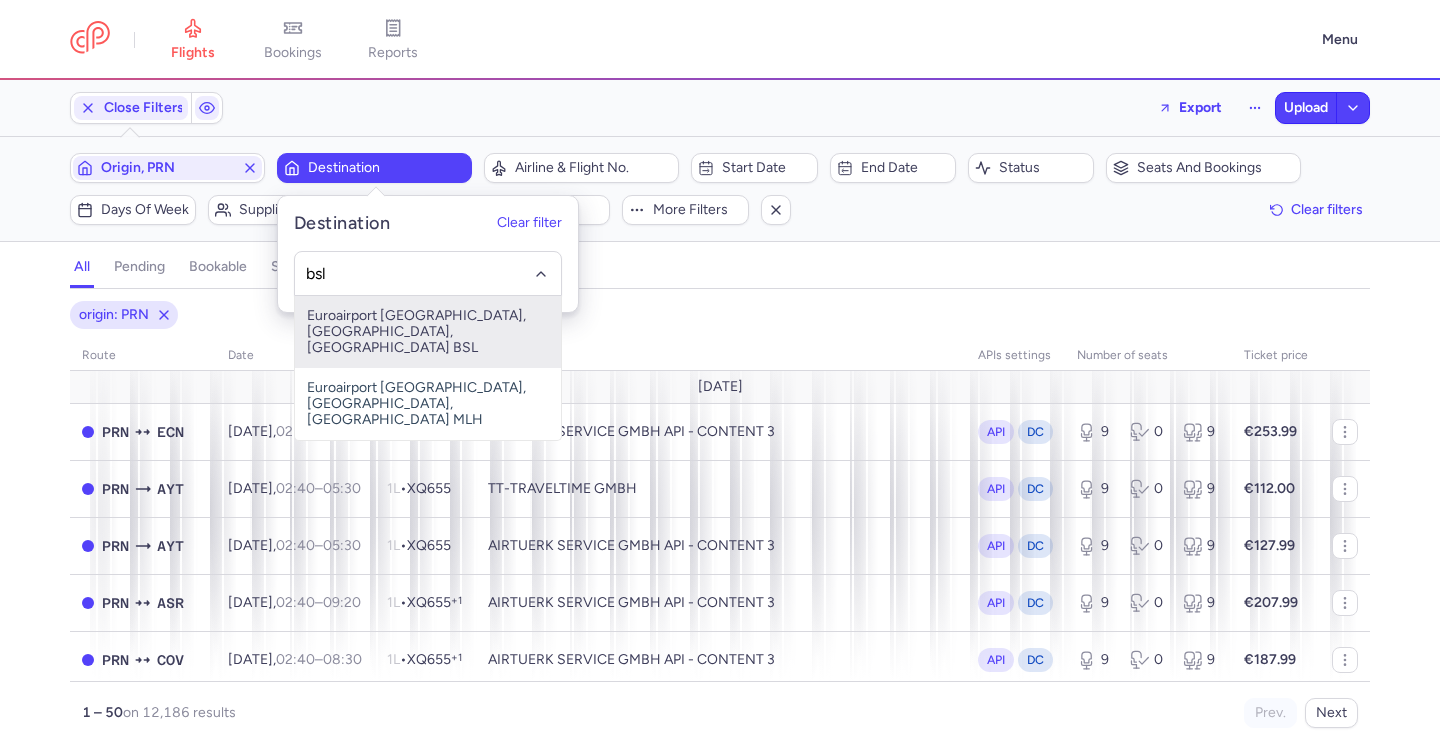 click on "Euroairport Swiss, Bâle, Switzerland BSL" at bounding box center [428, 332] 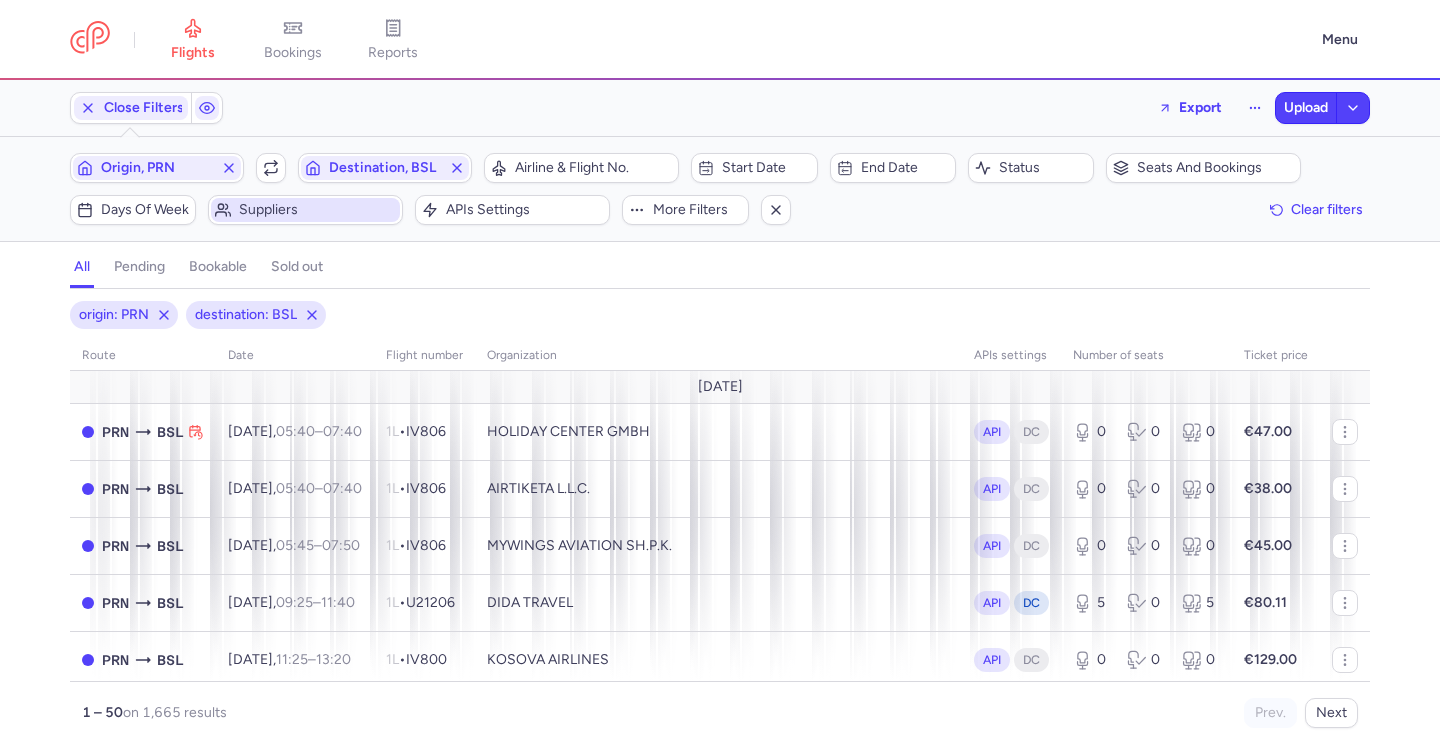 click on "Suppliers" at bounding box center [317, 210] 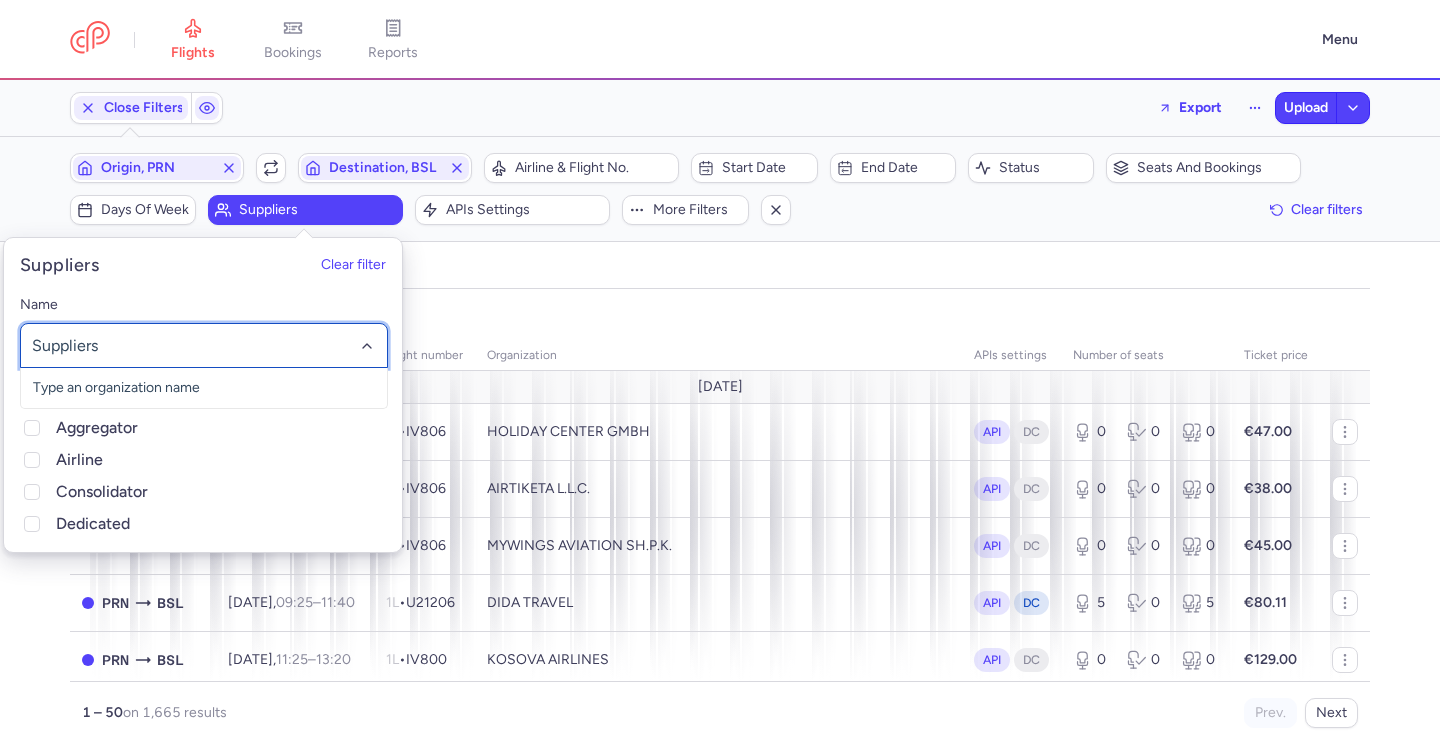 click 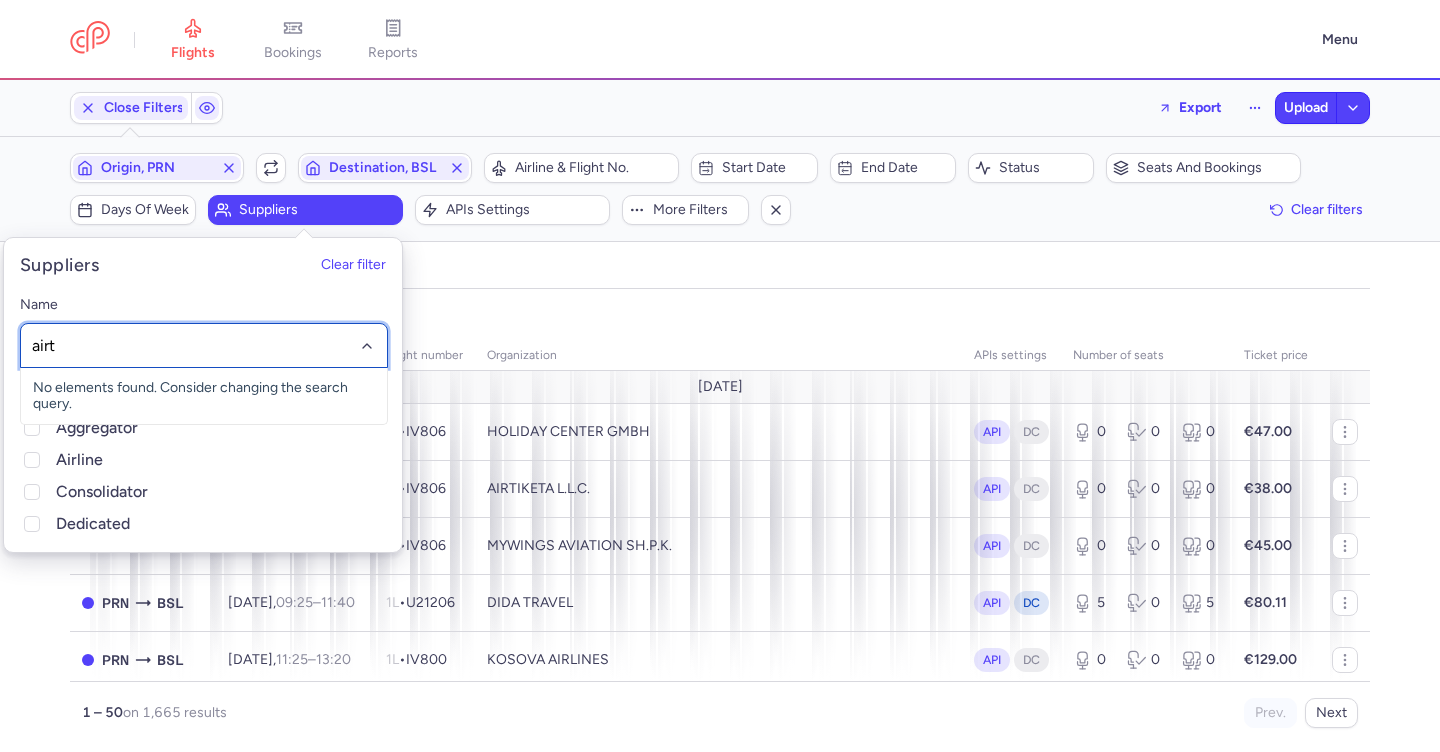 type on "airti" 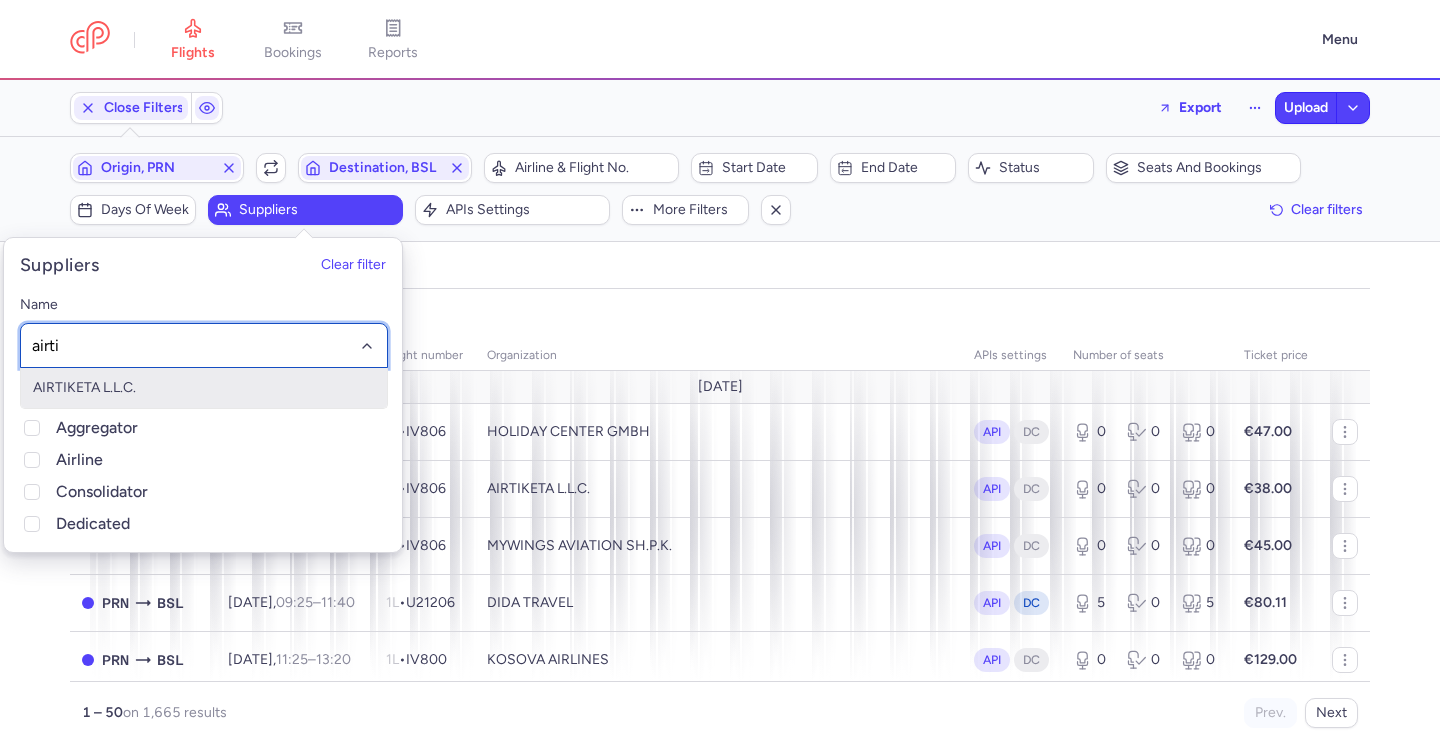 click on "AIRTIKETA L.L.C." 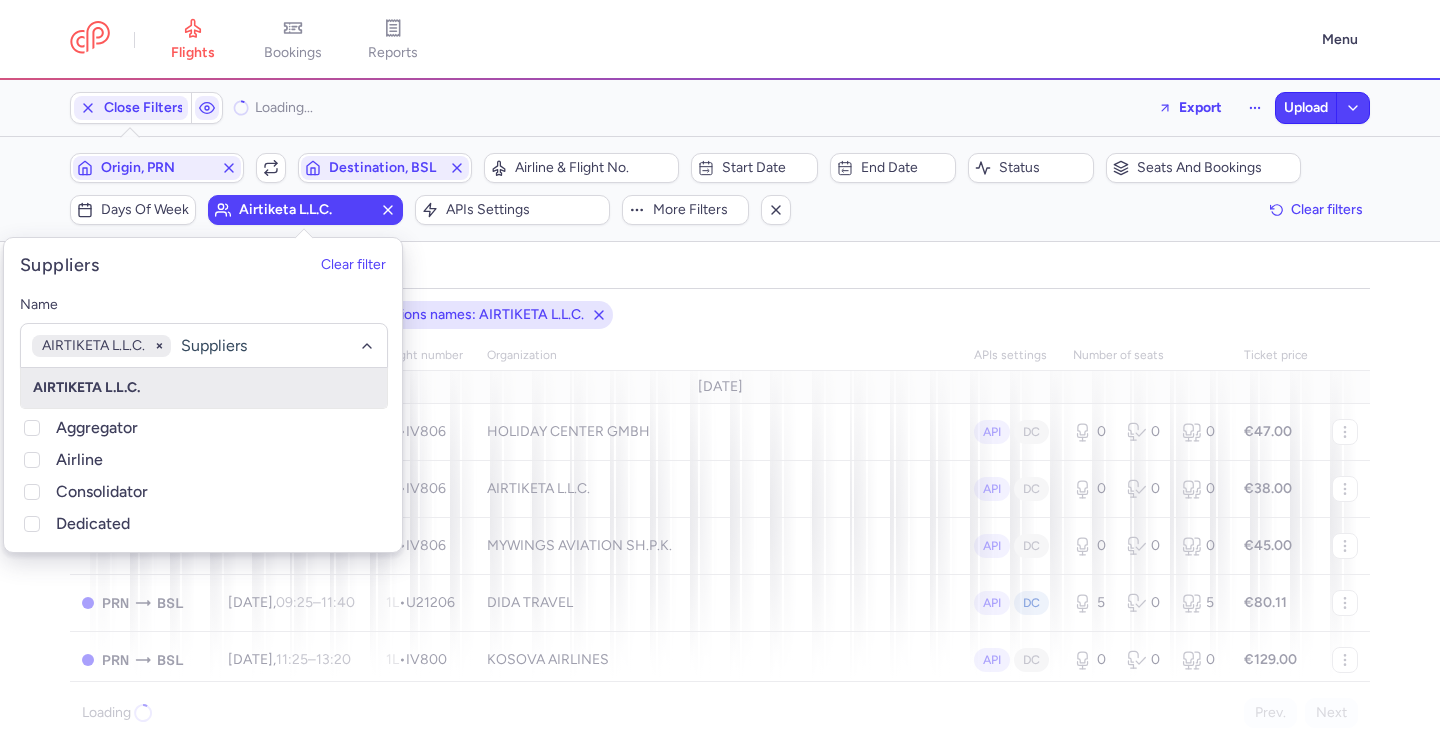 click on "all pending bookable sold out" at bounding box center [720, 271] 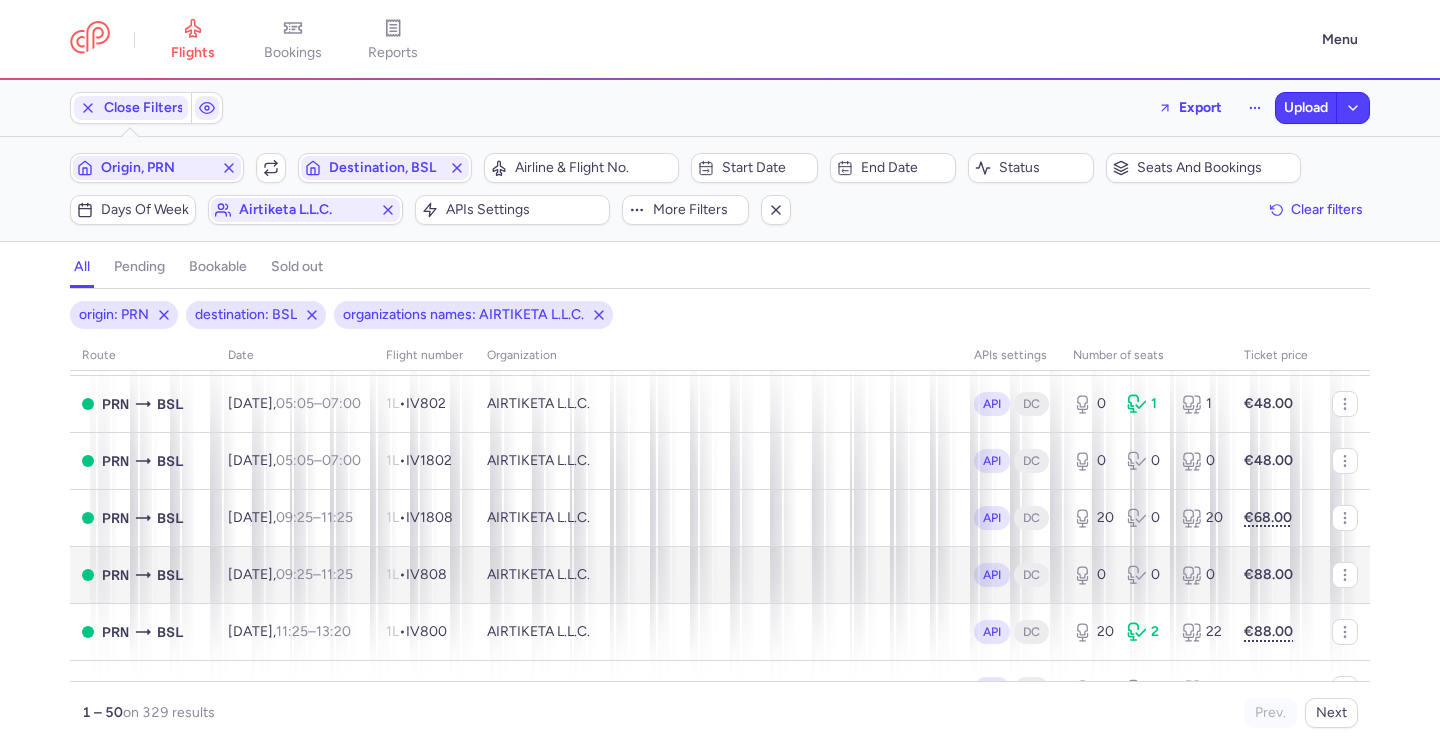 scroll, scrollTop: 828, scrollLeft: 0, axis: vertical 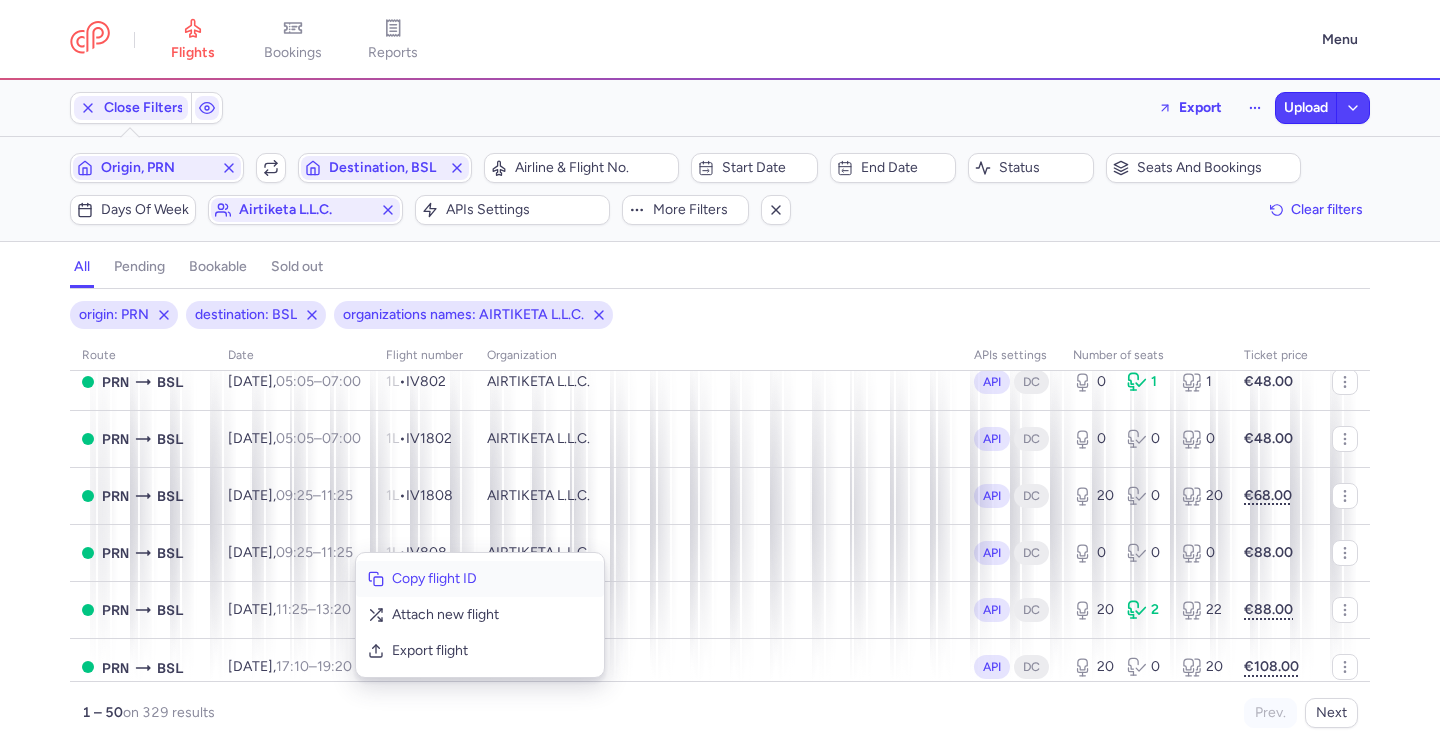 click on "Copy flight ID" at bounding box center [492, 579] 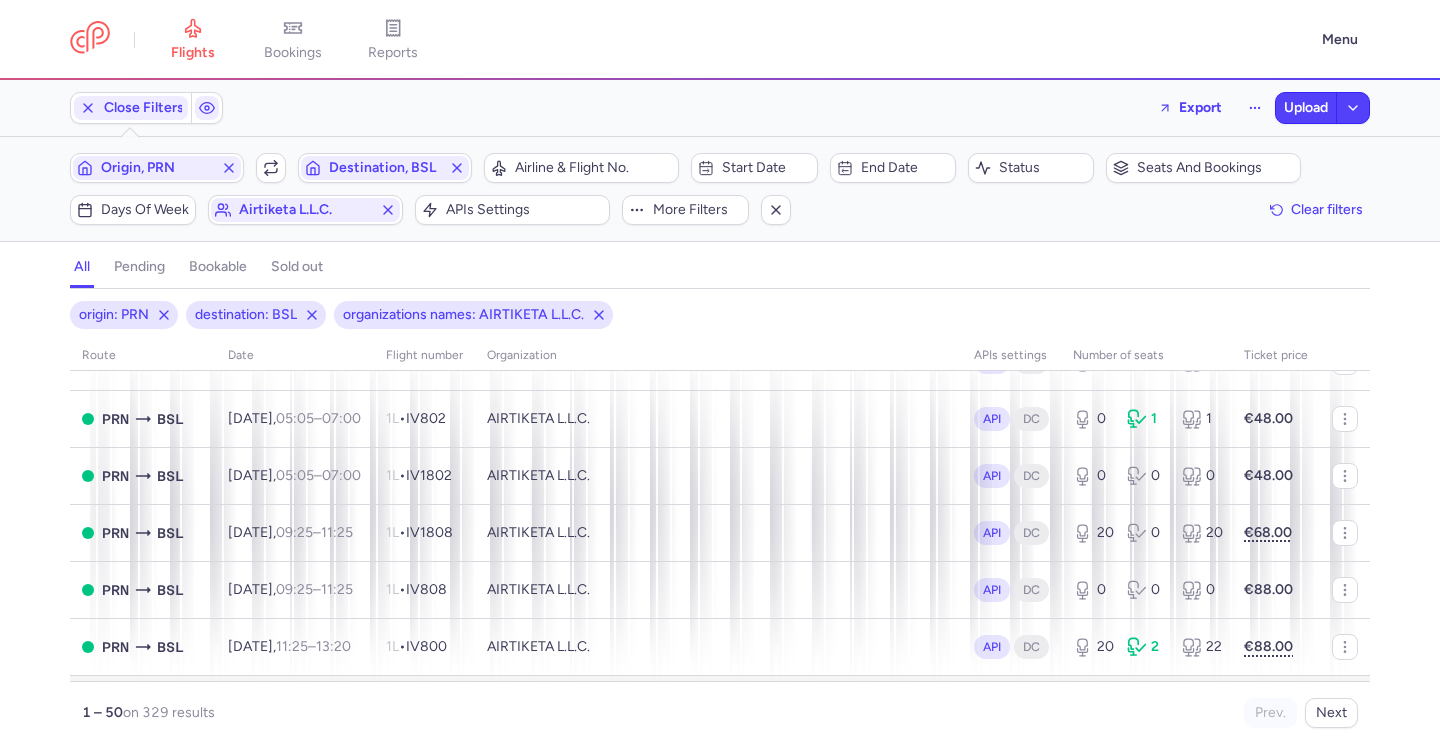 scroll, scrollTop: 777, scrollLeft: 0, axis: vertical 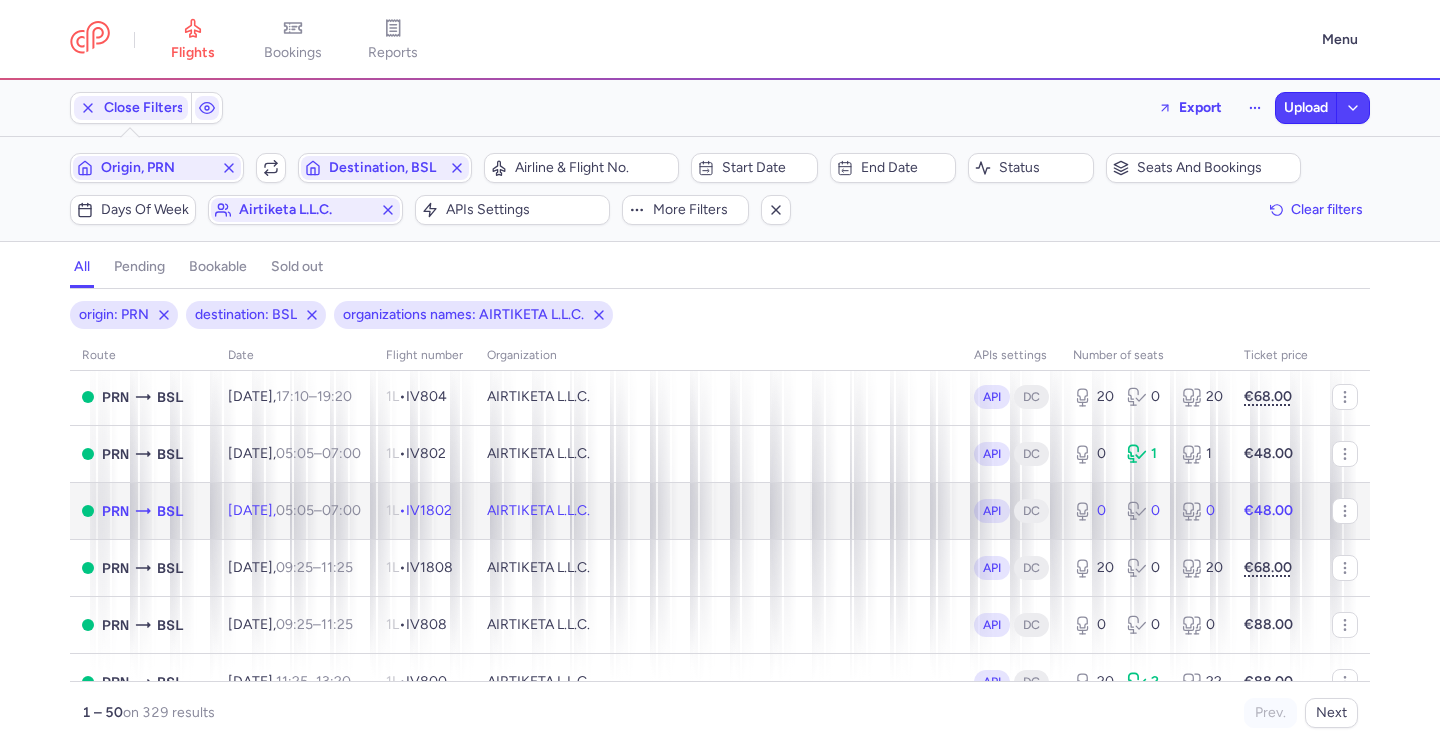 click on "1L  •   IV1802" at bounding box center [424, 510] 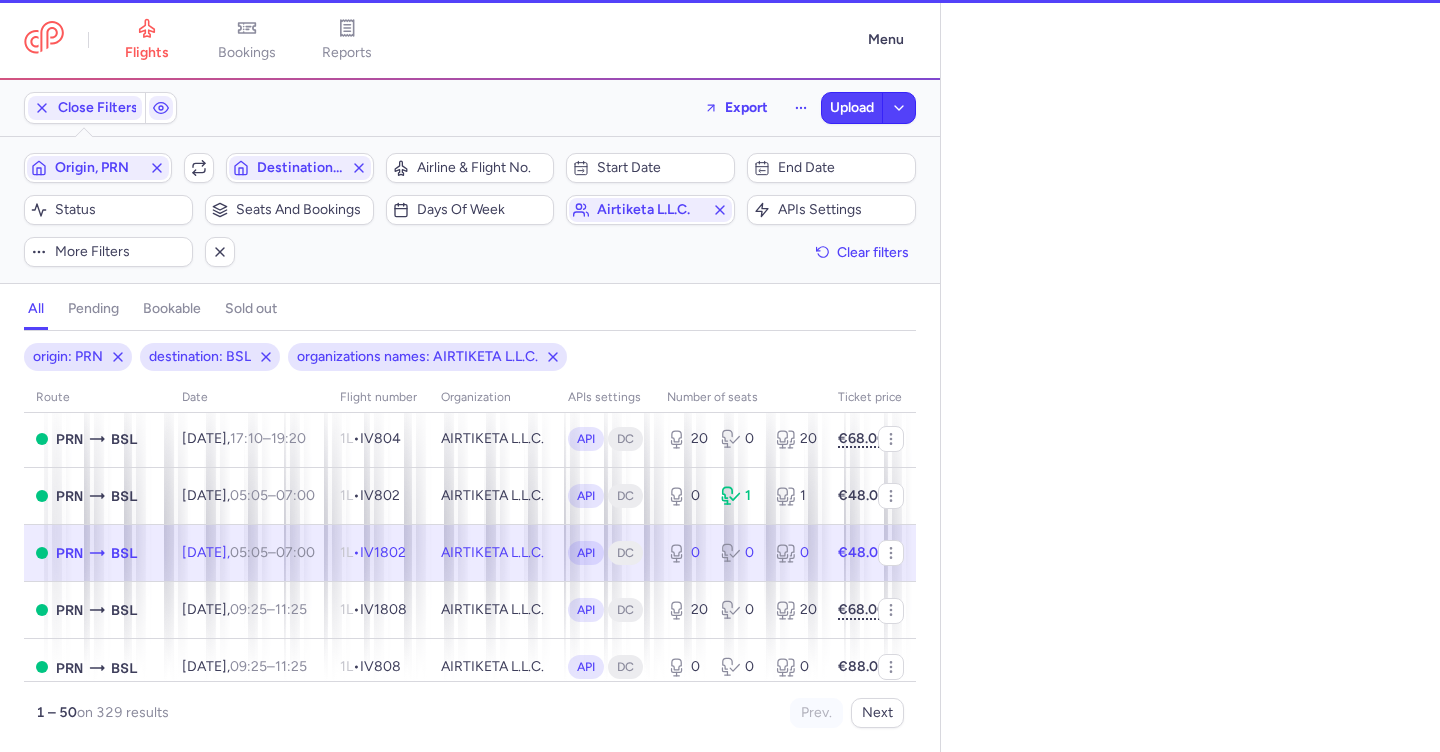 select on "hours" 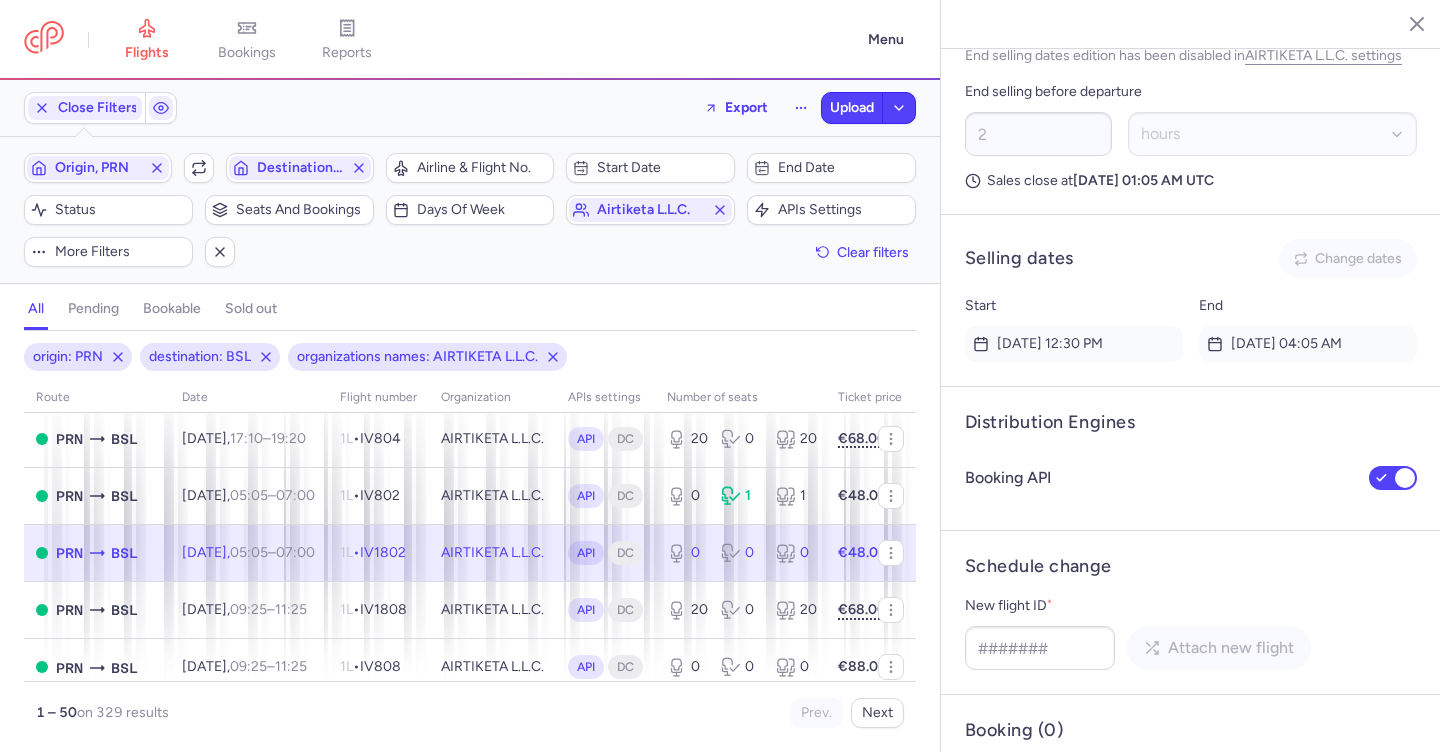 scroll, scrollTop: 1334, scrollLeft: 0, axis: vertical 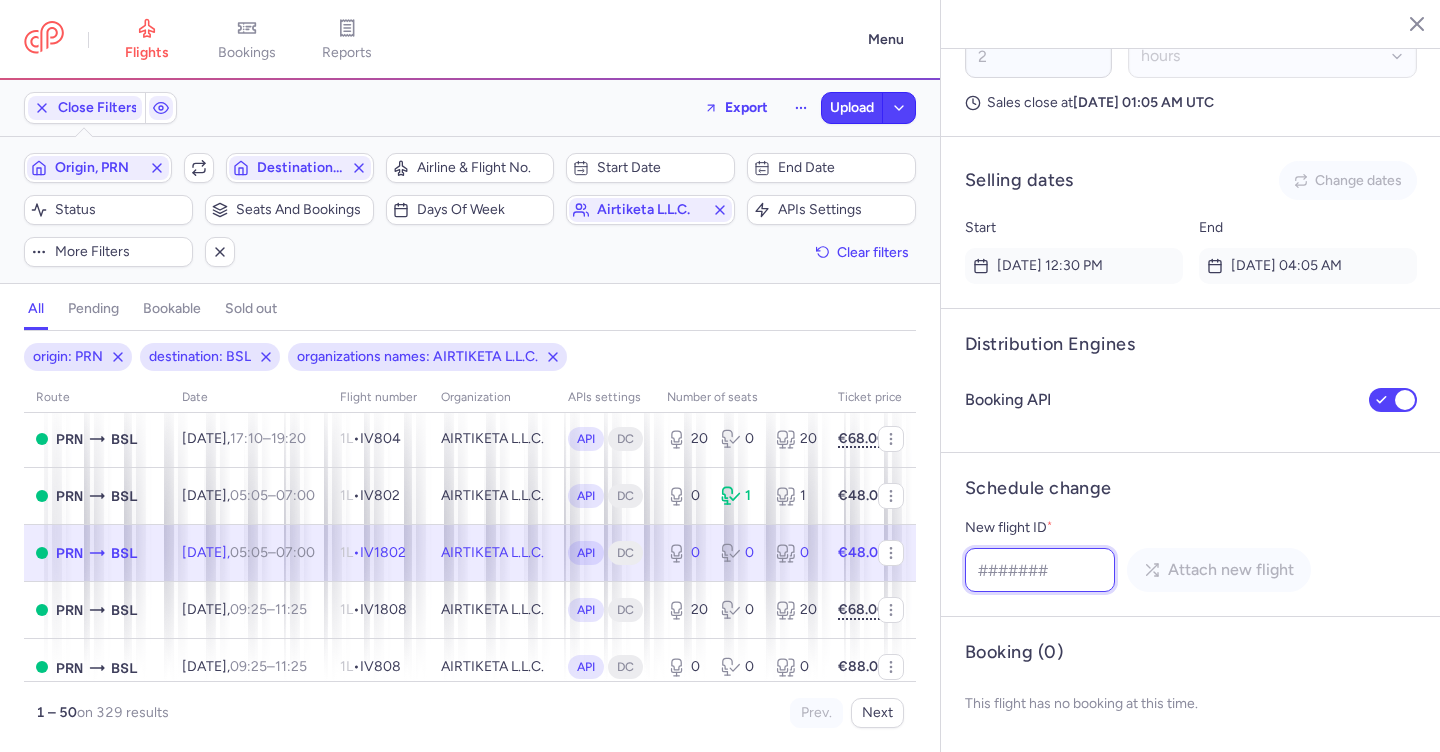click on "New flight ID  *" at bounding box center (1040, 570) 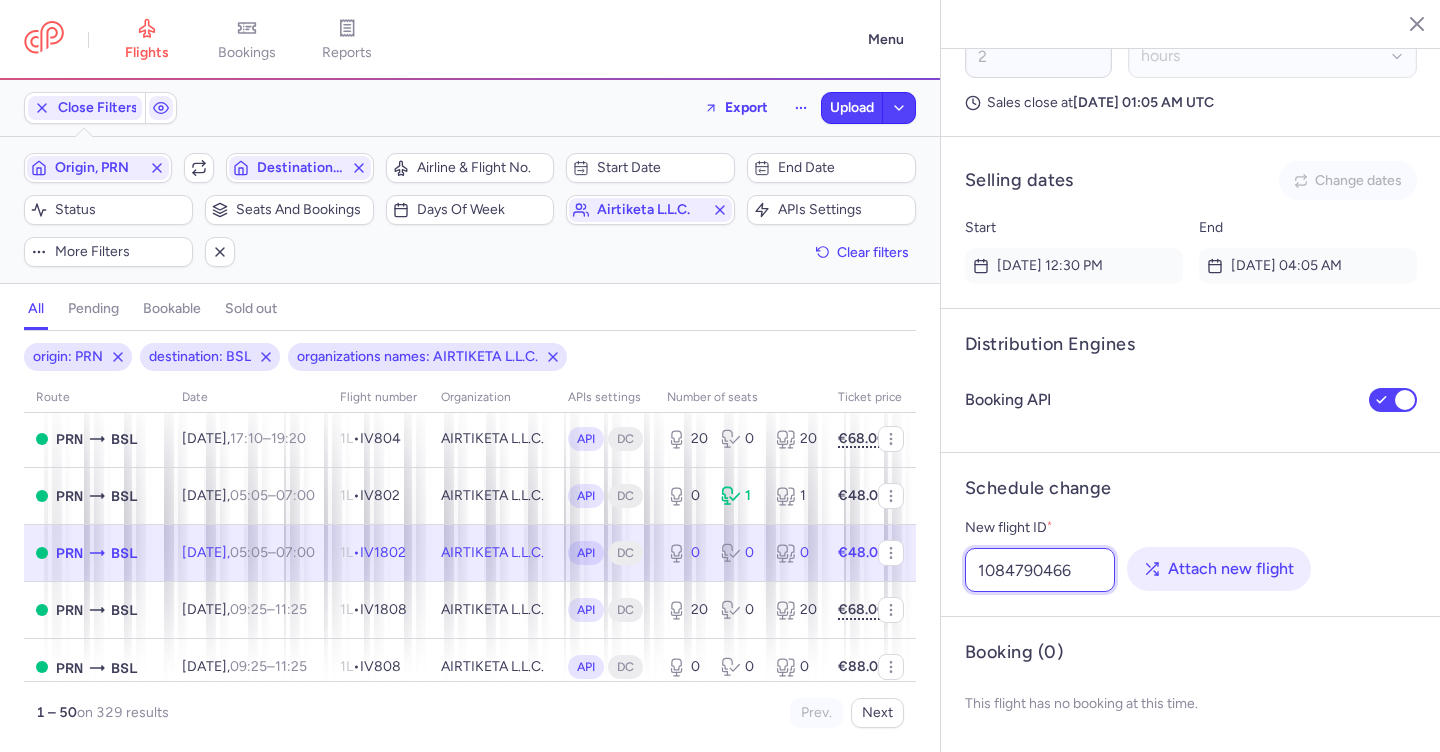 type on "1084790466" 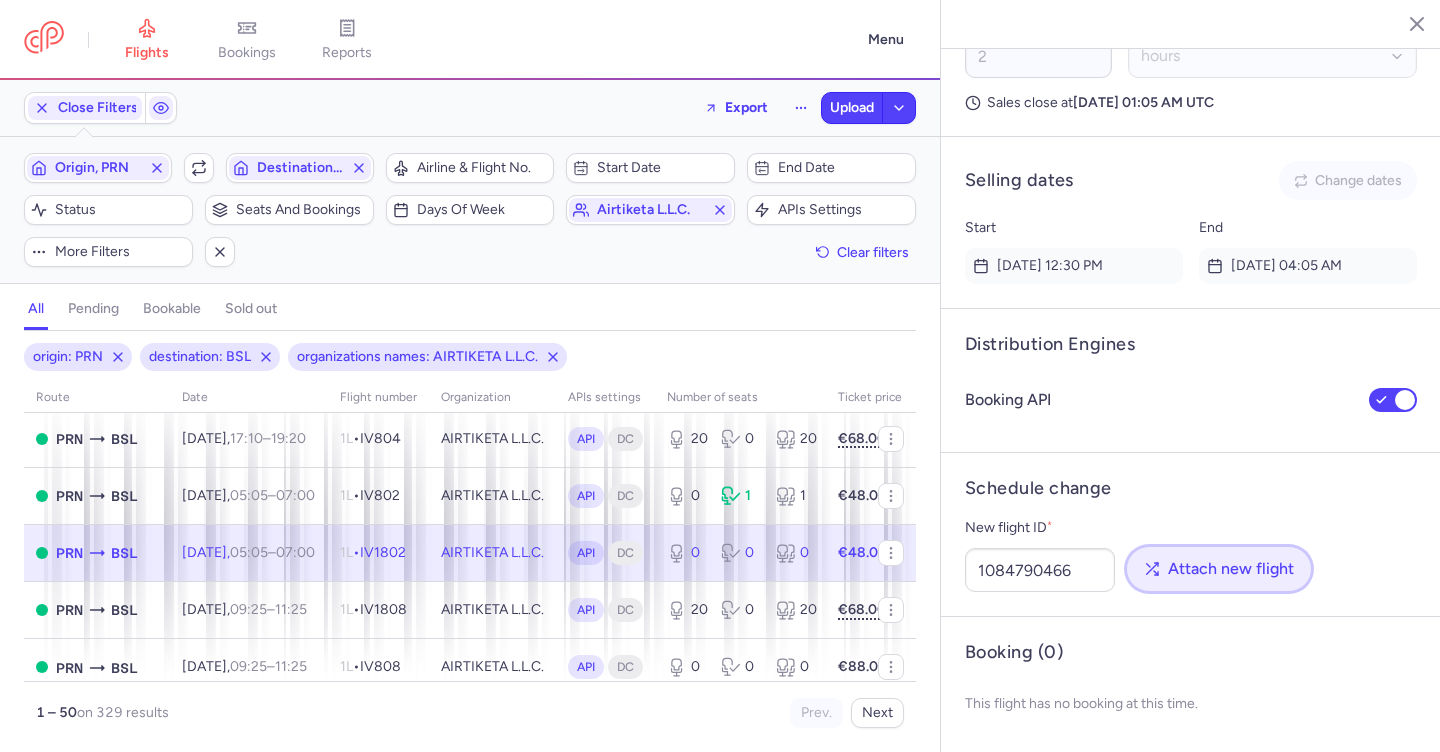 click on "Attach new flight" at bounding box center (1231, 569) 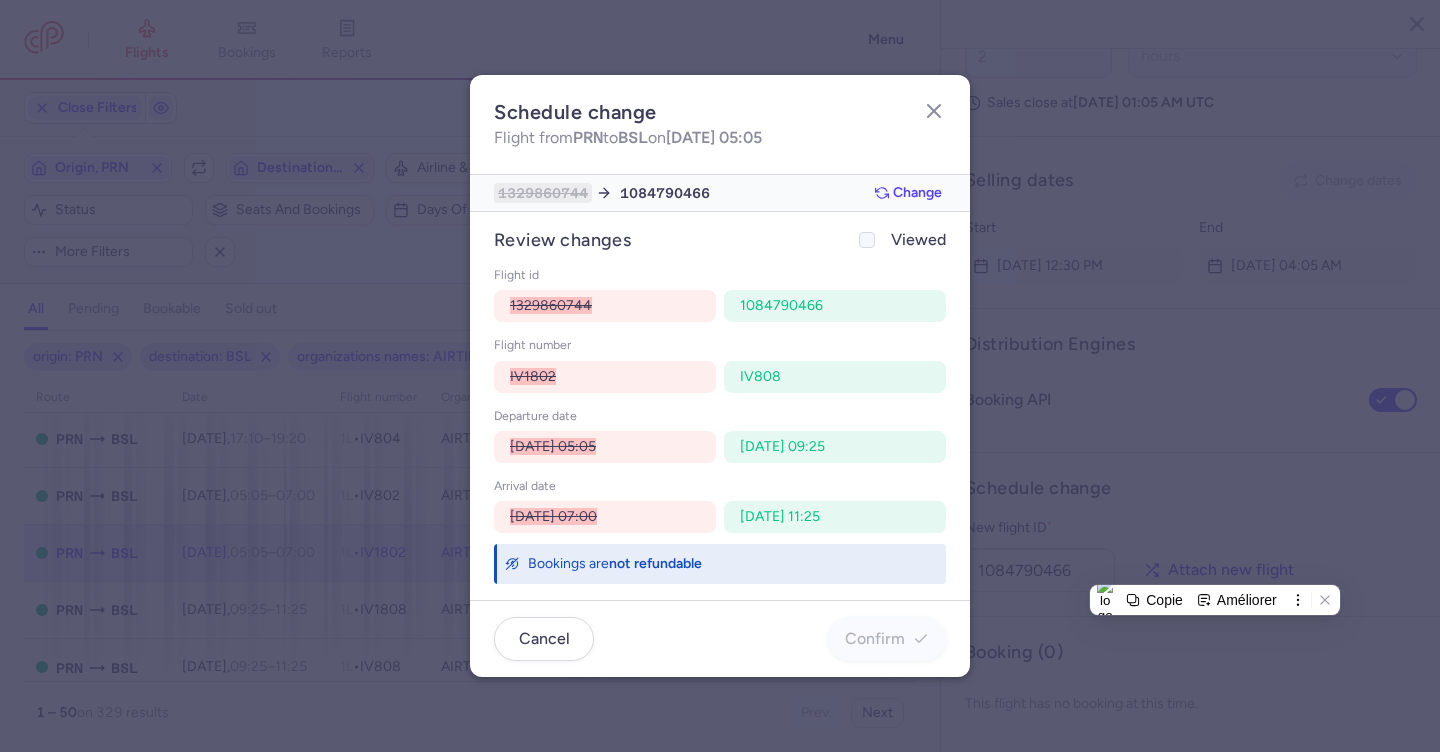 click on "Viewed" 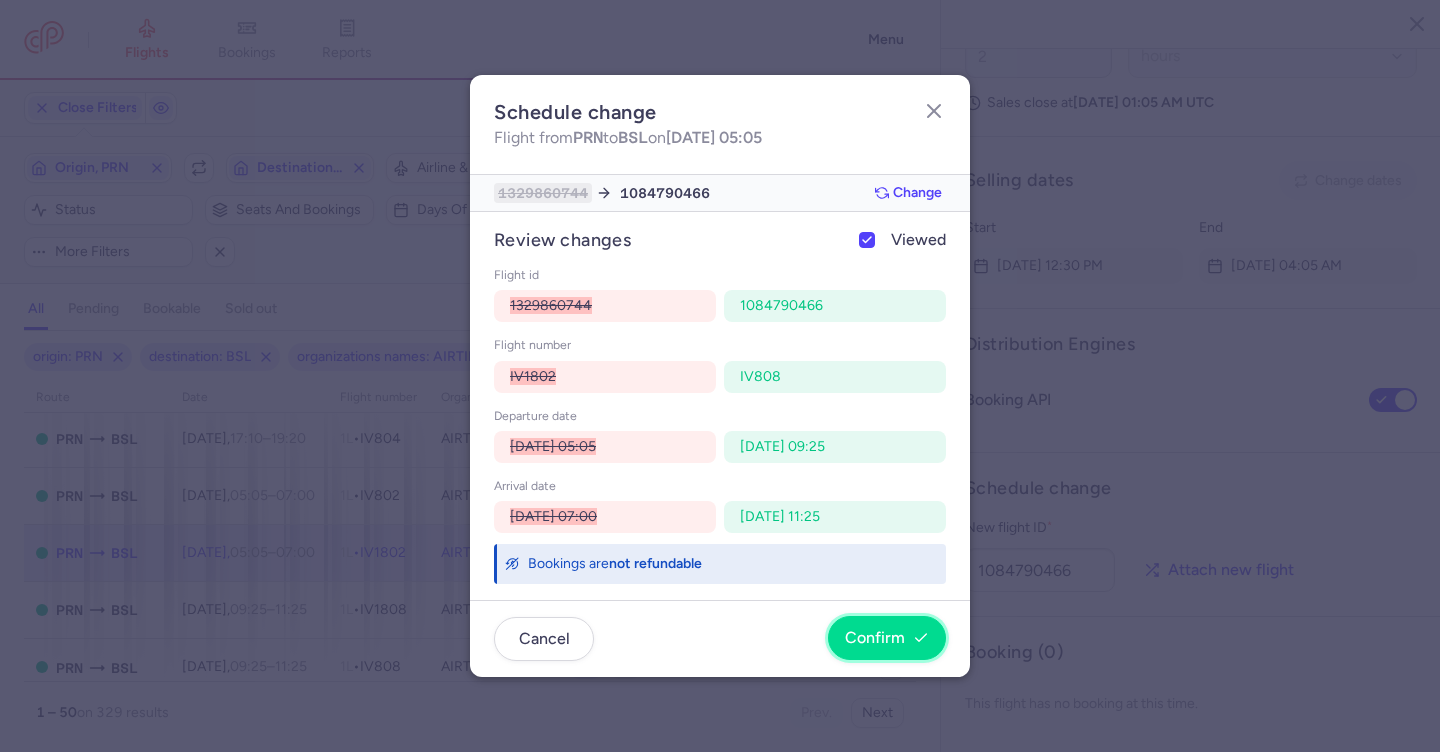 click on "Confirm" at bounding box center (887, 638) 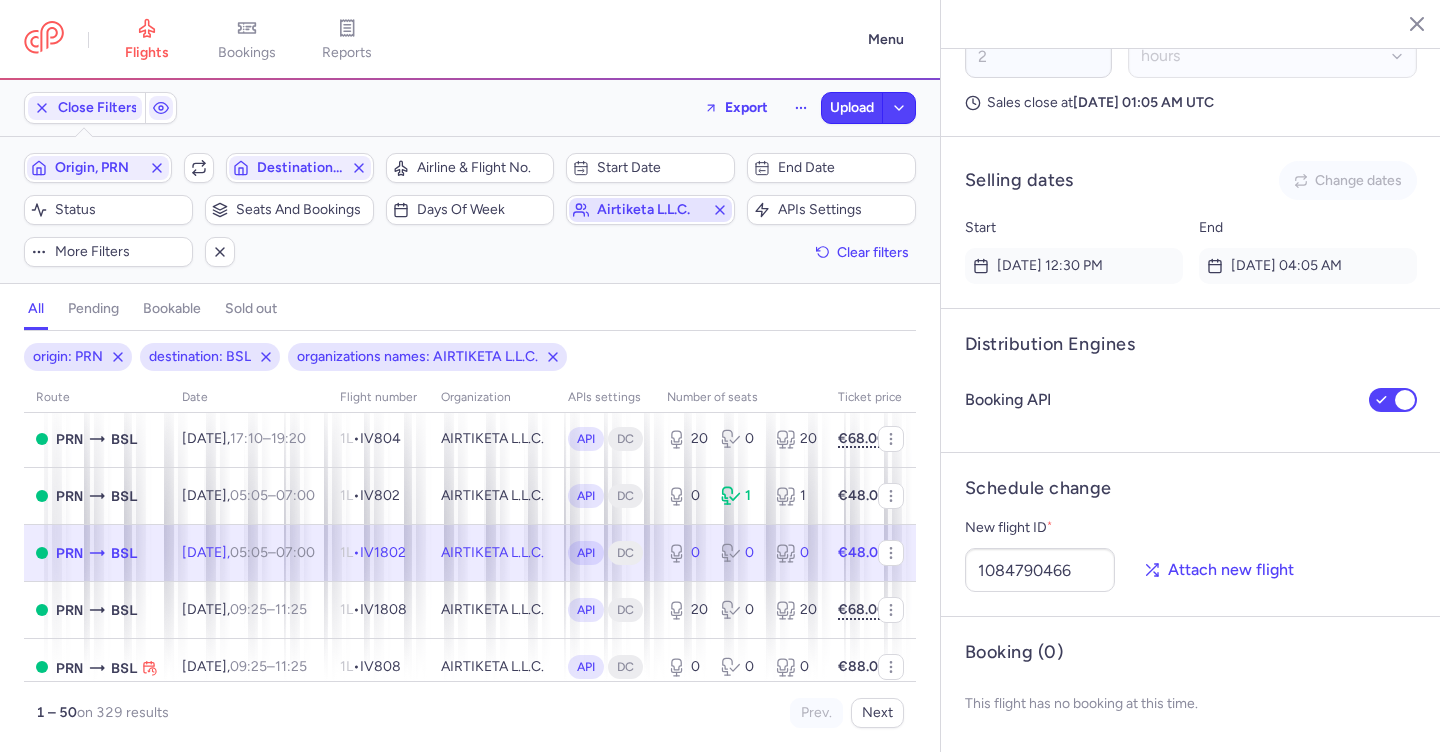 click on "airtiketa l.l.c." at bounding box center [650, 210] 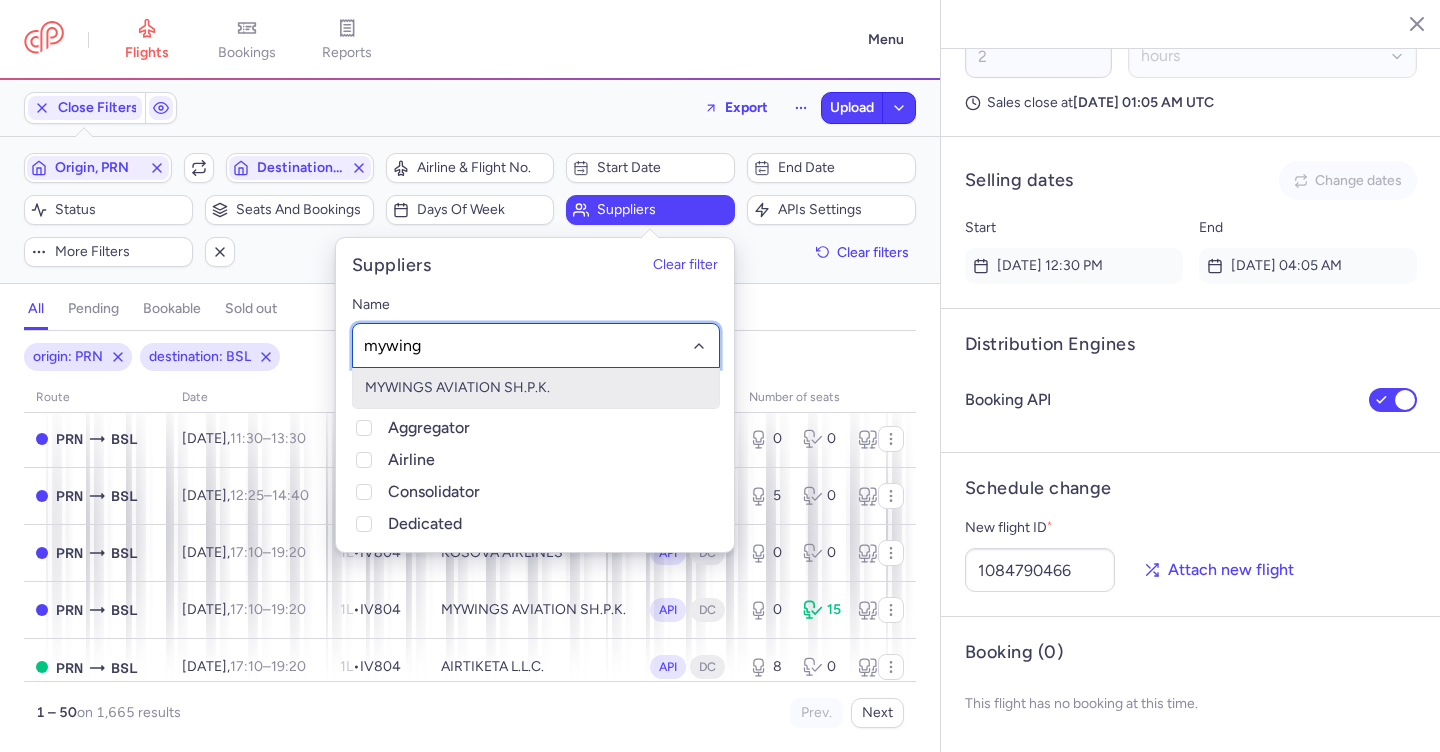 type on "mywings" 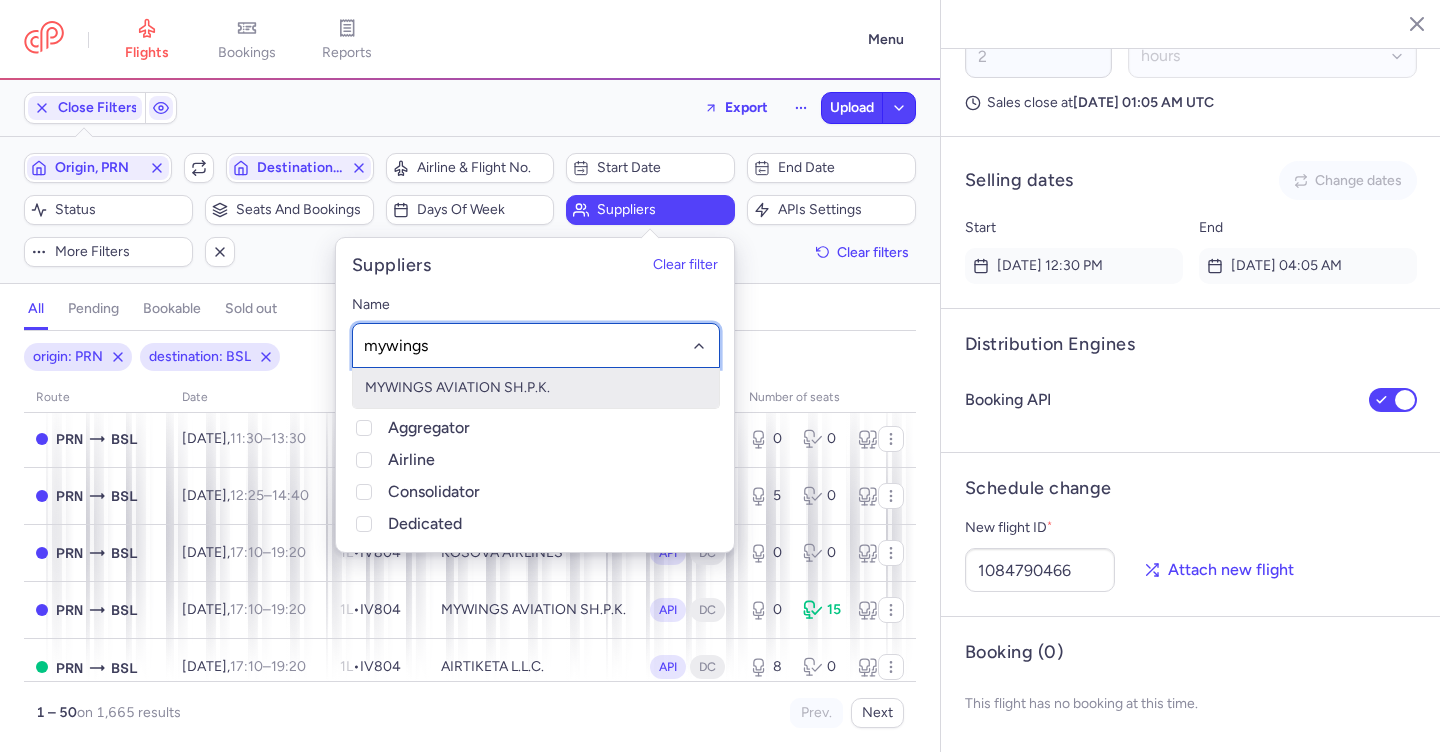click on "MYWINGS AVIATION SH.P.K." 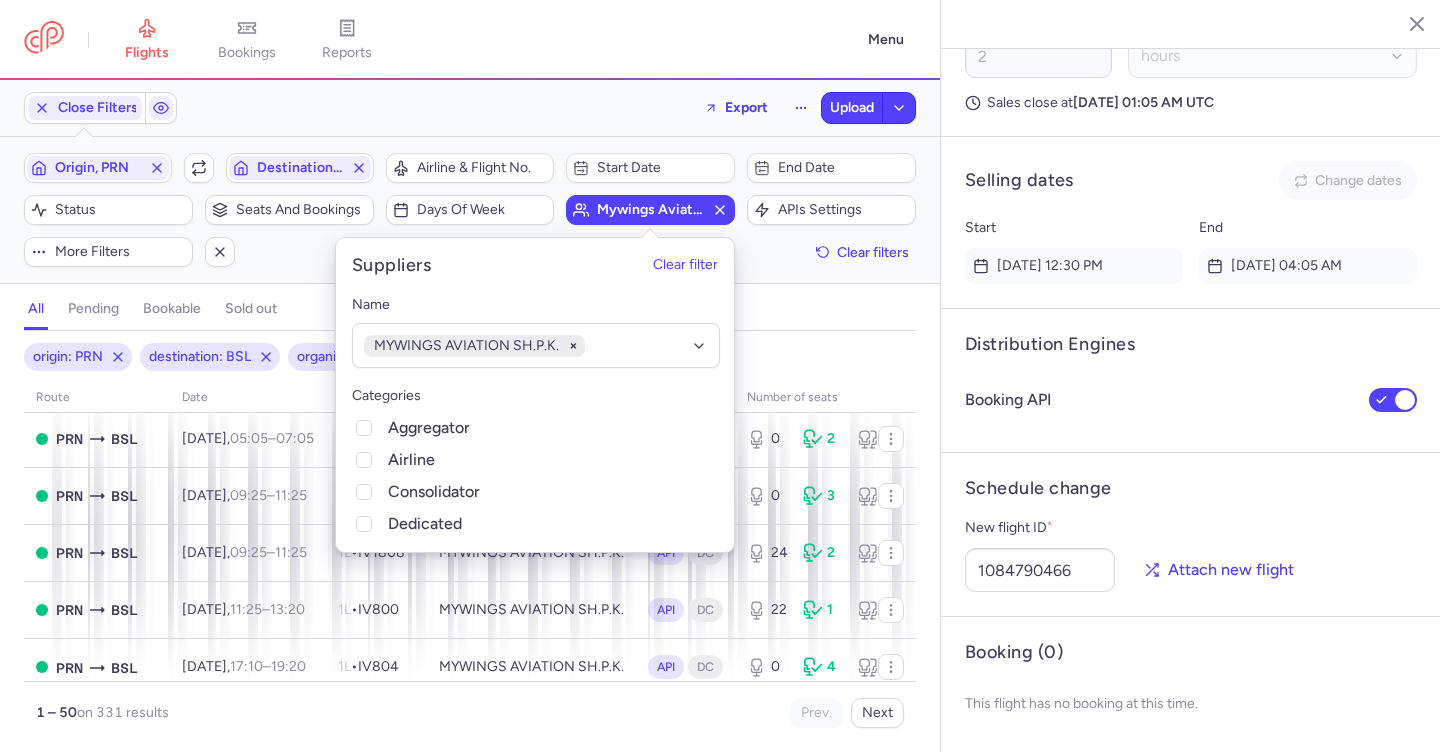 click on "all pending bookable sold out 3" at bounding box center [470, 309] 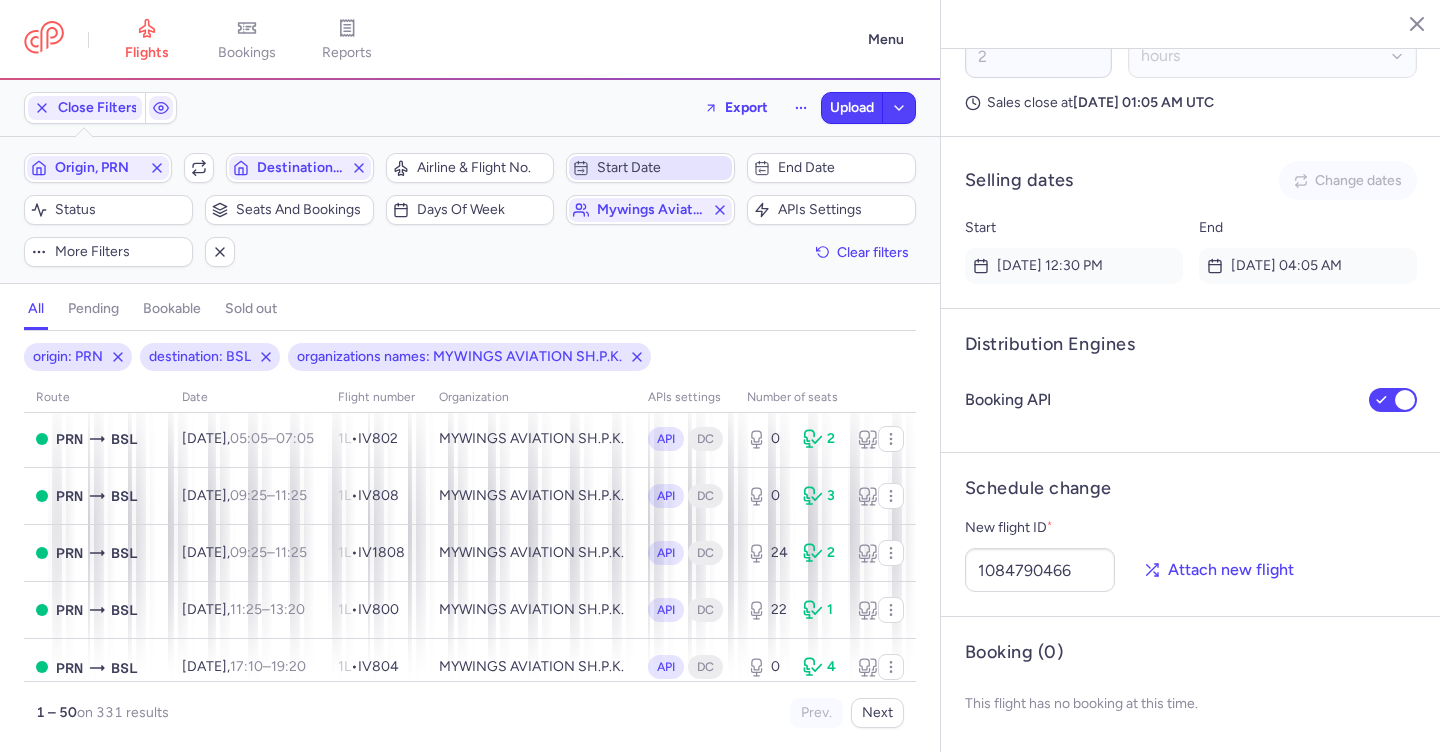 click on "Start date" at bounding box center [662, 168] 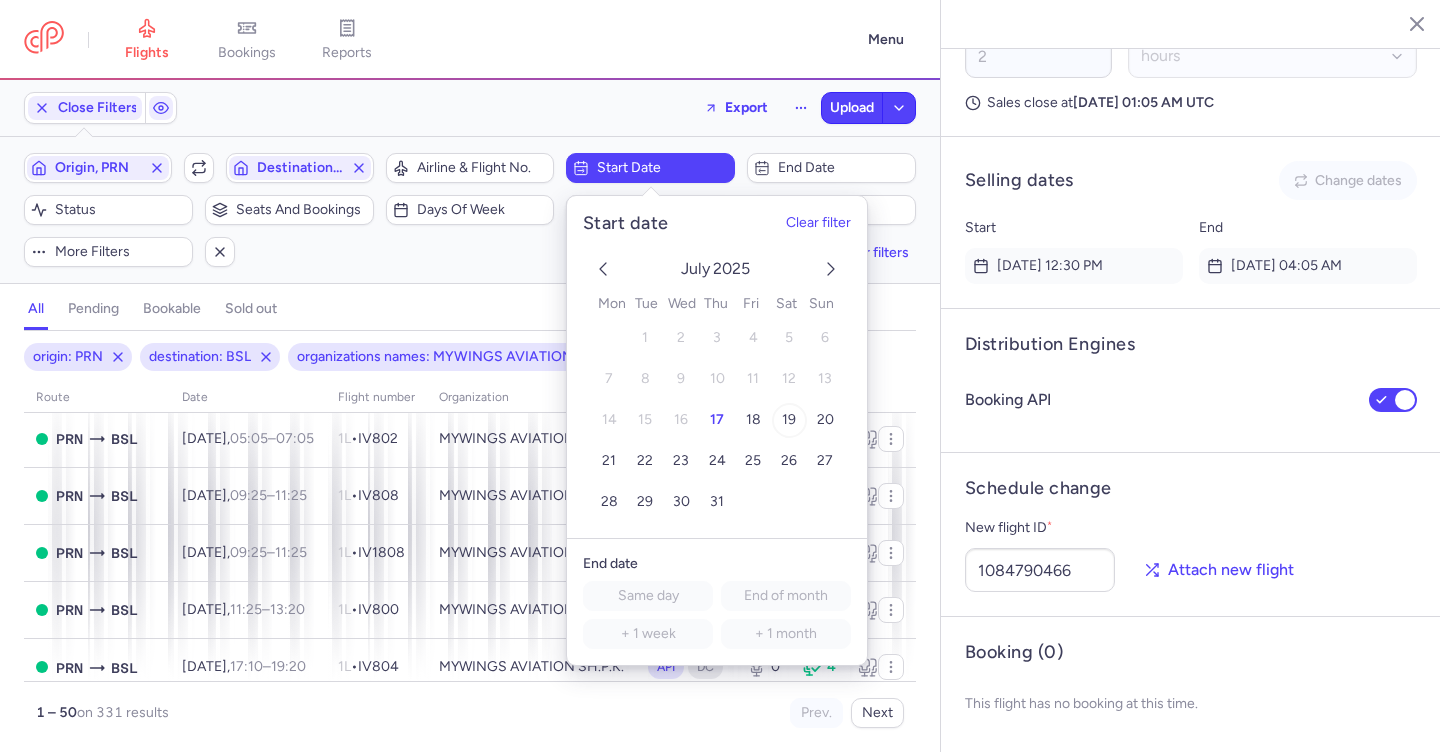 click on "19" at bounding box center (789, 420) 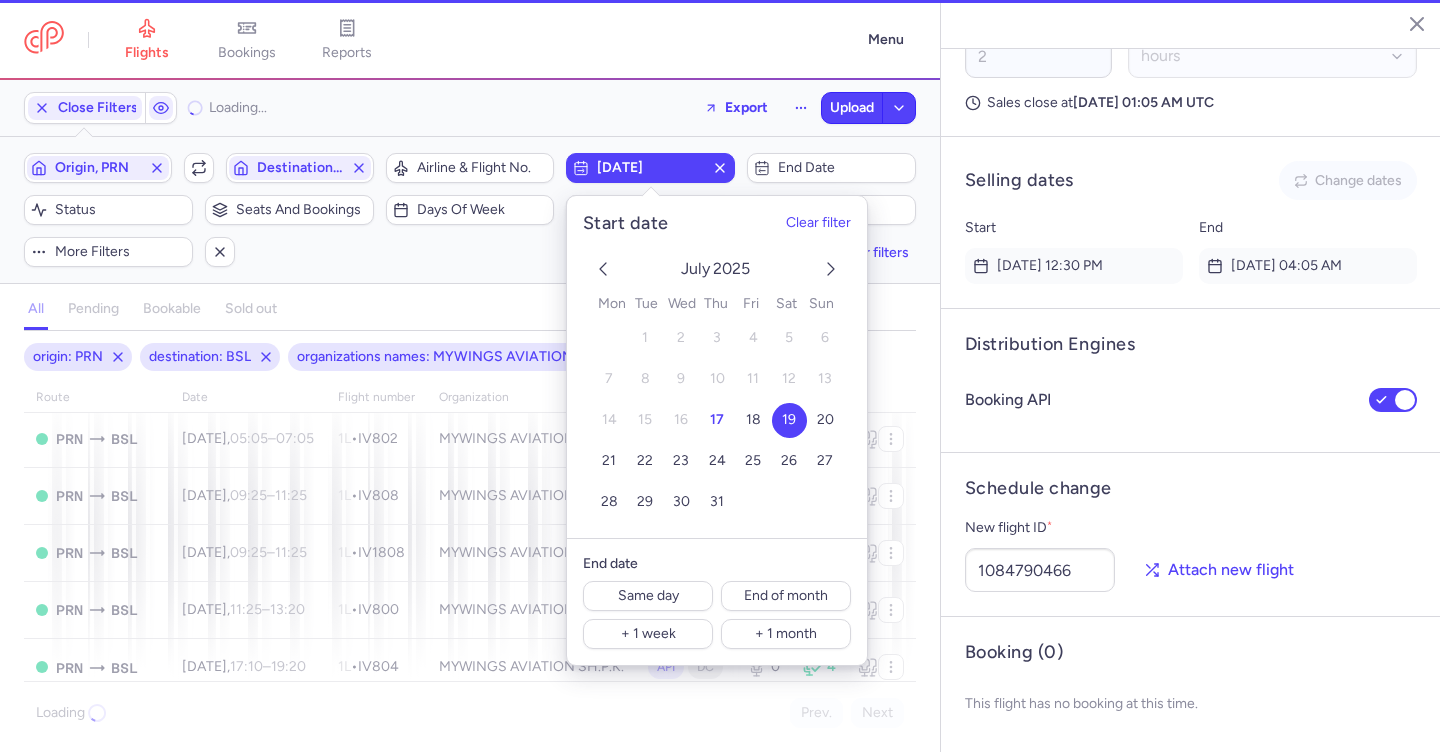 click on "Origin, PRN  Include return  Destination, BSL  Airline & Flight No.  2025-07-19  End date  Status  Seats and bookings  Days of week mywings aviation sh.p.k.   APIs settings  More filters  Clear filters" 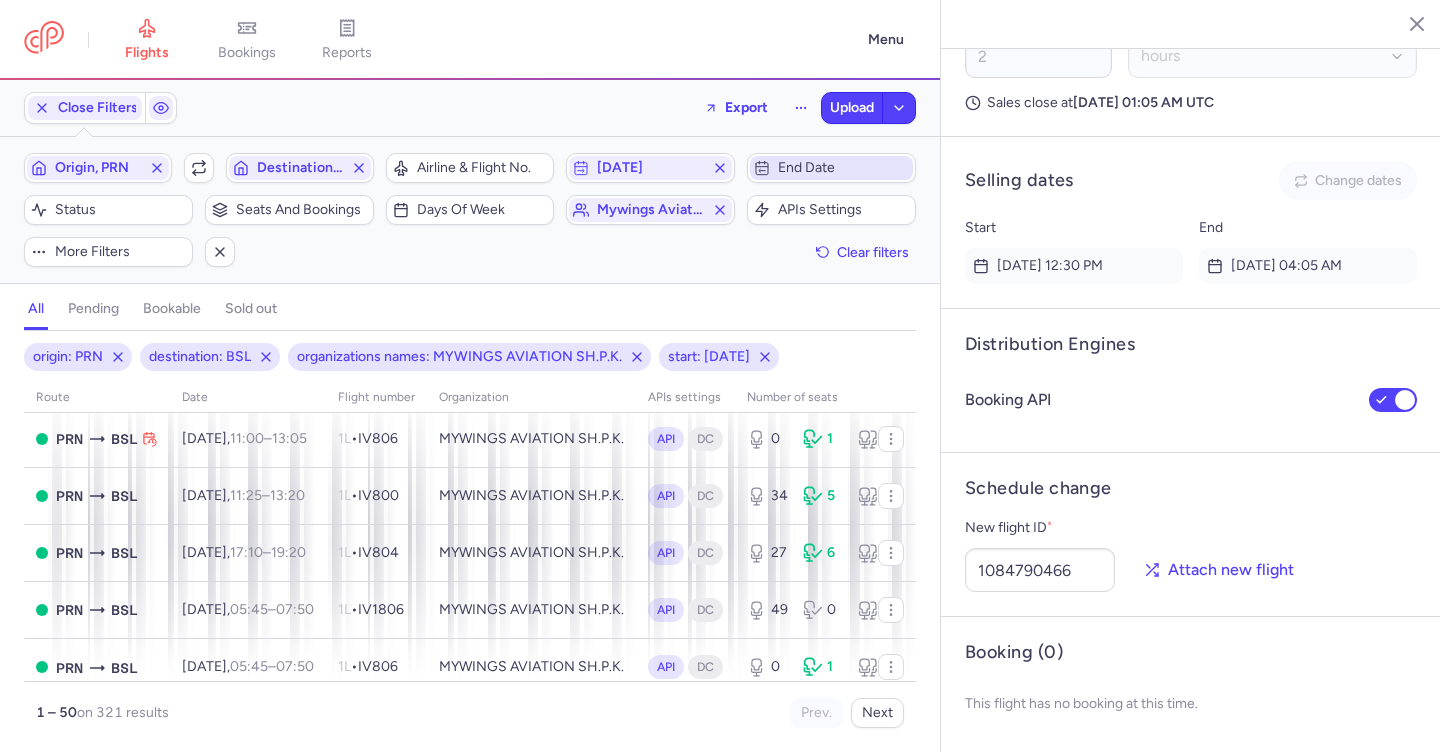 click on "End date" at bounding box center [843, 168] 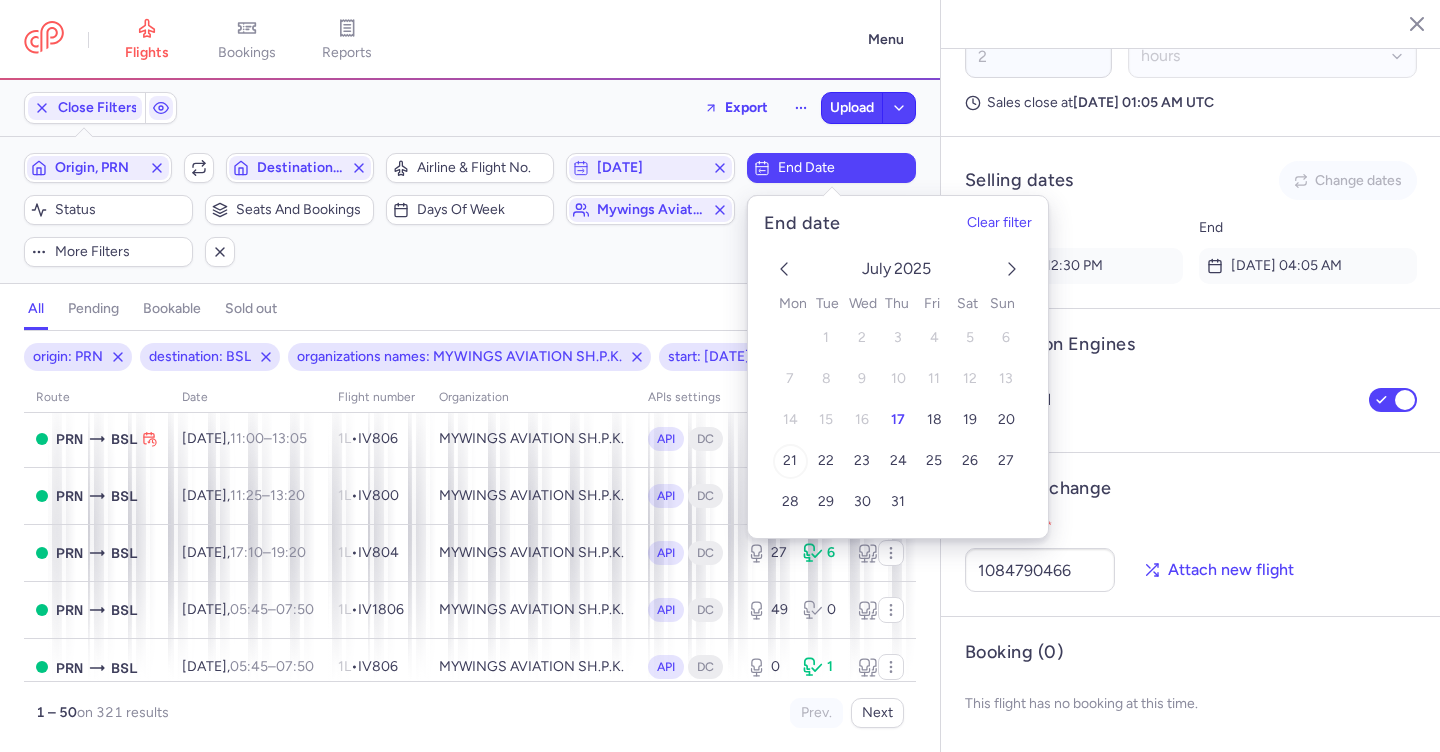 click on "21" at bounding box center [790, 461] 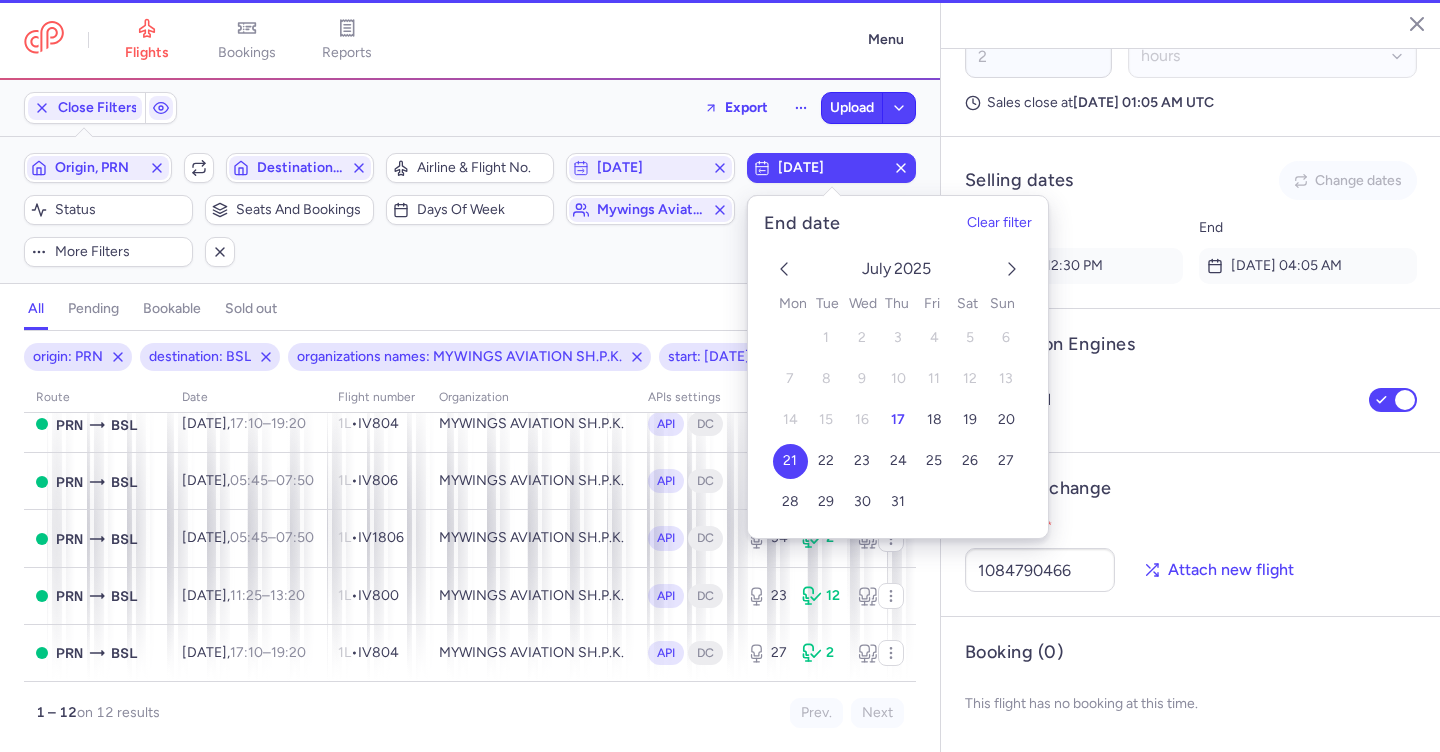 click on "Filters (5) – 12 results  Origin, PRN  Include return  Destination, BSL  Airline & Flight No.  2025-07-19  2025-07-21  Status  Seats and bookings  Days of week mywings aviation sh.p.k.   APIs settings  More filters  Clear filters" at bounding box center [470, 210] 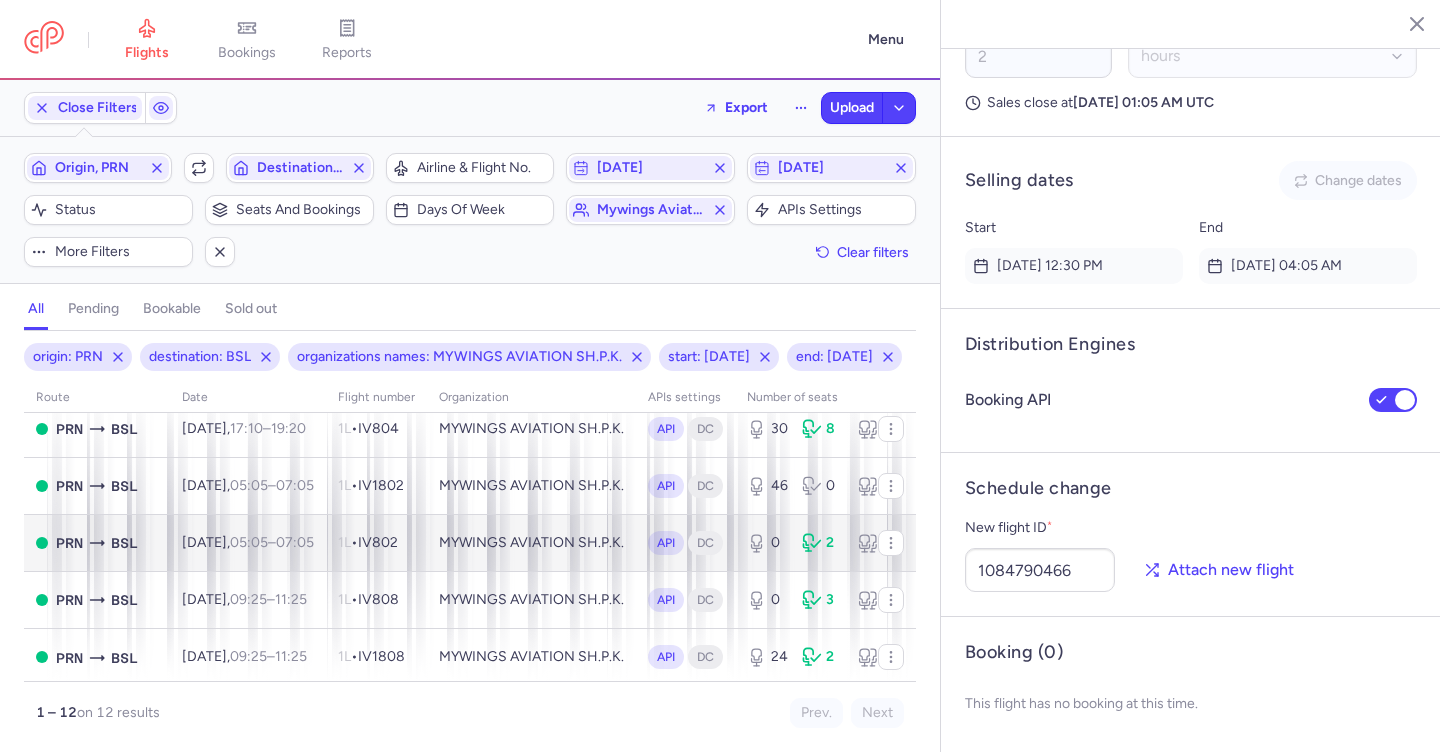 scroll, scrollTop: 108, scrollLeft: 0, axis: vertical 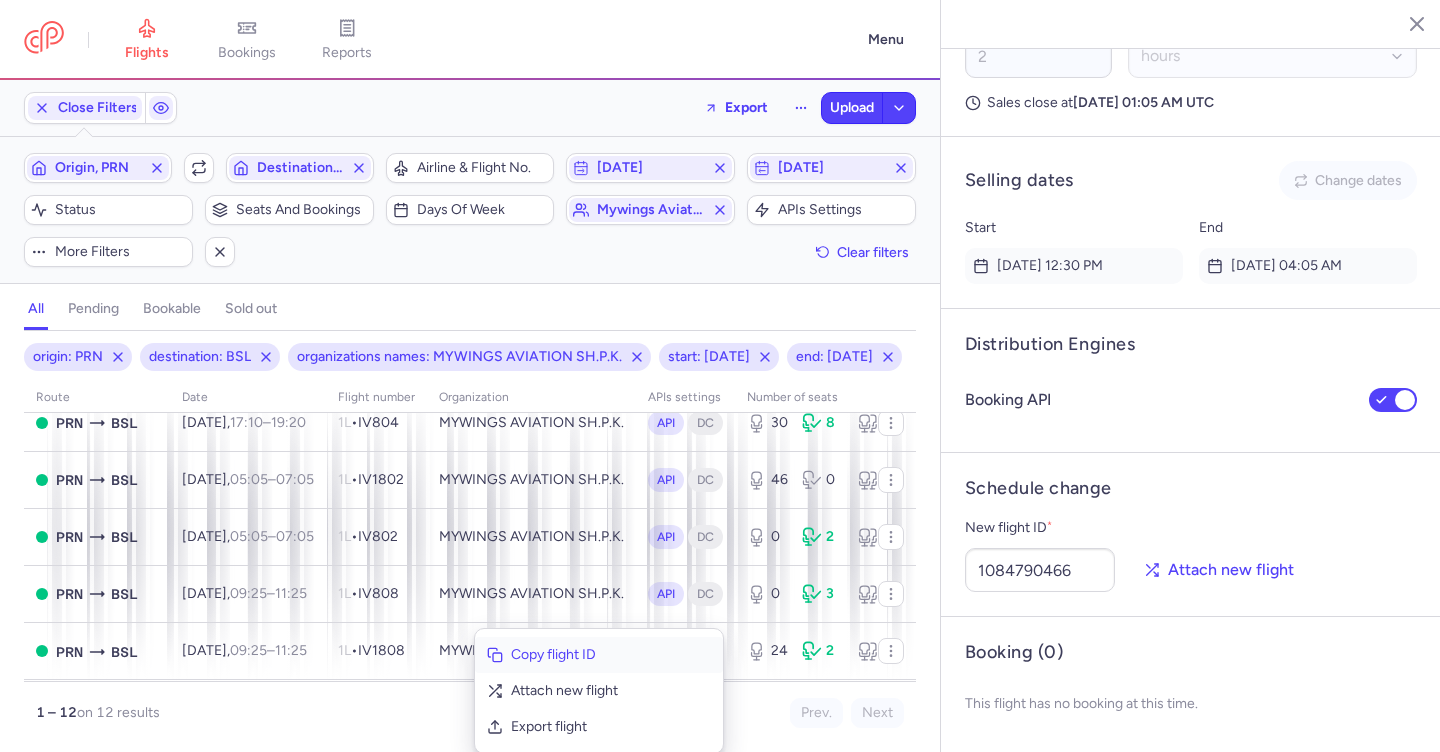 click on "Copy flight ID" at bounding box center (611, 655) 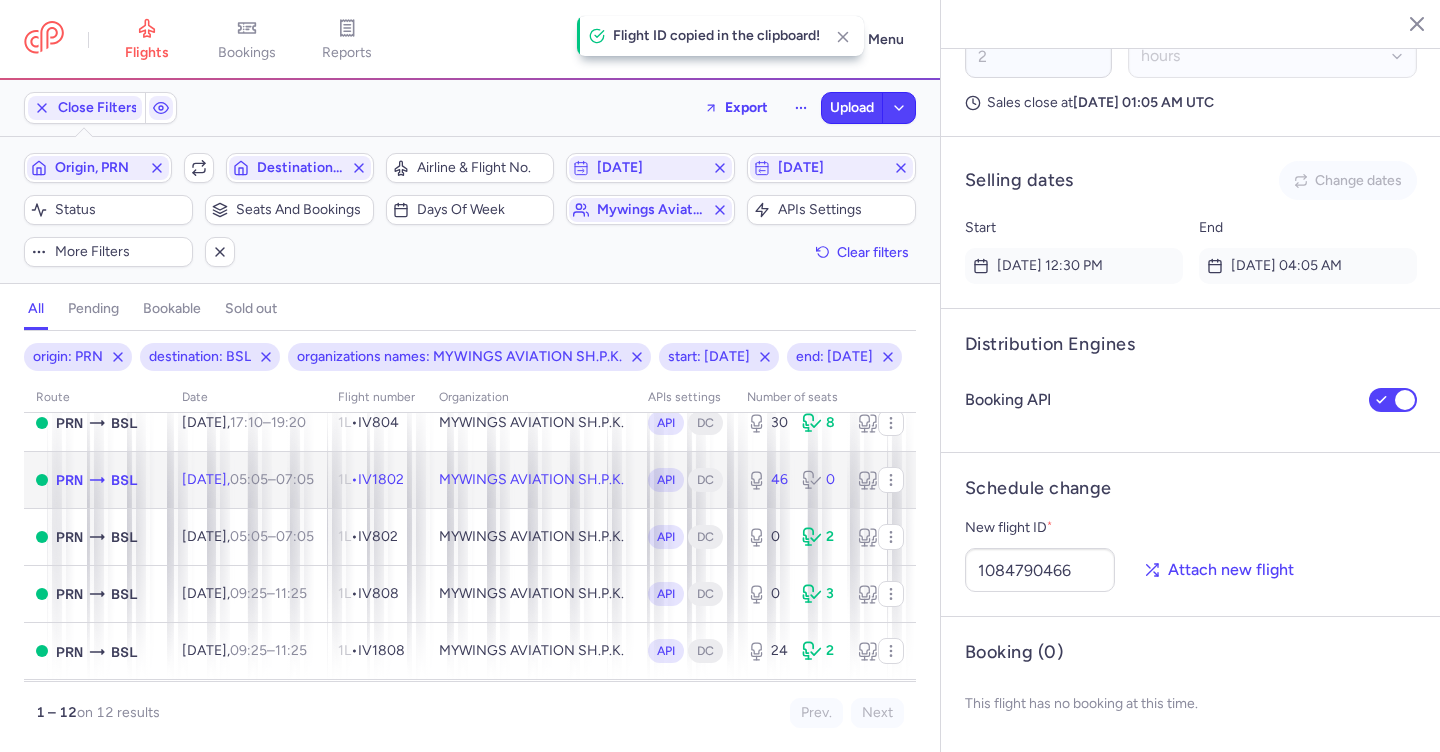 click on "1L  •   IV1802" at bounding box center [371, 479] 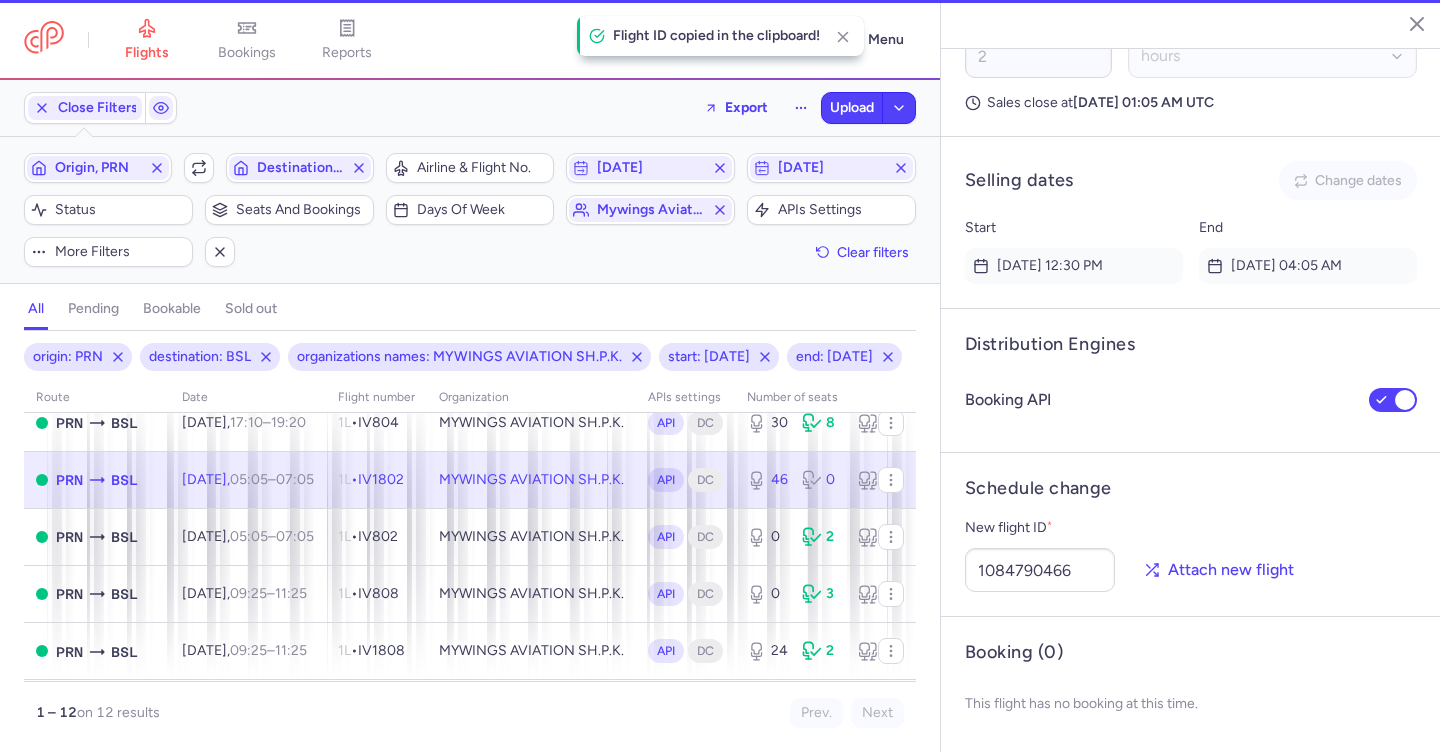 type on "46" 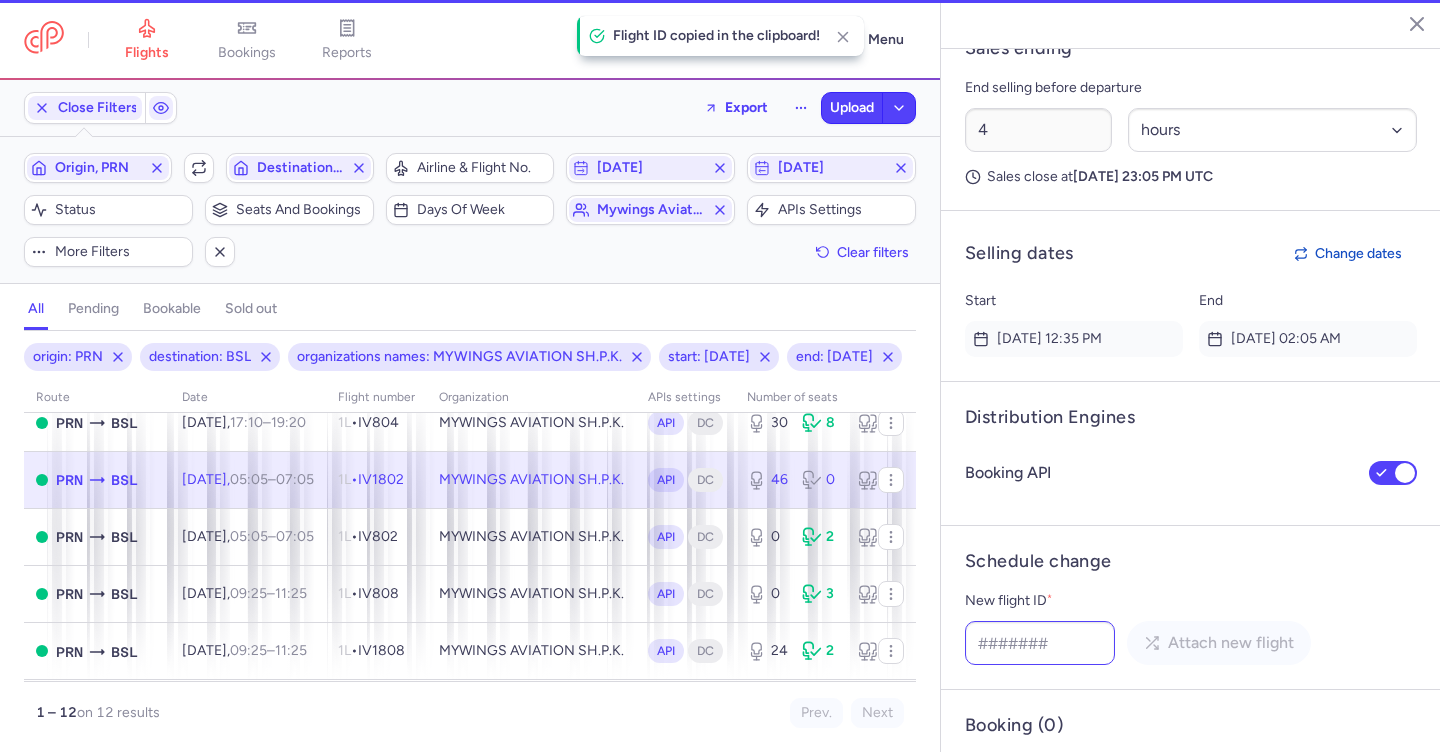 scroll, scrollTop: 1479, scrollLeft: 0, axis: vertical 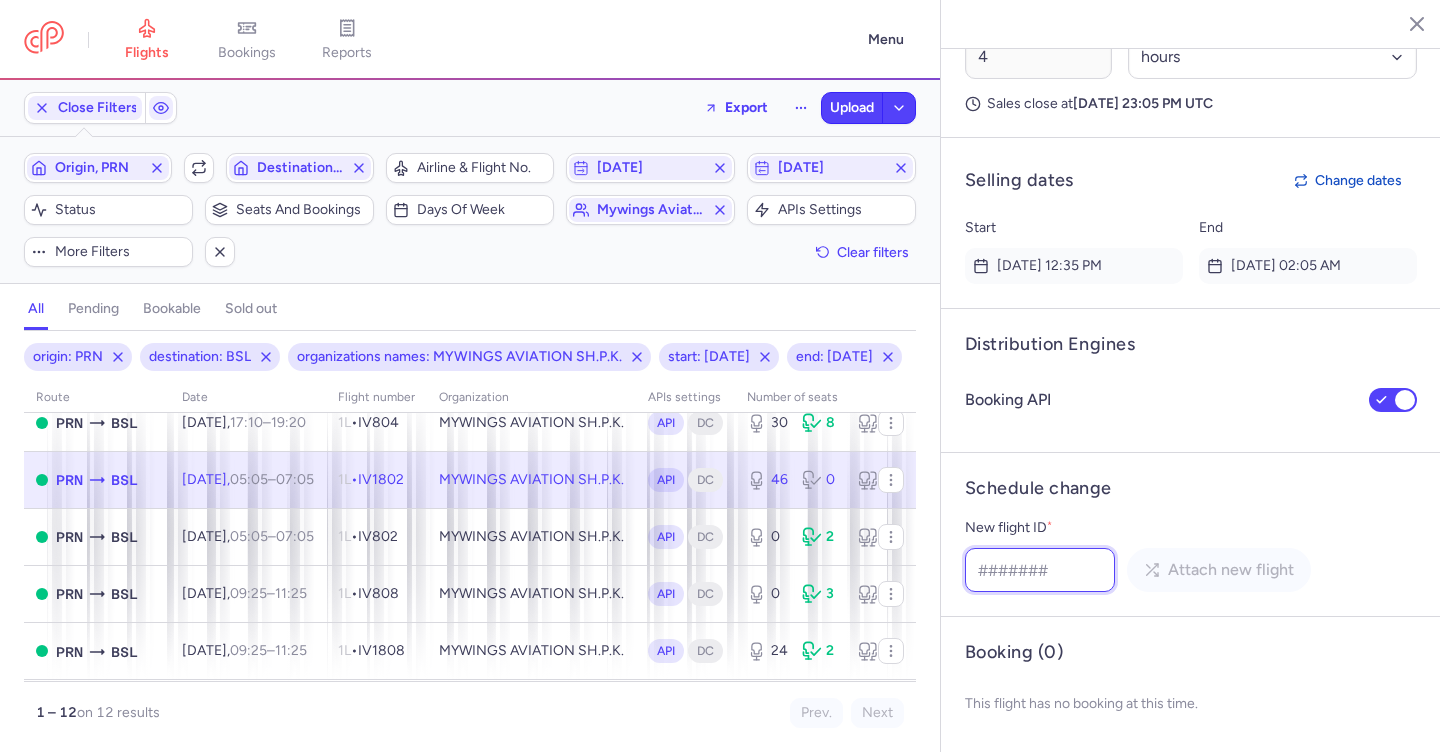 click on "New flight ID  *" at bounding box center (1040, 570) 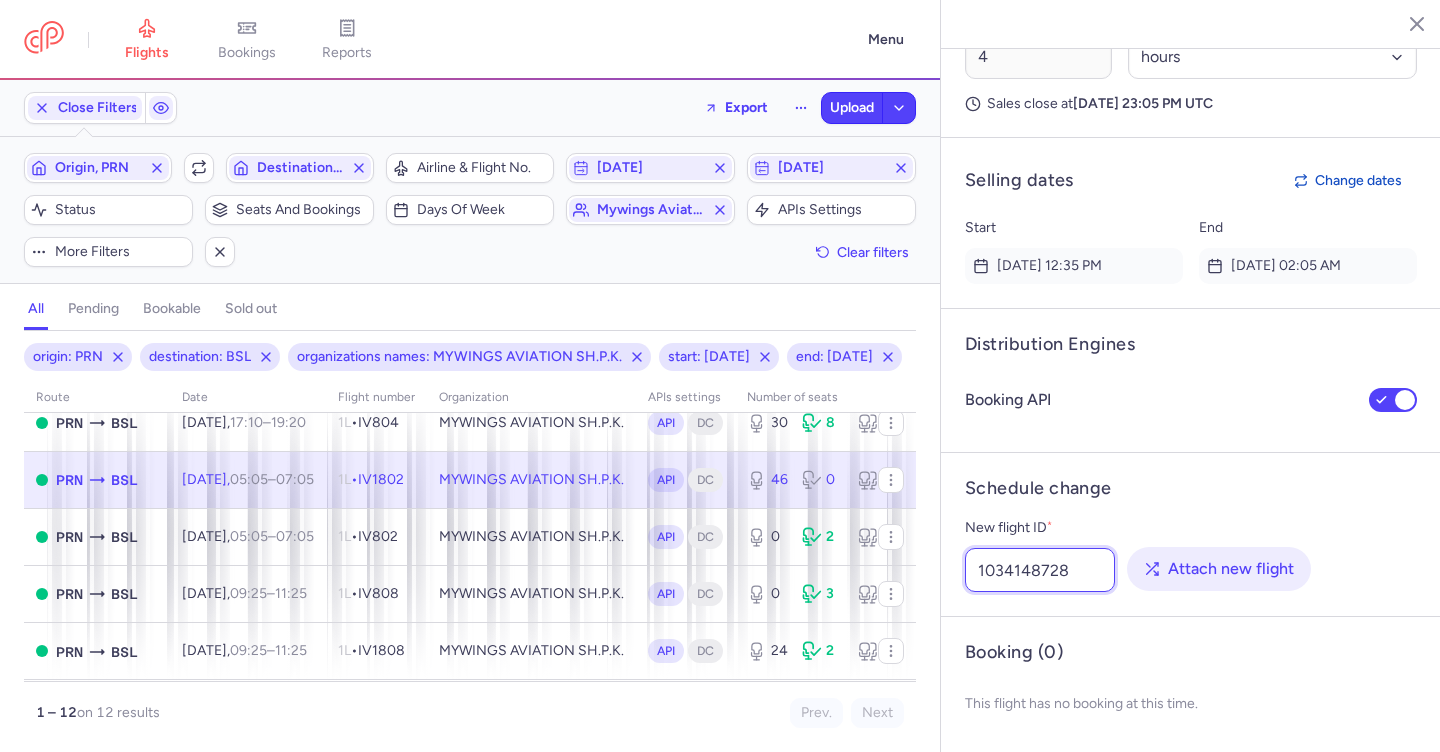 type on "1034148728" 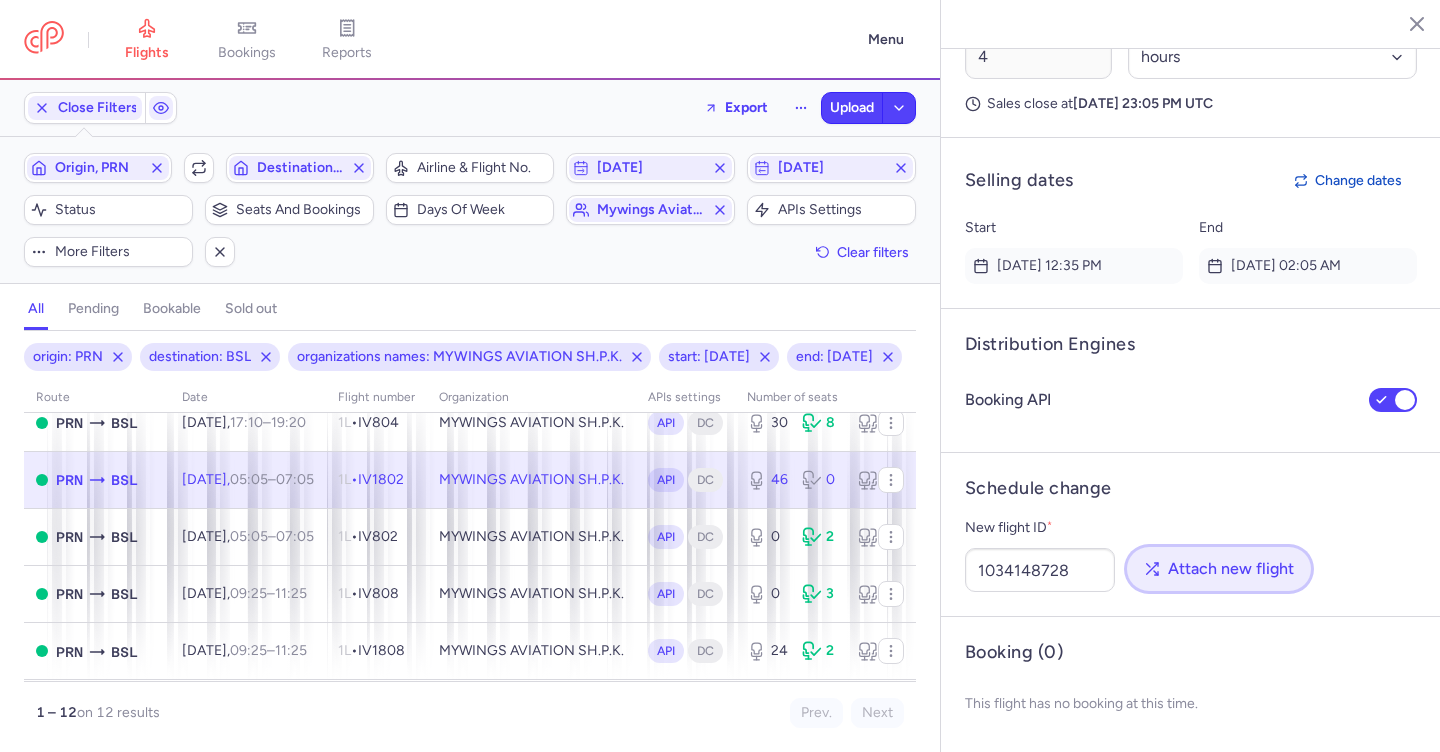click on "Attach new flight" at bounding box center (1219, 569) 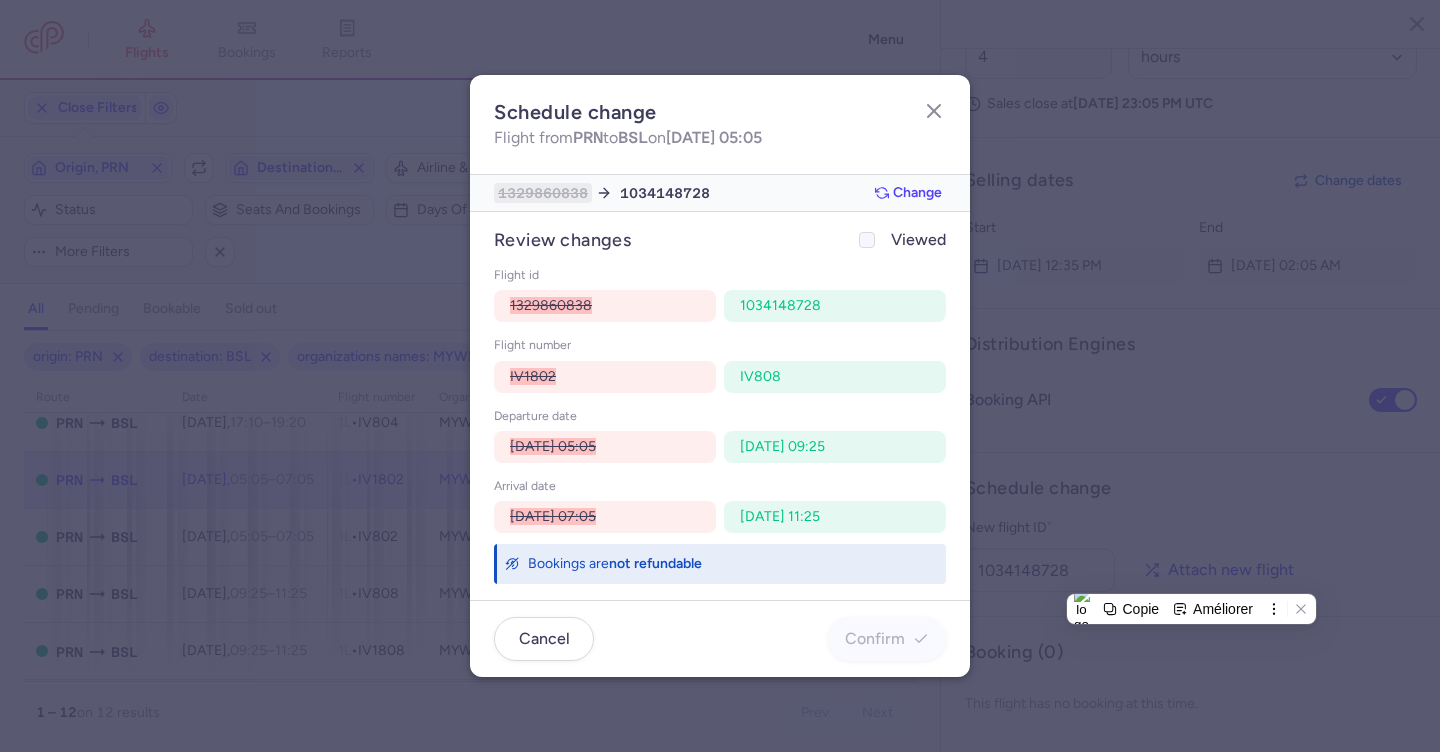 click on "Viewed" 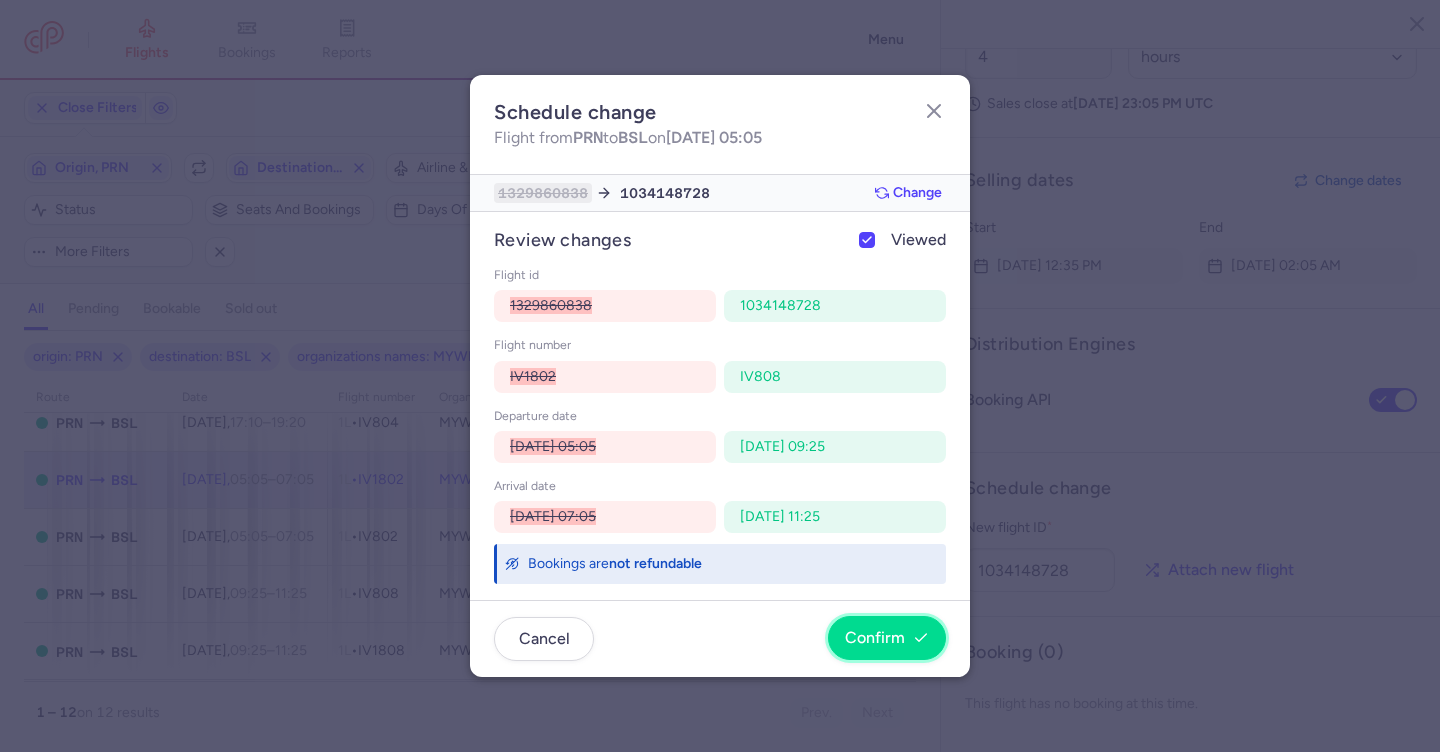 click on "Confirm" at bounding box center (875, 638) 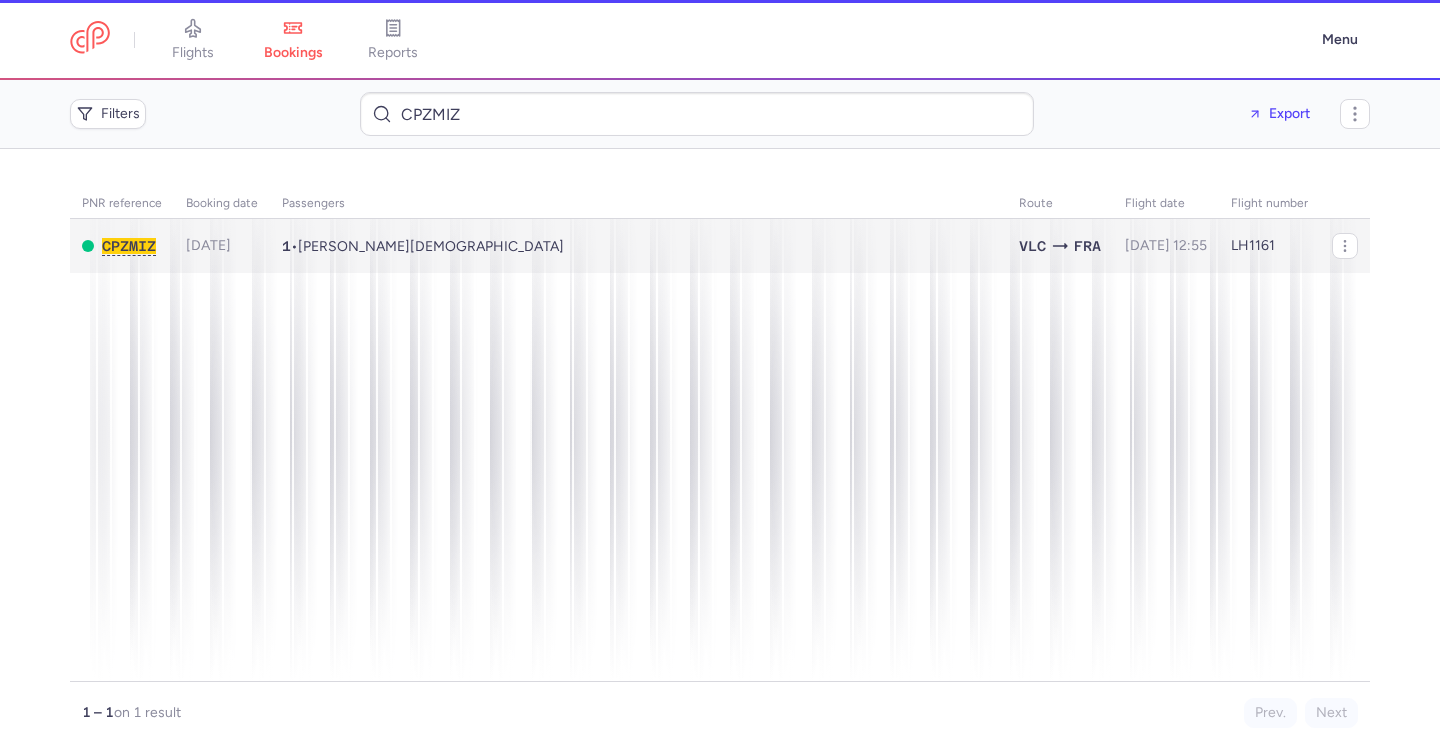 scroll, scrollTop: 0, scrollLeft: 0, axis: both 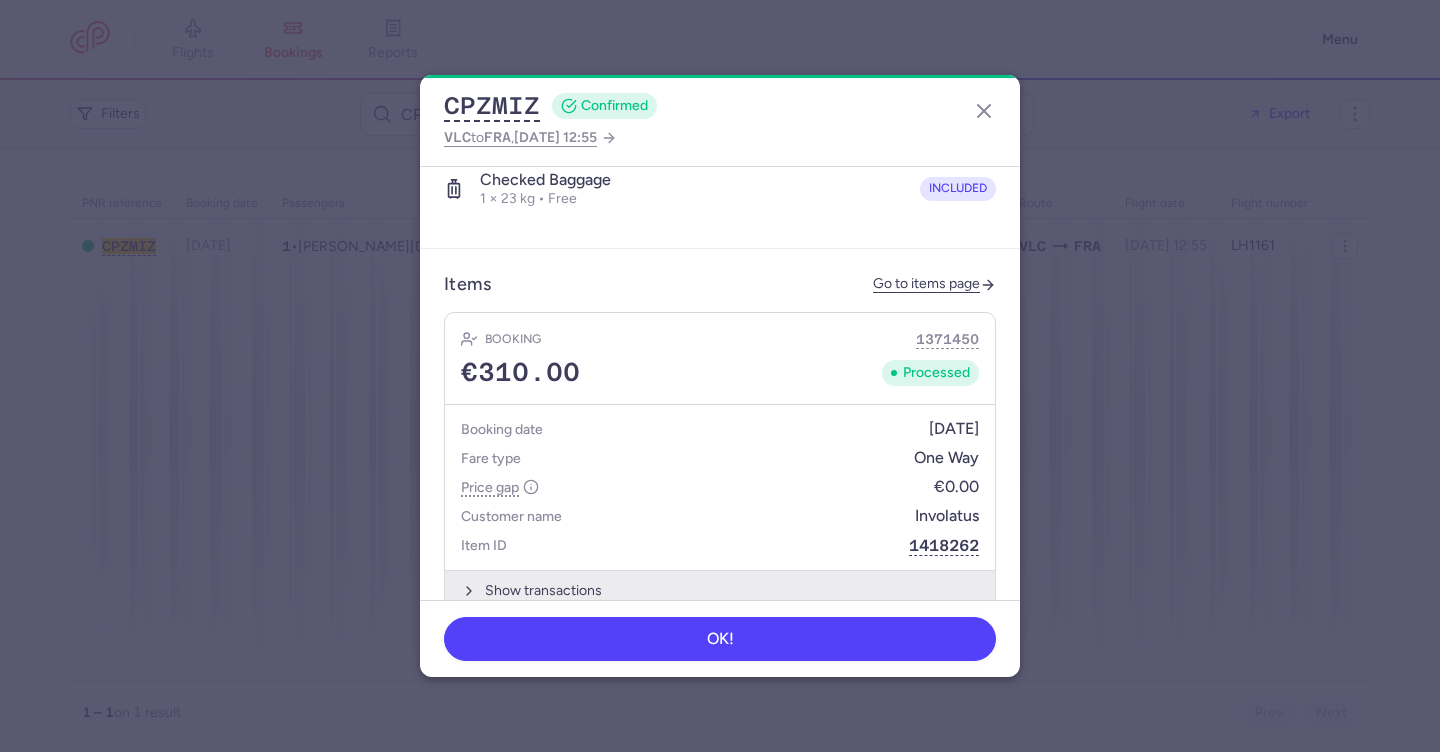 click on "Show transactions" at bounding box center [720, 590] 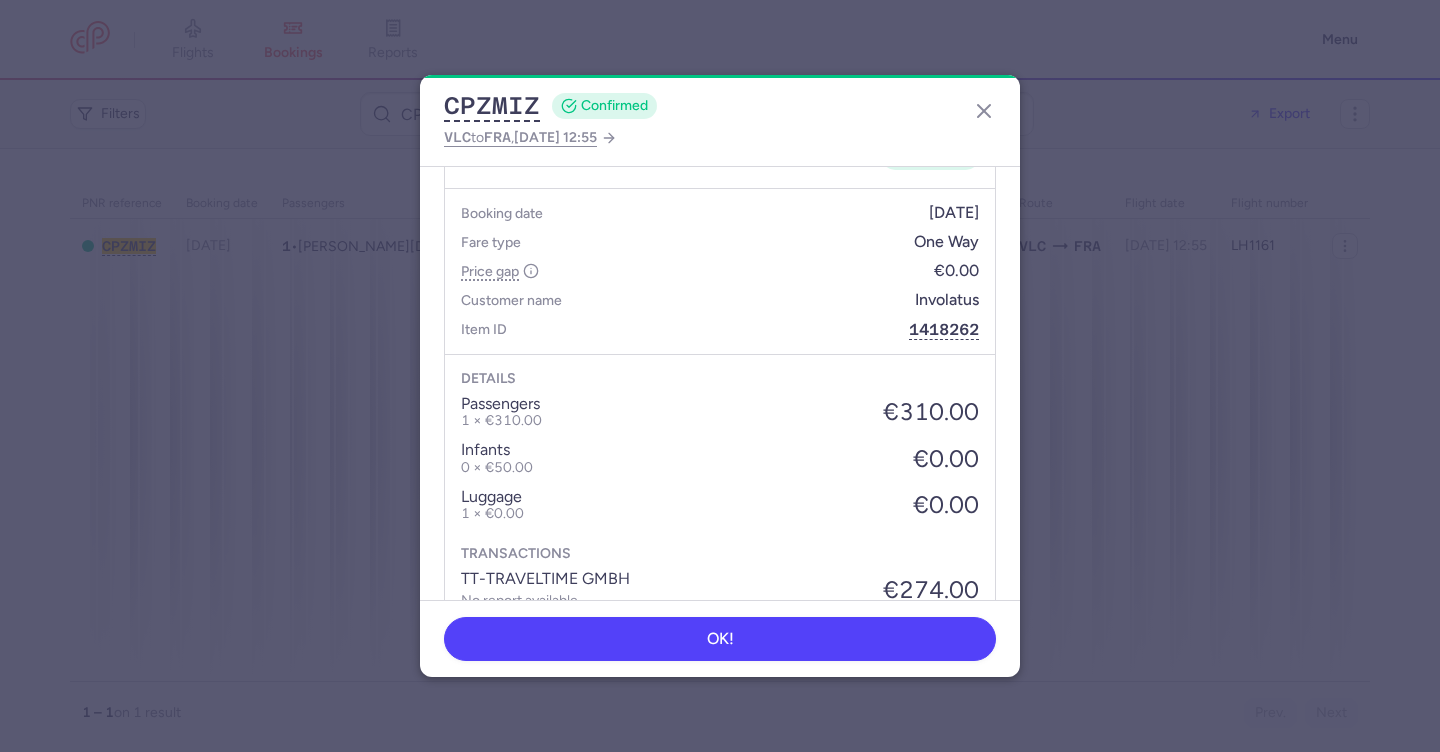 scroll, scrollTop: 947, scrollLeft: 0, axis: vertical 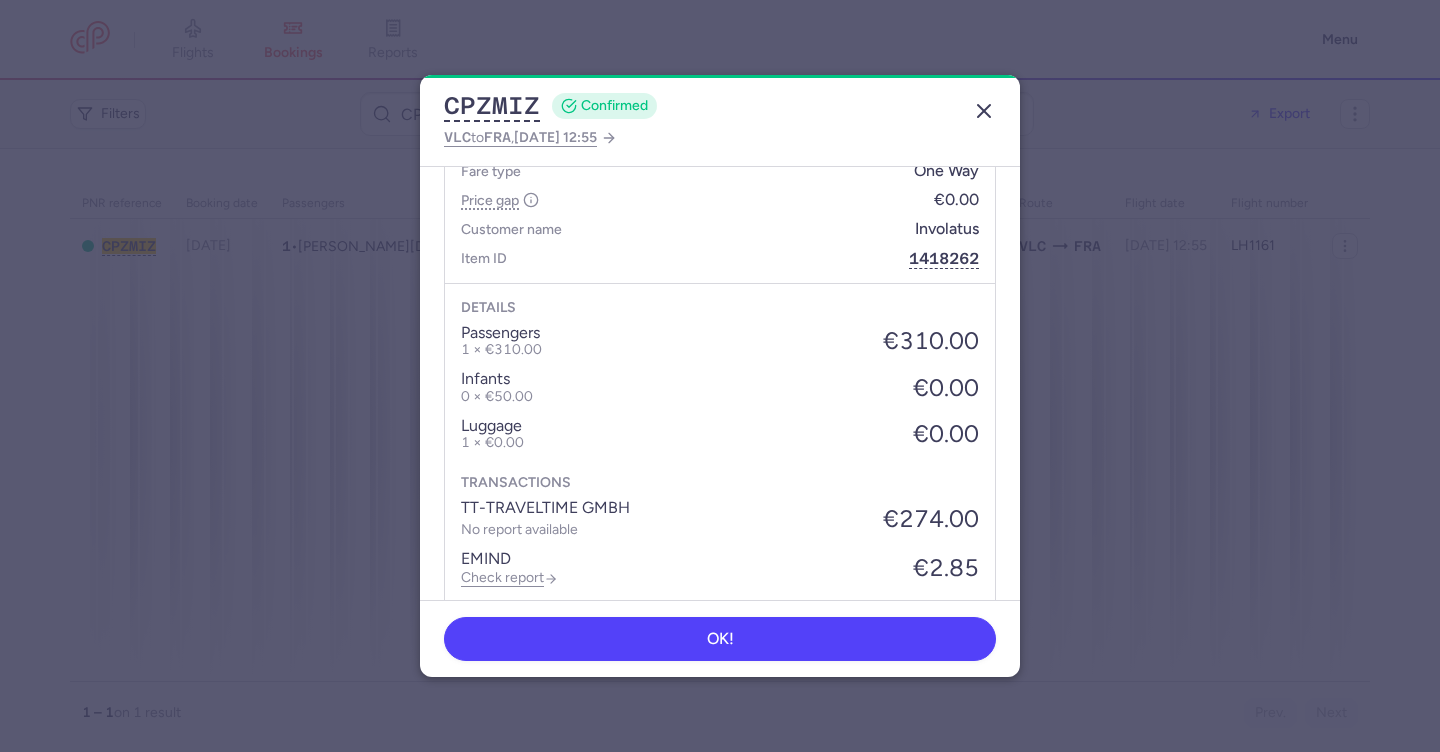 click 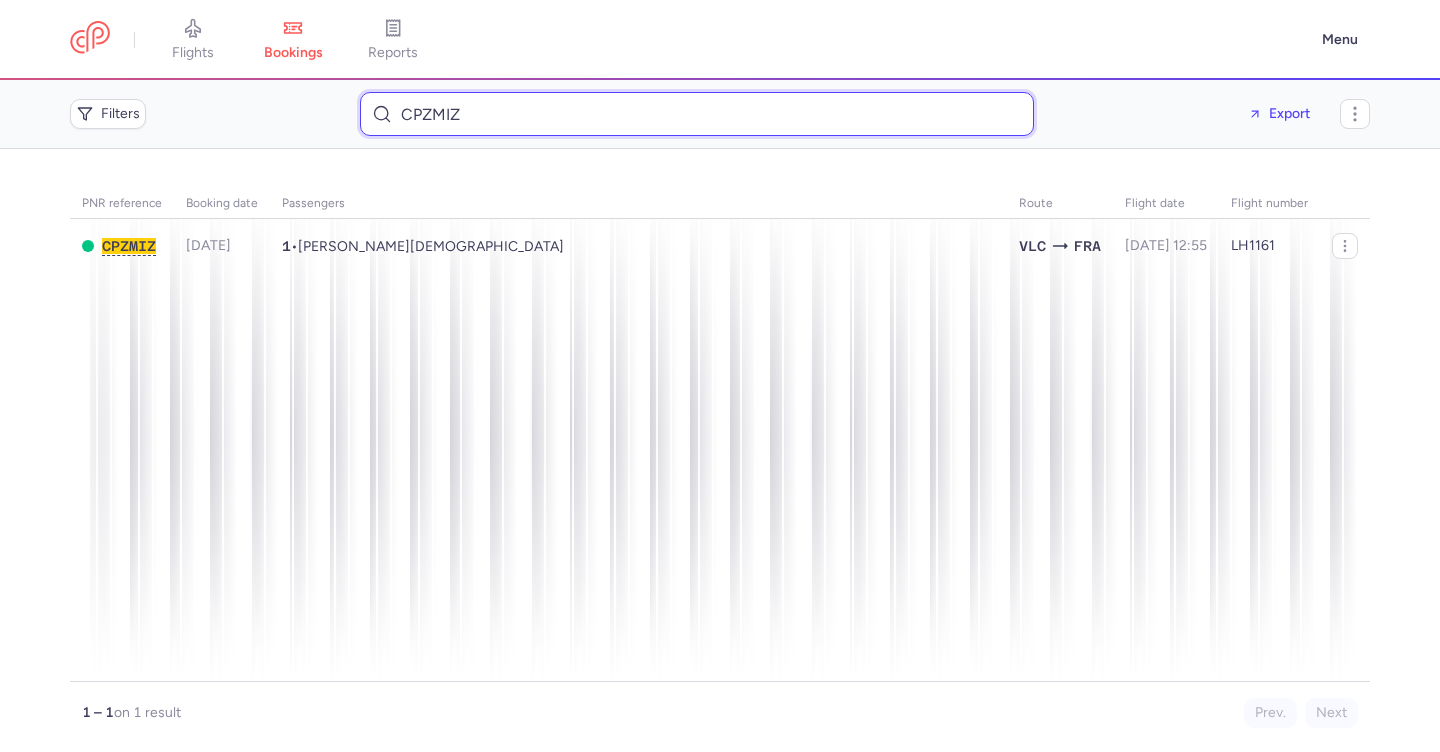 click on "CPZMIZ" at bounding box center (697, 114) 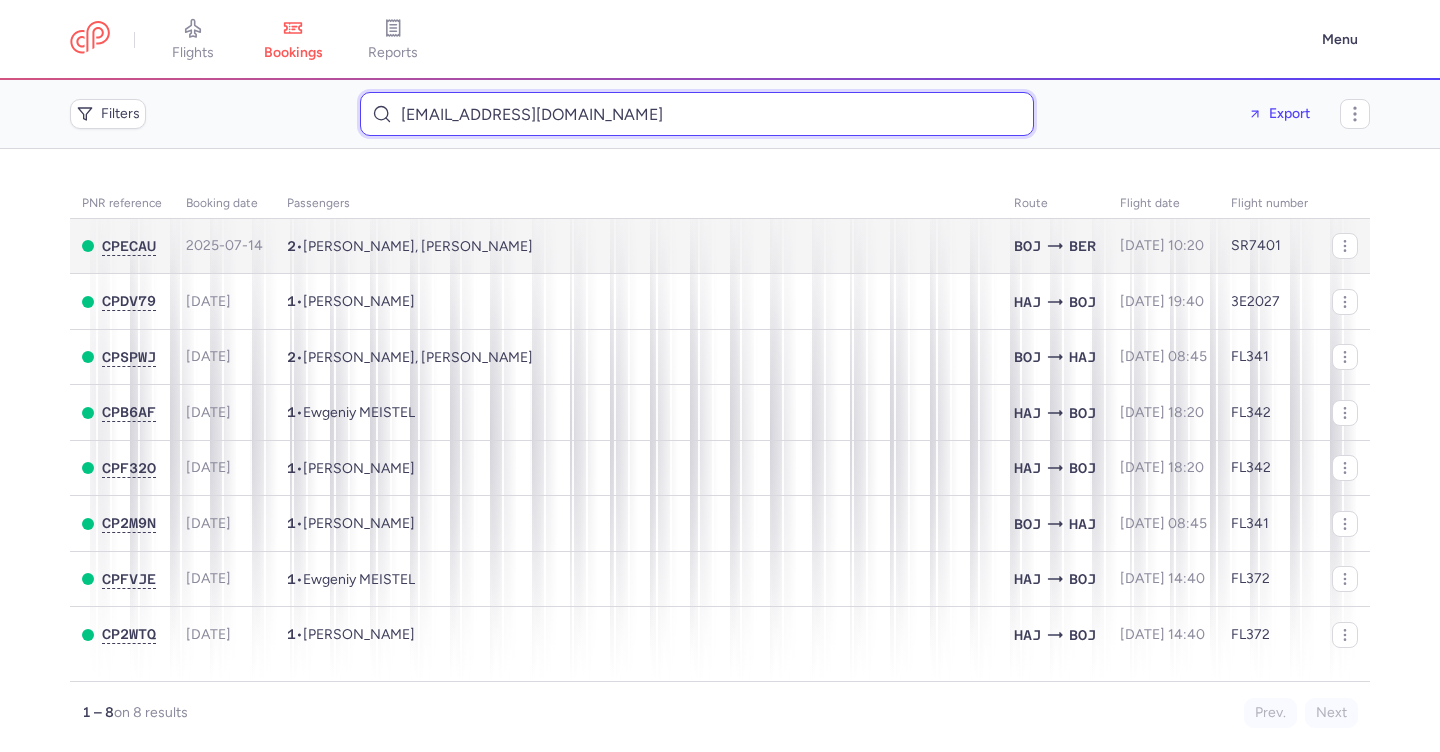 type on "[EMAIL_ADDRESS][DOMAIN_NAME]" 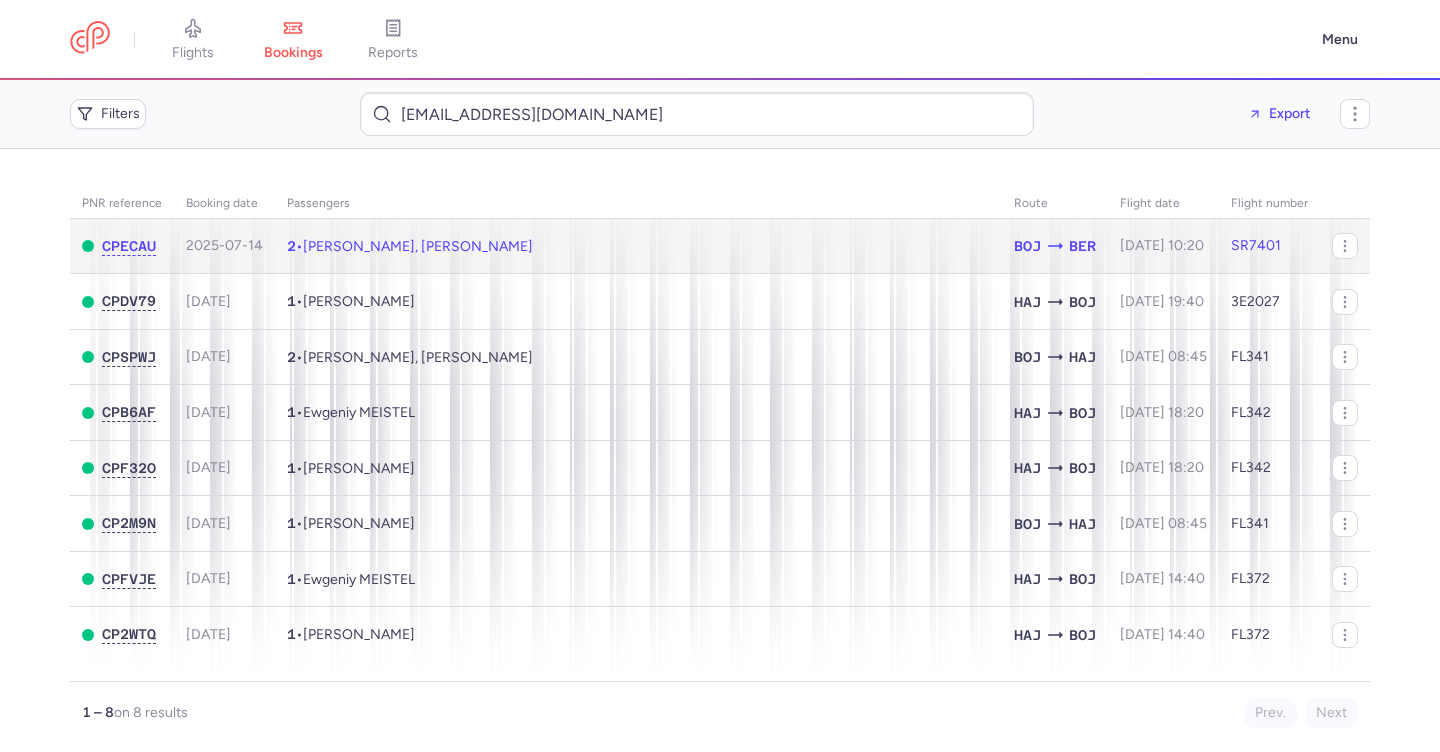 click on "Tamara MOELLER, Ewgeniy MEISTEL" at bounding box center [418, 246] 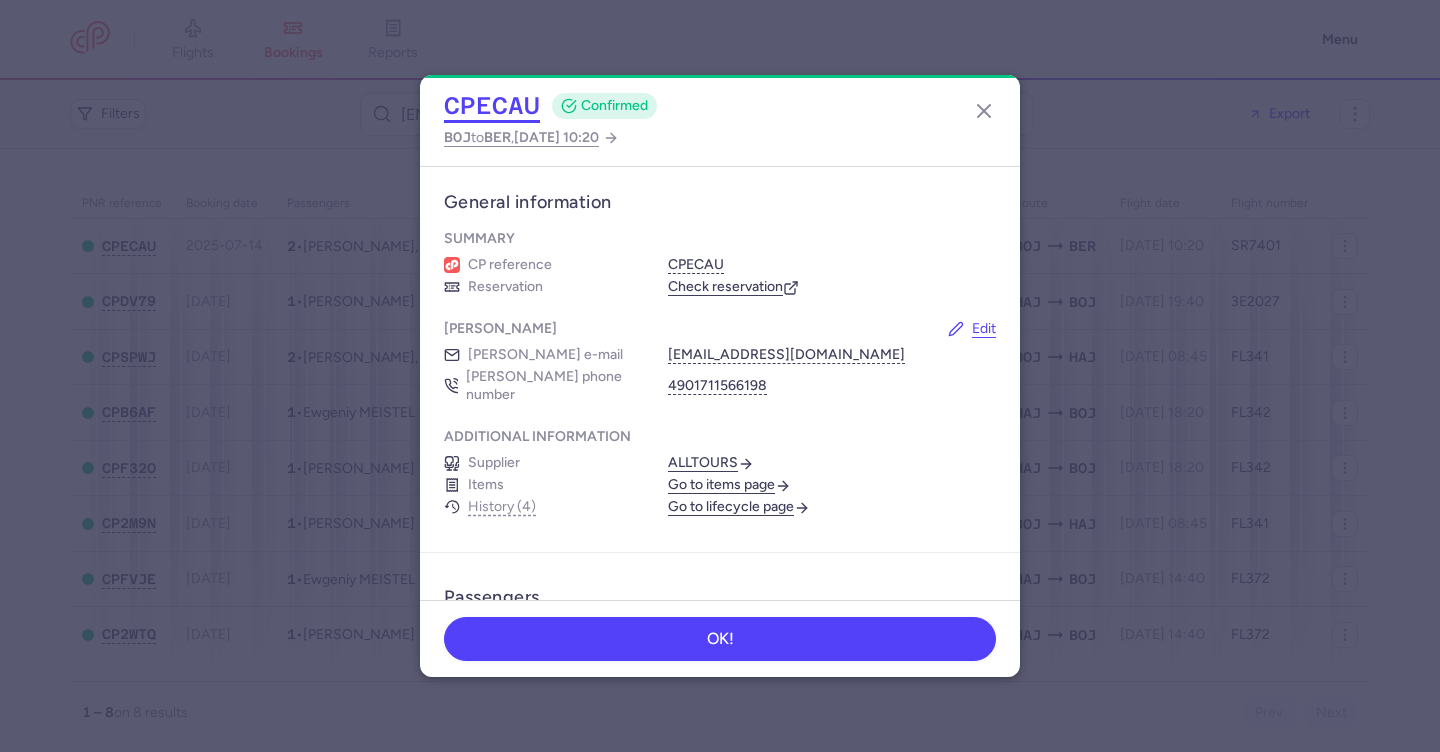 click on "CPECAU" 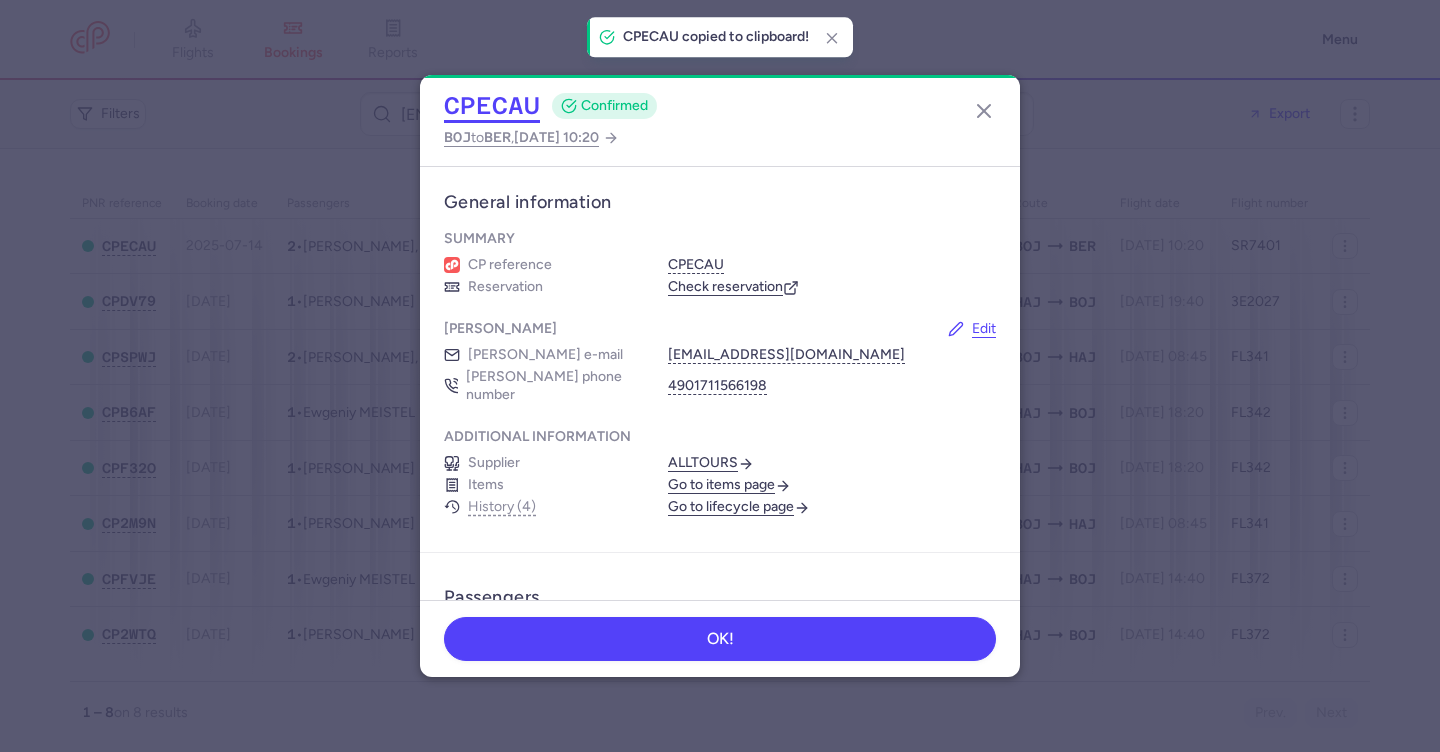 click on "CPECAU" 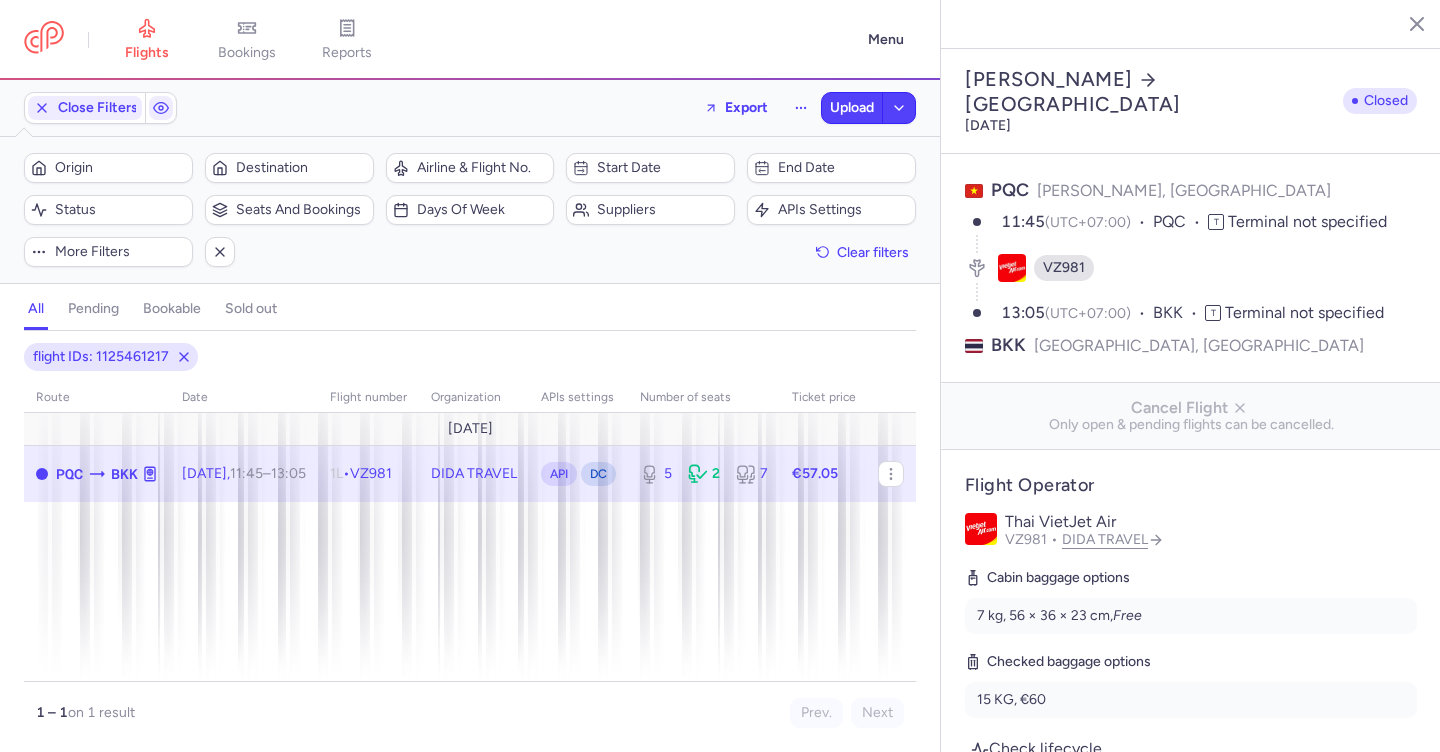 select on "days" 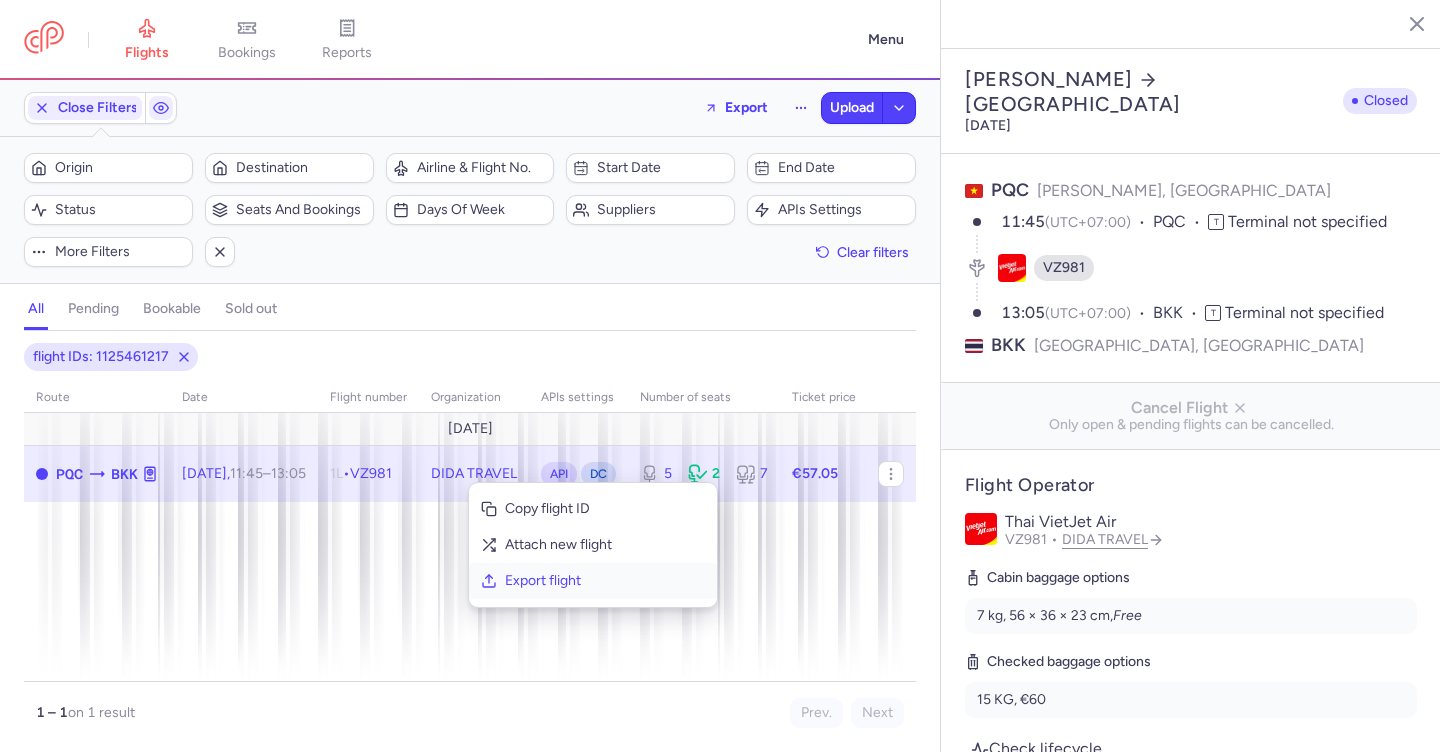 click on "Export flight" at bounding box center [593, 581] 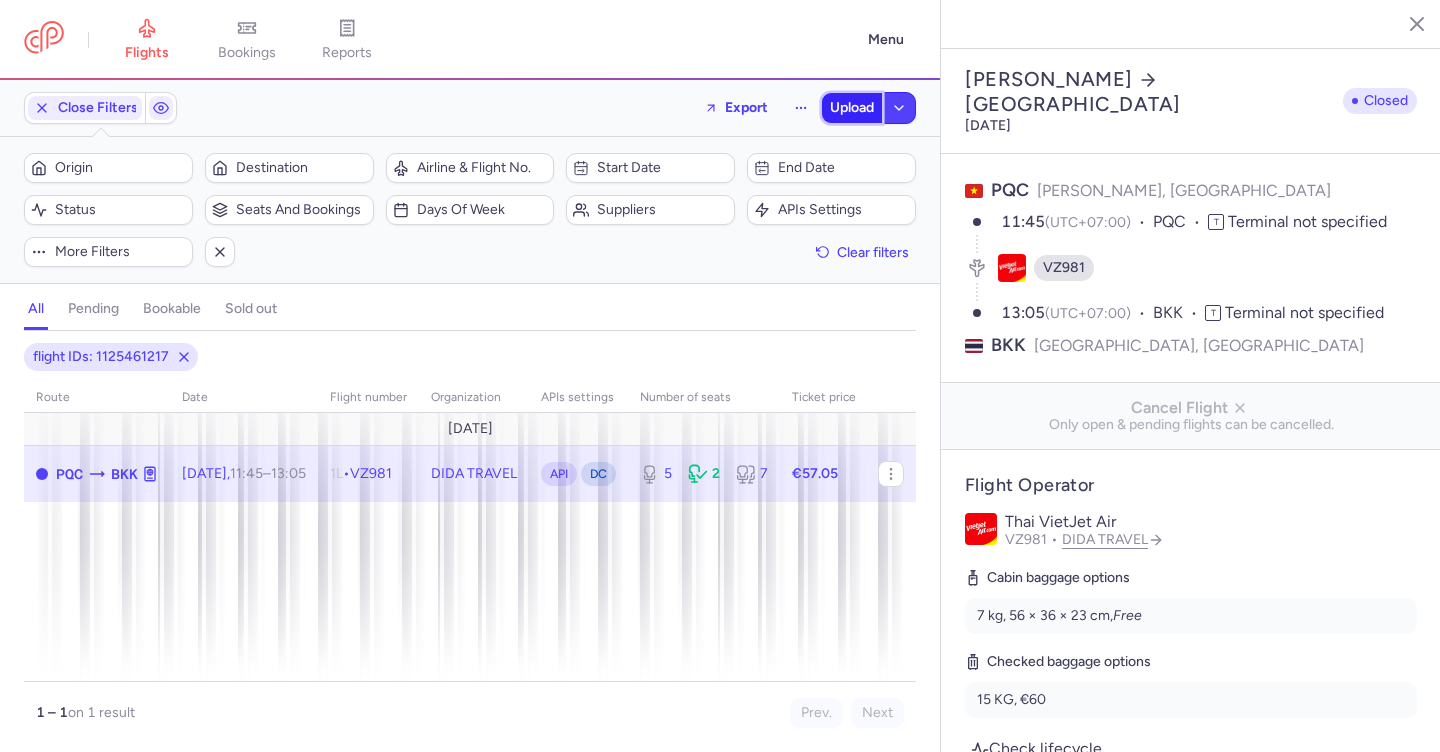 click on "Upload" at bounding box center (852, 108) 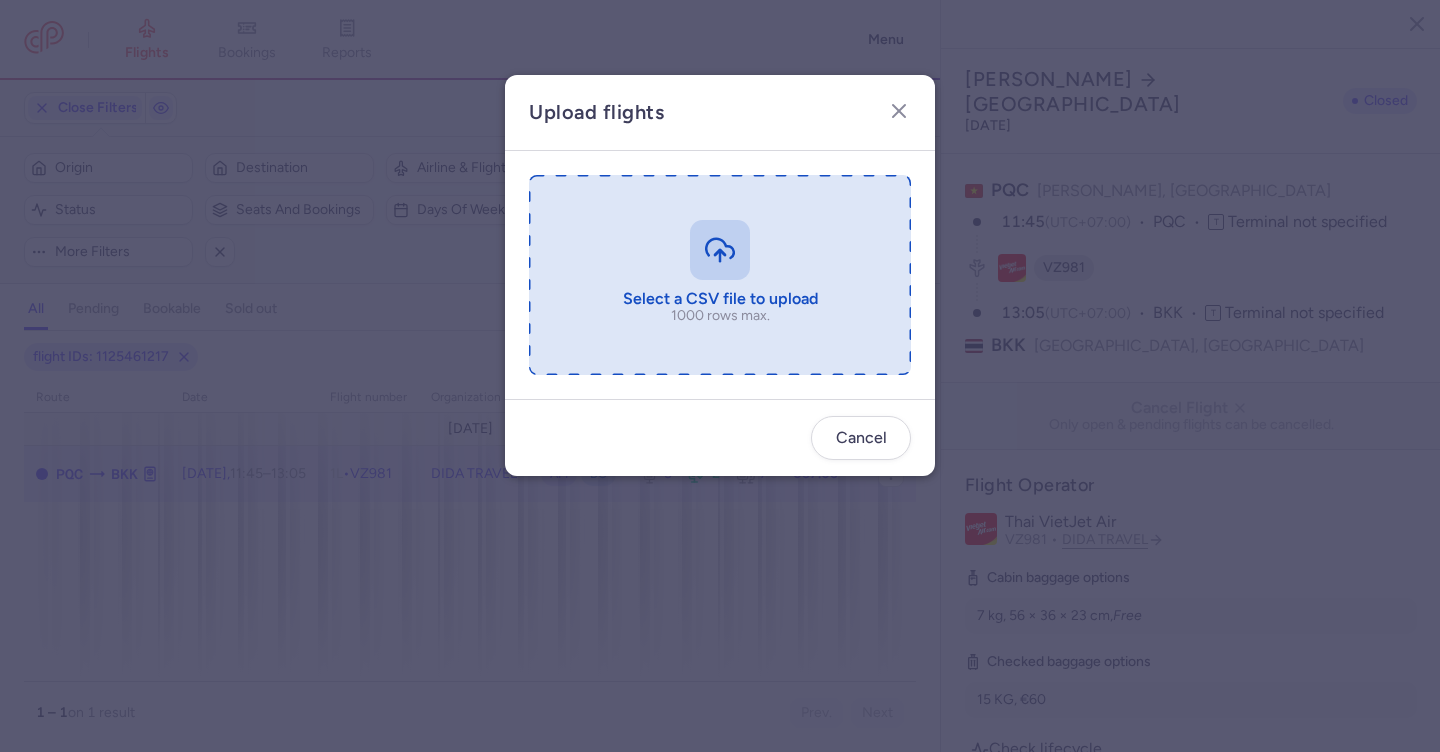 click at bounding box center (720, 275) 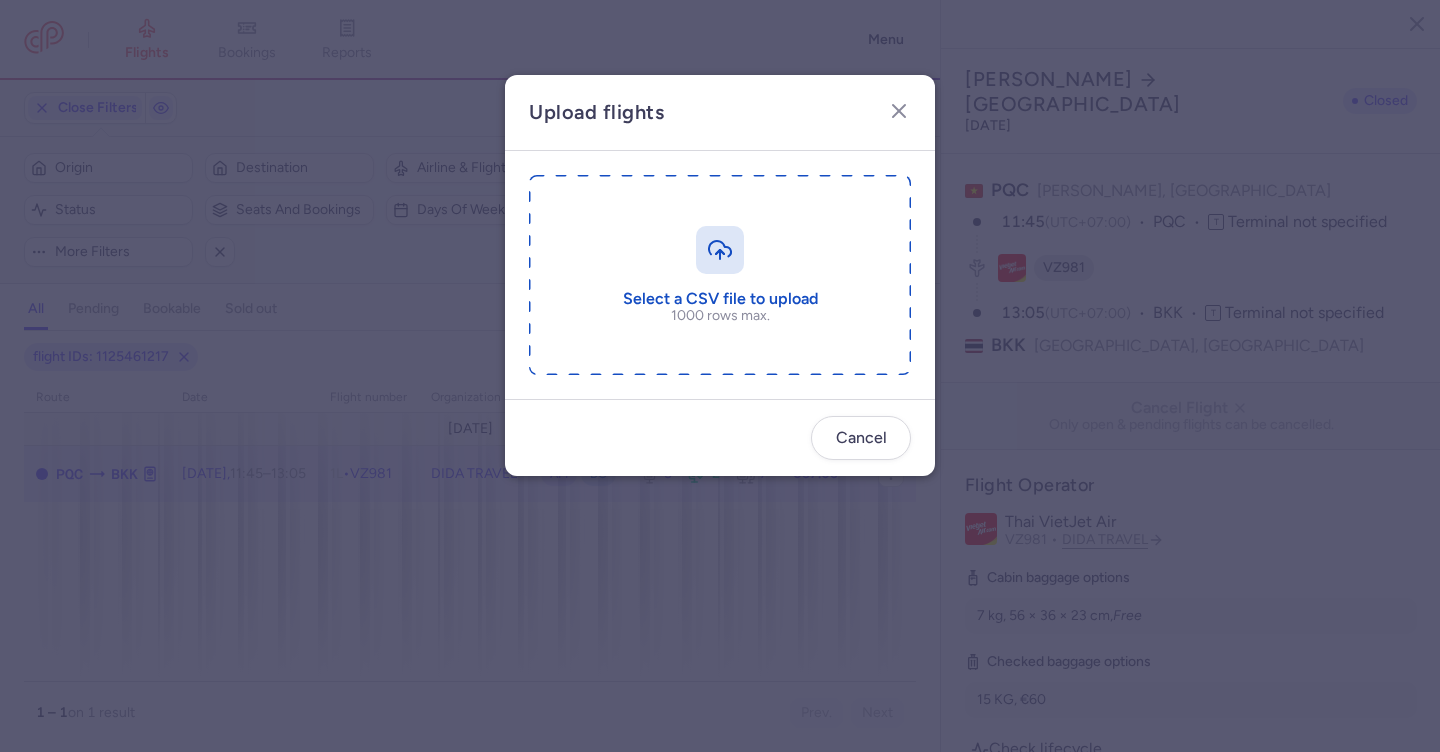 type on "C:\fakepath\export_flight_VZ981_20250717,1448.csv" 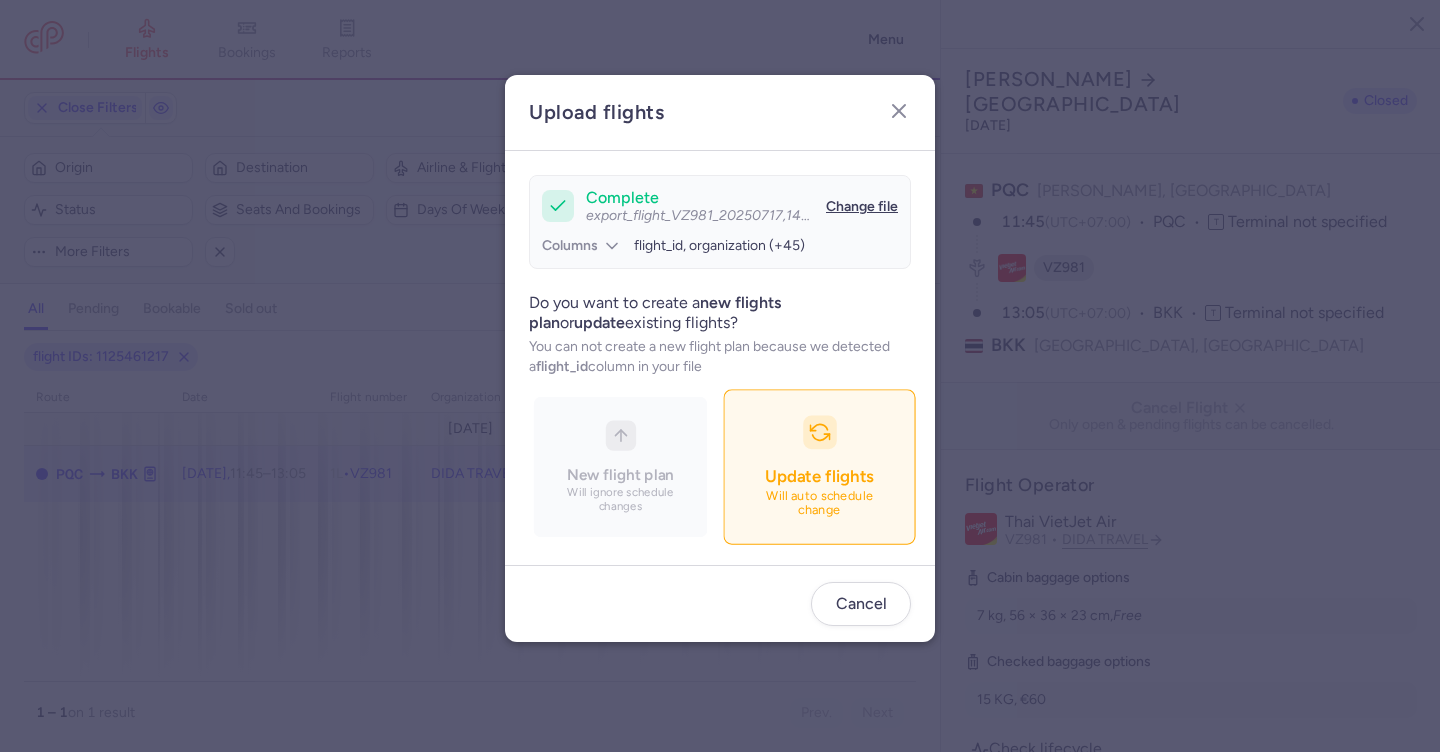 click on "Update flights Will auto schedule change" at bounding box center (819, 467) 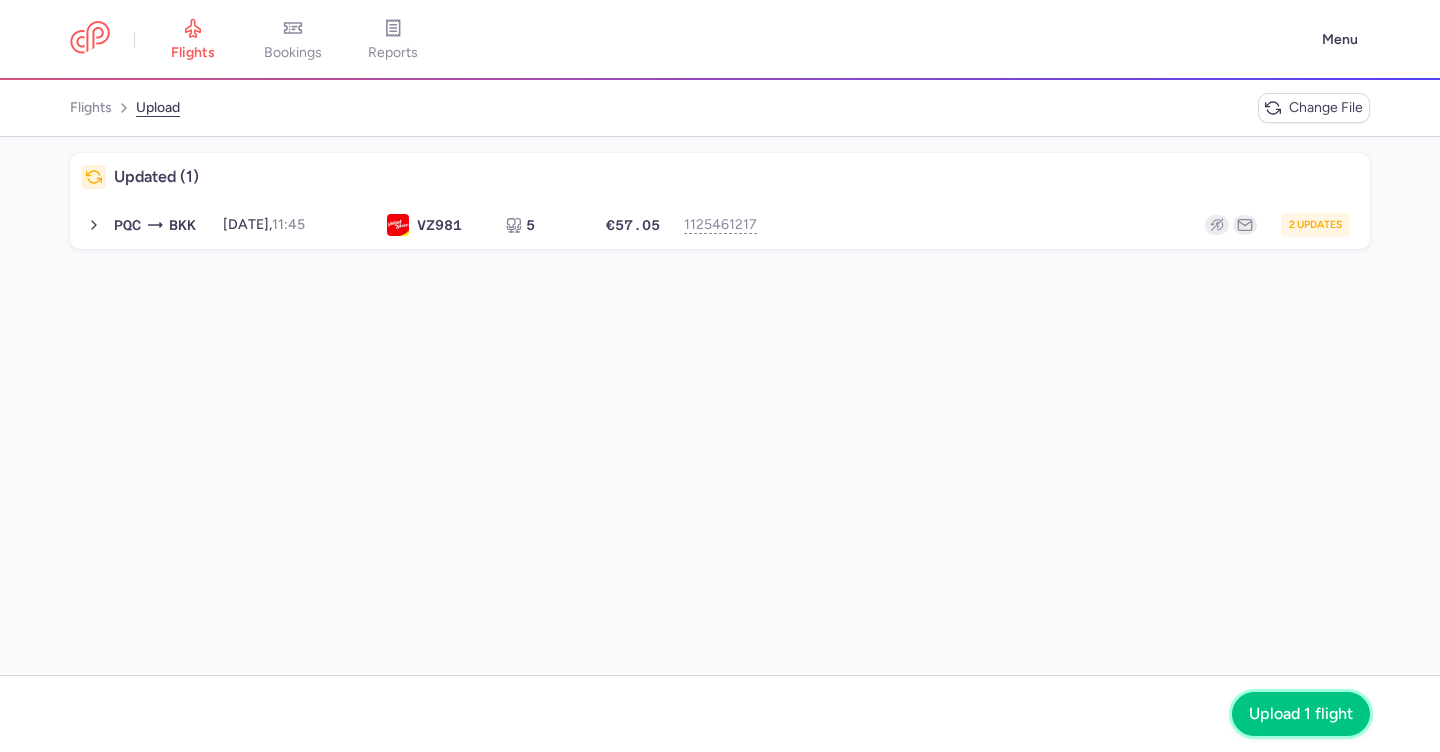 drag, startPoint x: 1290, startPoint y: 692, endPoint x: 1093, endPoint y: 573, distance: 230.15213 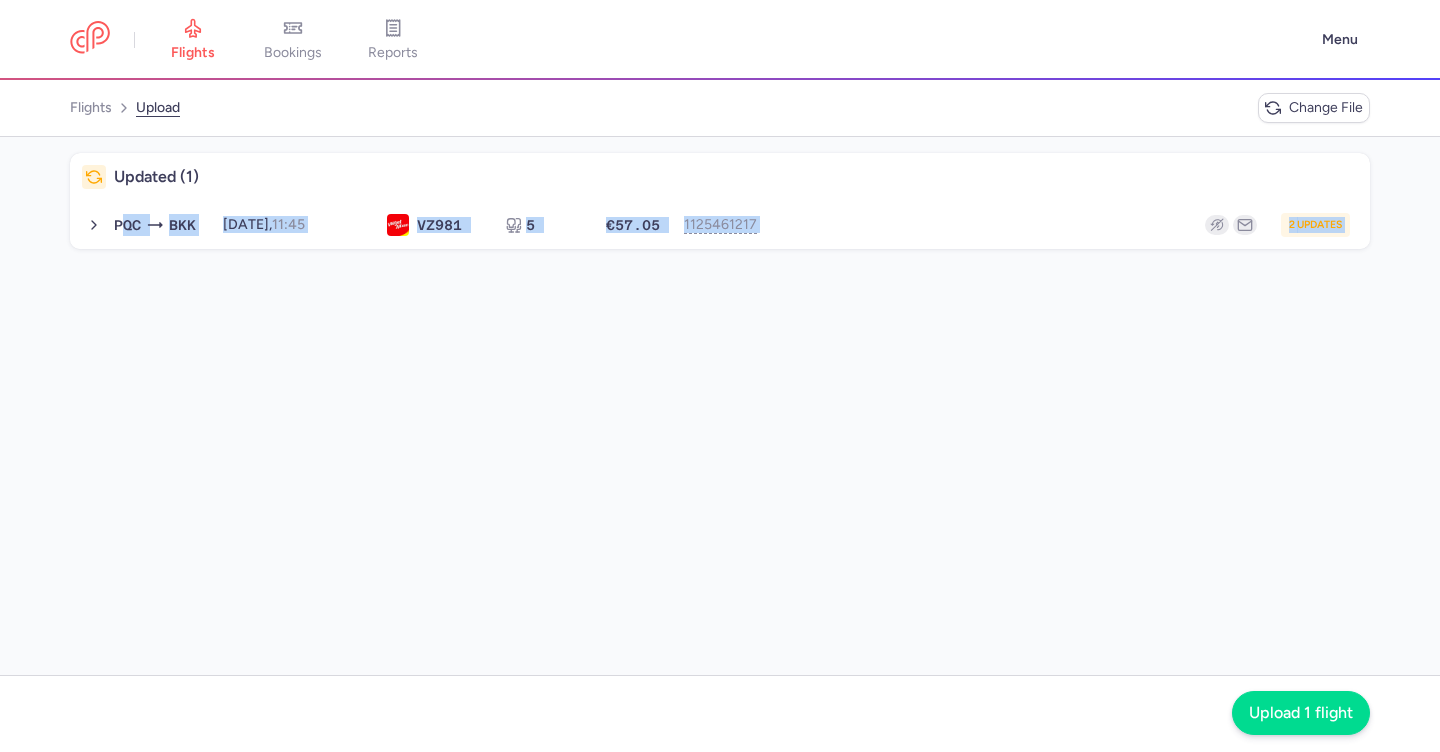 drag, startPoint x: 1251, startPoint y: 656, endPoint x: 1282, endPoint y: 696, distance: 50.606323 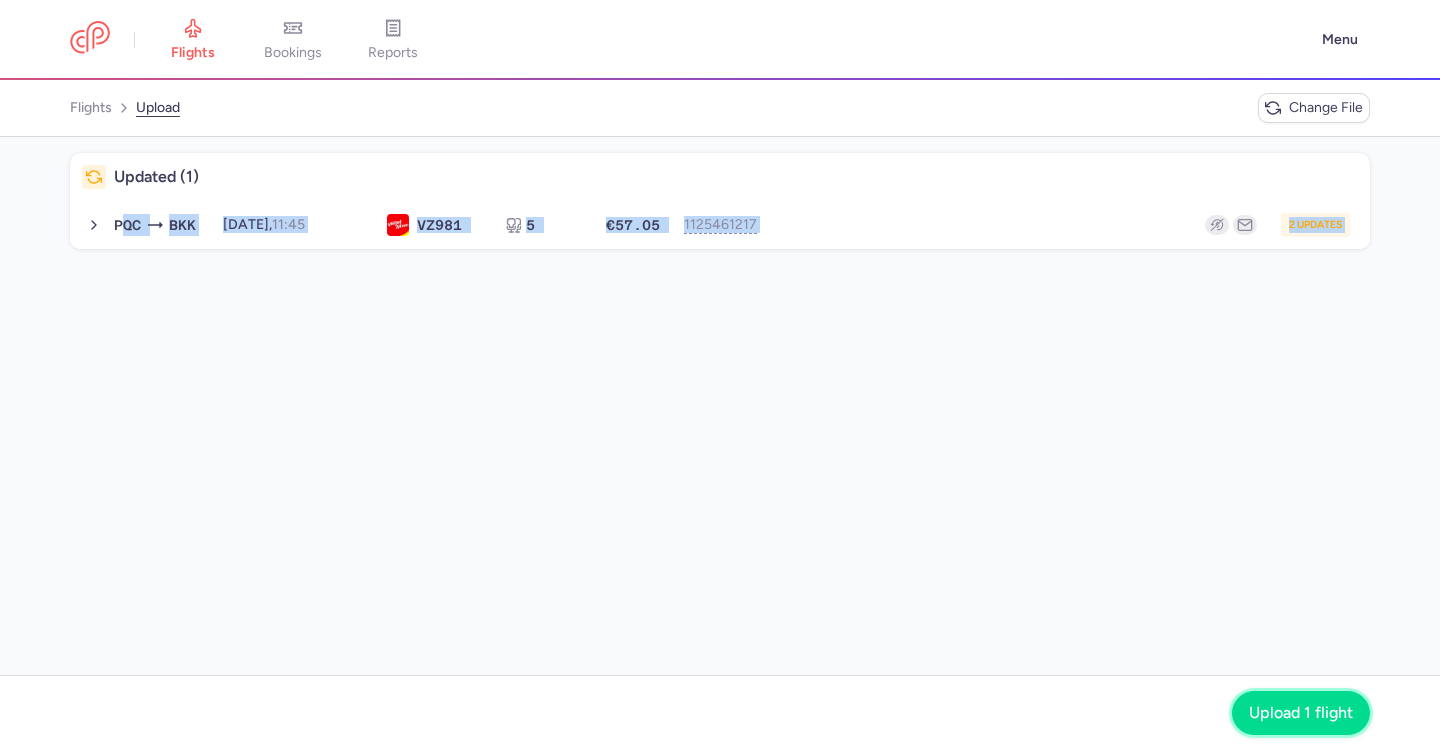 click on "Upload 1 flight" 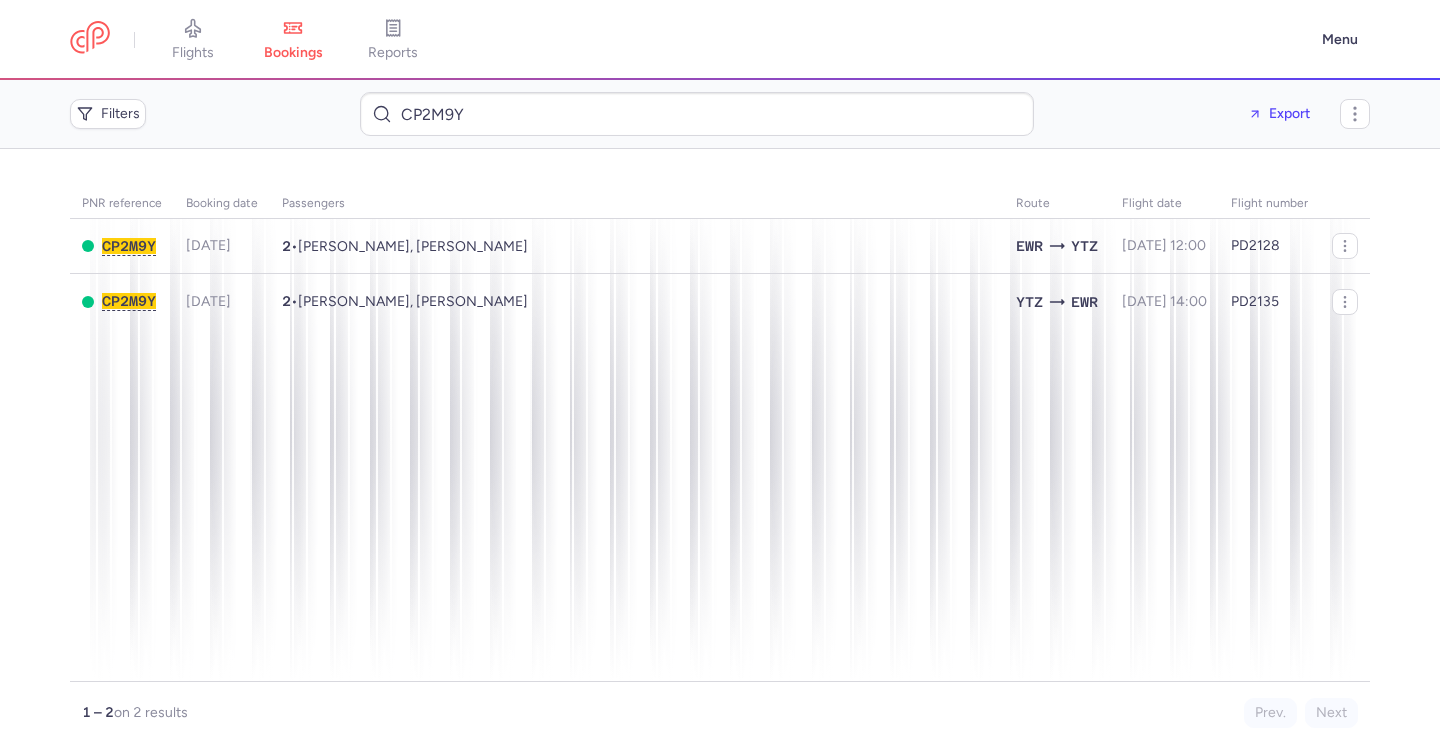 scroll, scrollTop: 0, scrollLeft: 0, axis: both 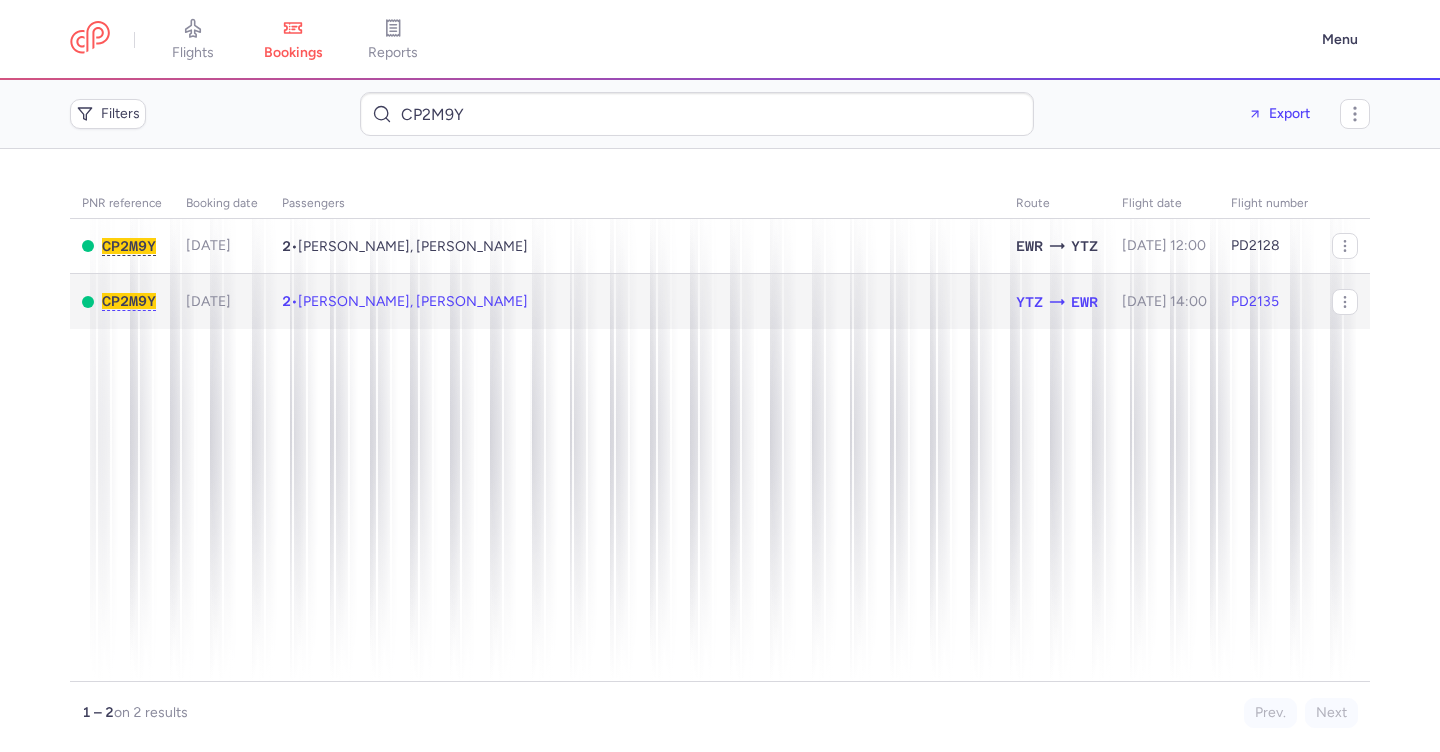click on "2  •  Thao Anh CAO, Trung Nhan VU" at bounding box center (637, 301) 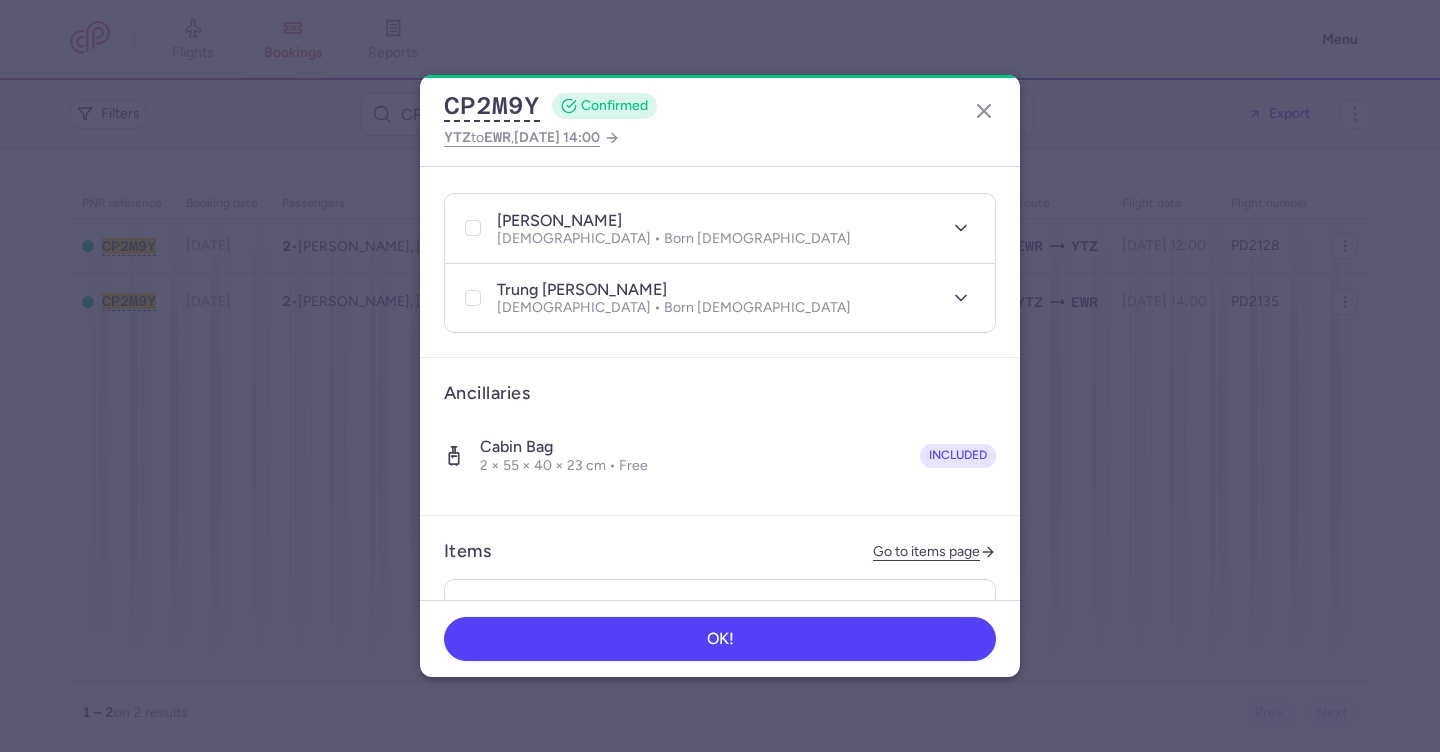 scroll, scrollTop: 529, scrollLeft: 0, axis: vertical 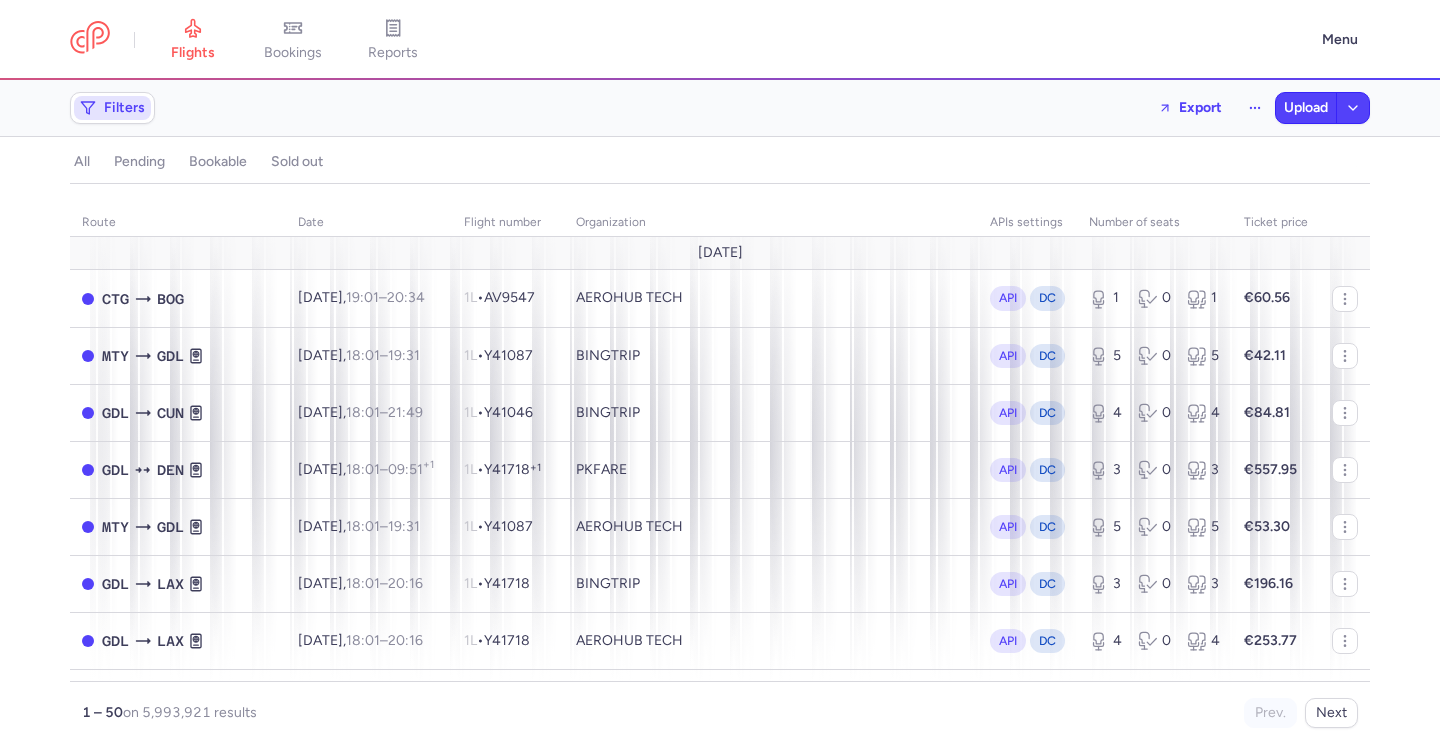 click on "Filters" at bounding box center [124, 108] 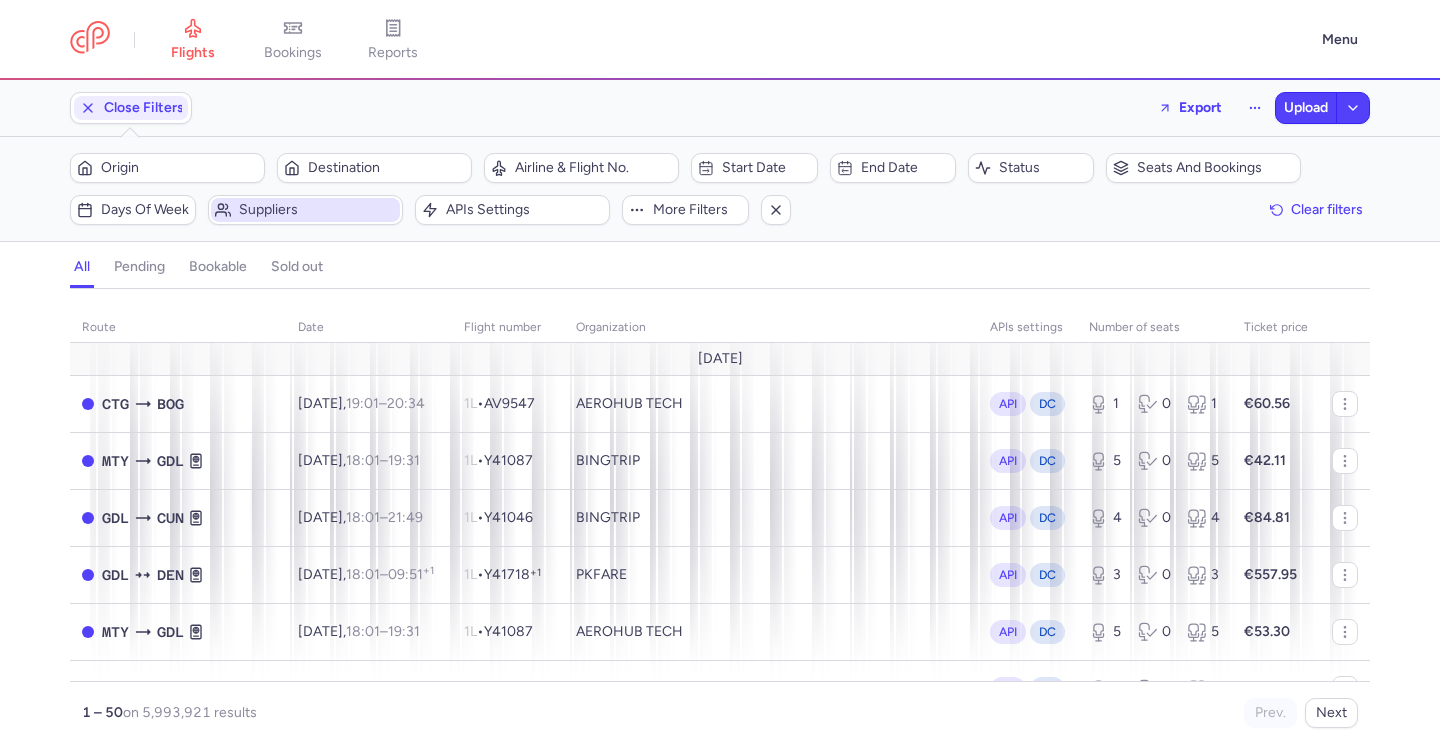click on "Suppliers" at bounding box center [317, 210] 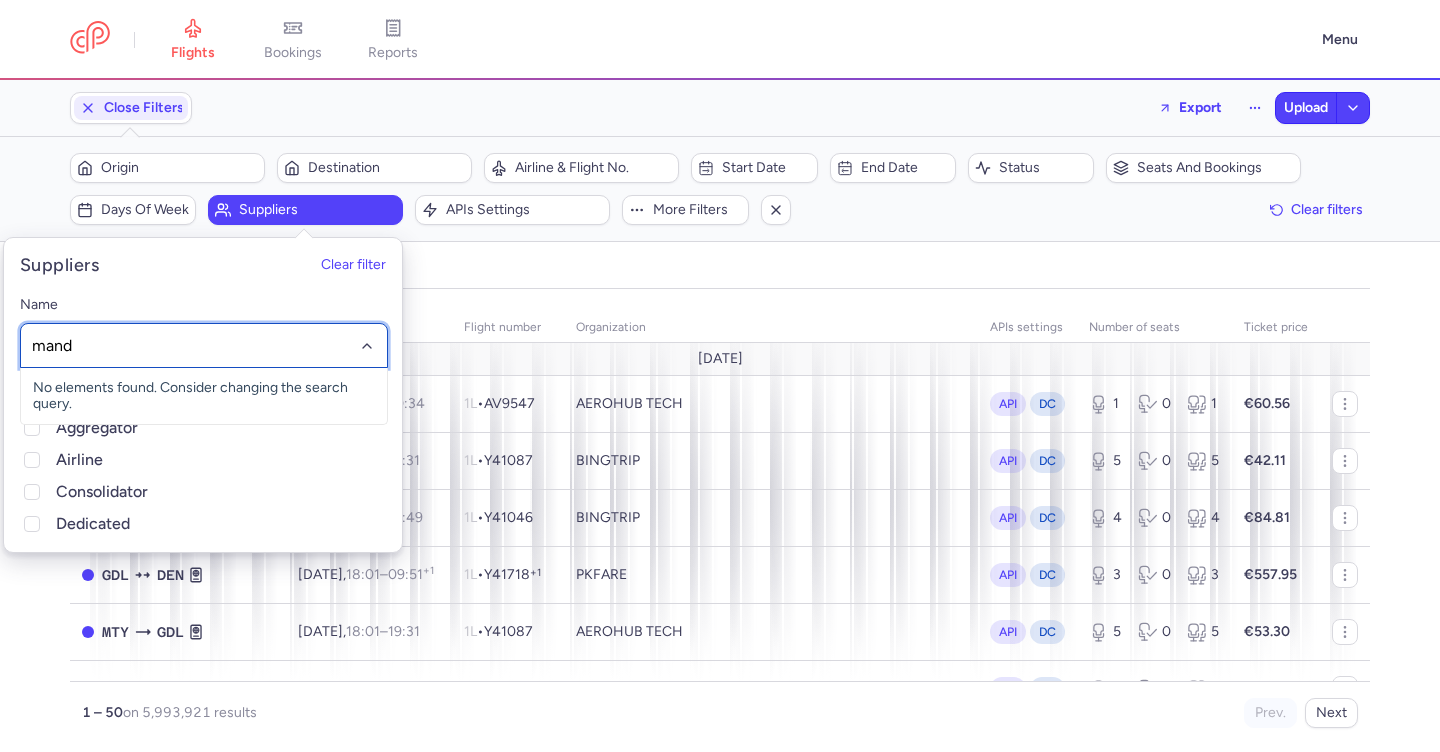 type on "mandr" 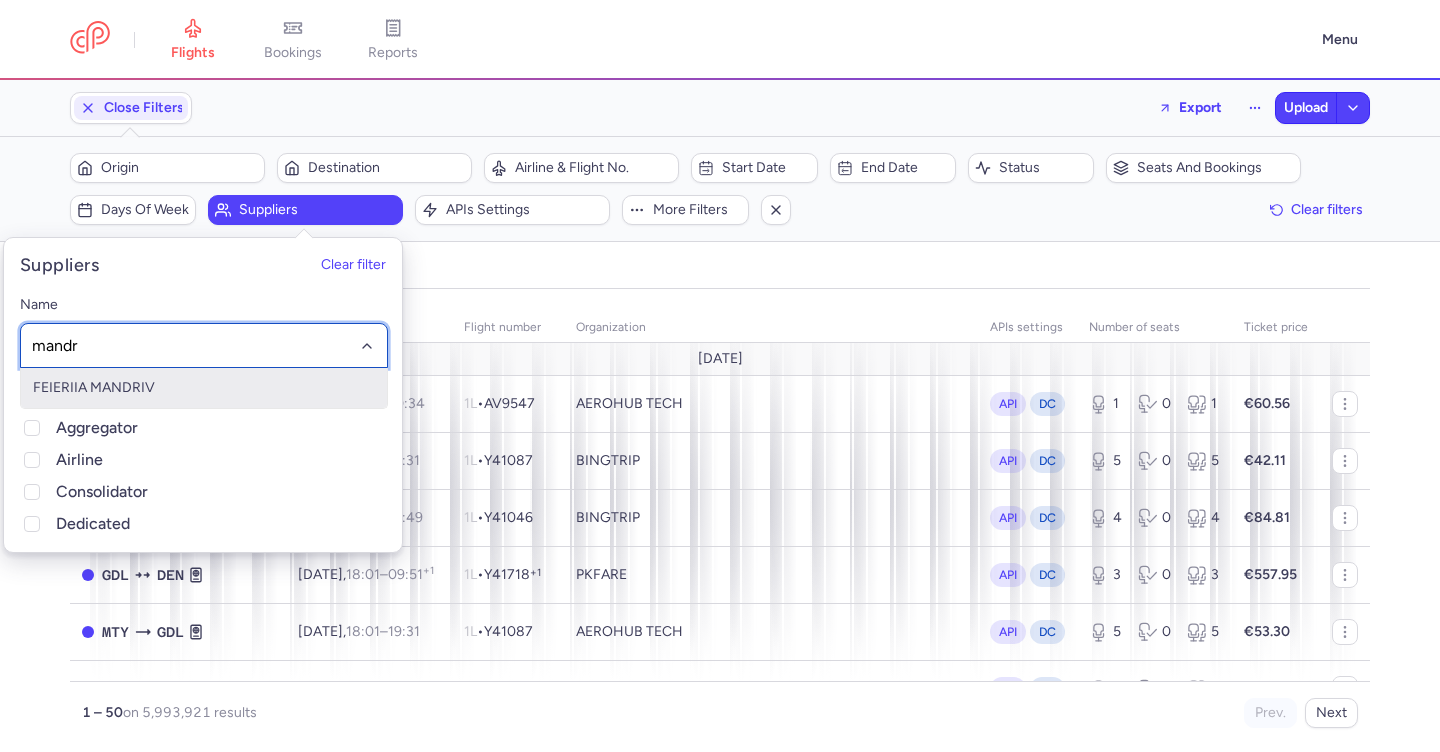 click on "FEIERIIA MANDRIV" at bounding box center (204, 388) 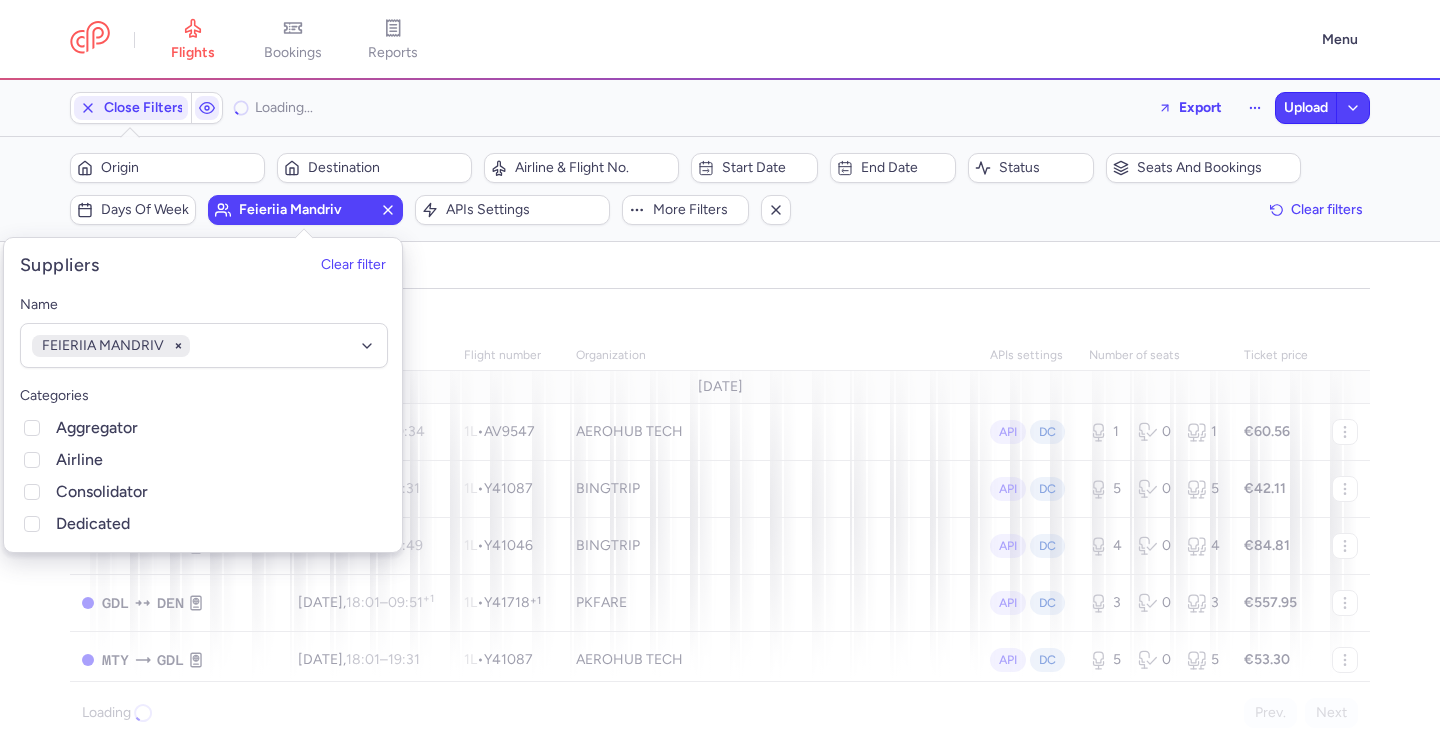 click on "all pending bookable sold out" at bounding box center [720, 271] 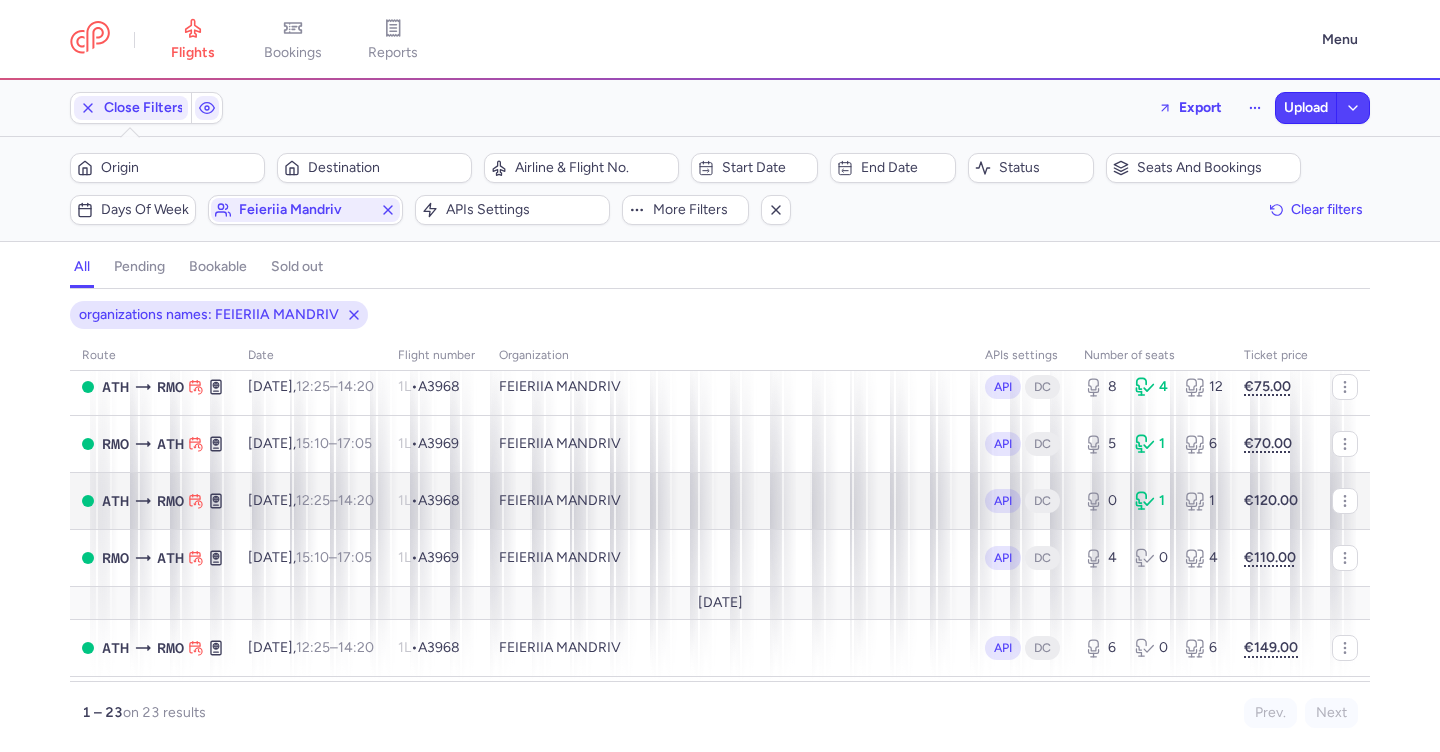 scroll, scrollTop: 73, scrollLeft: 0, axis: vertical 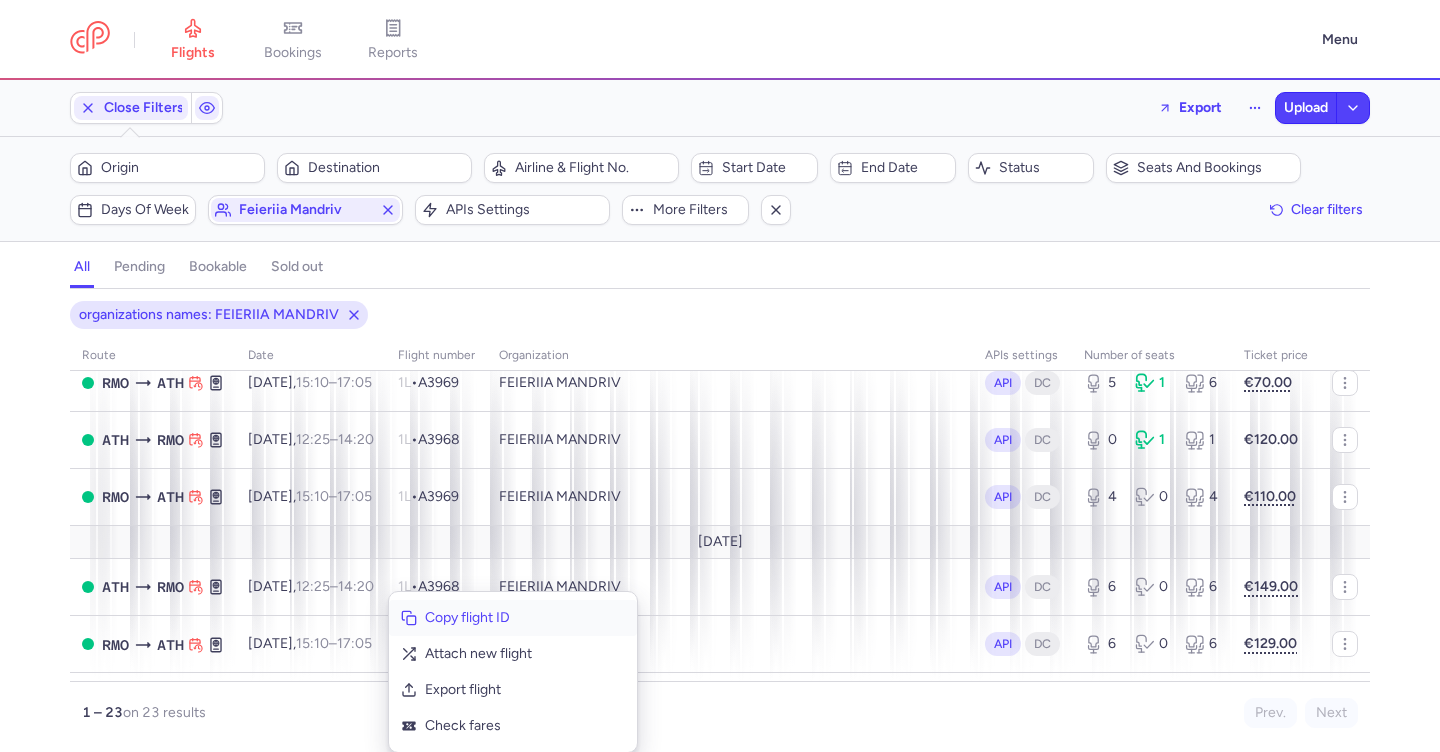 click on "Copy flight ID" at bounding box center [525, 618] 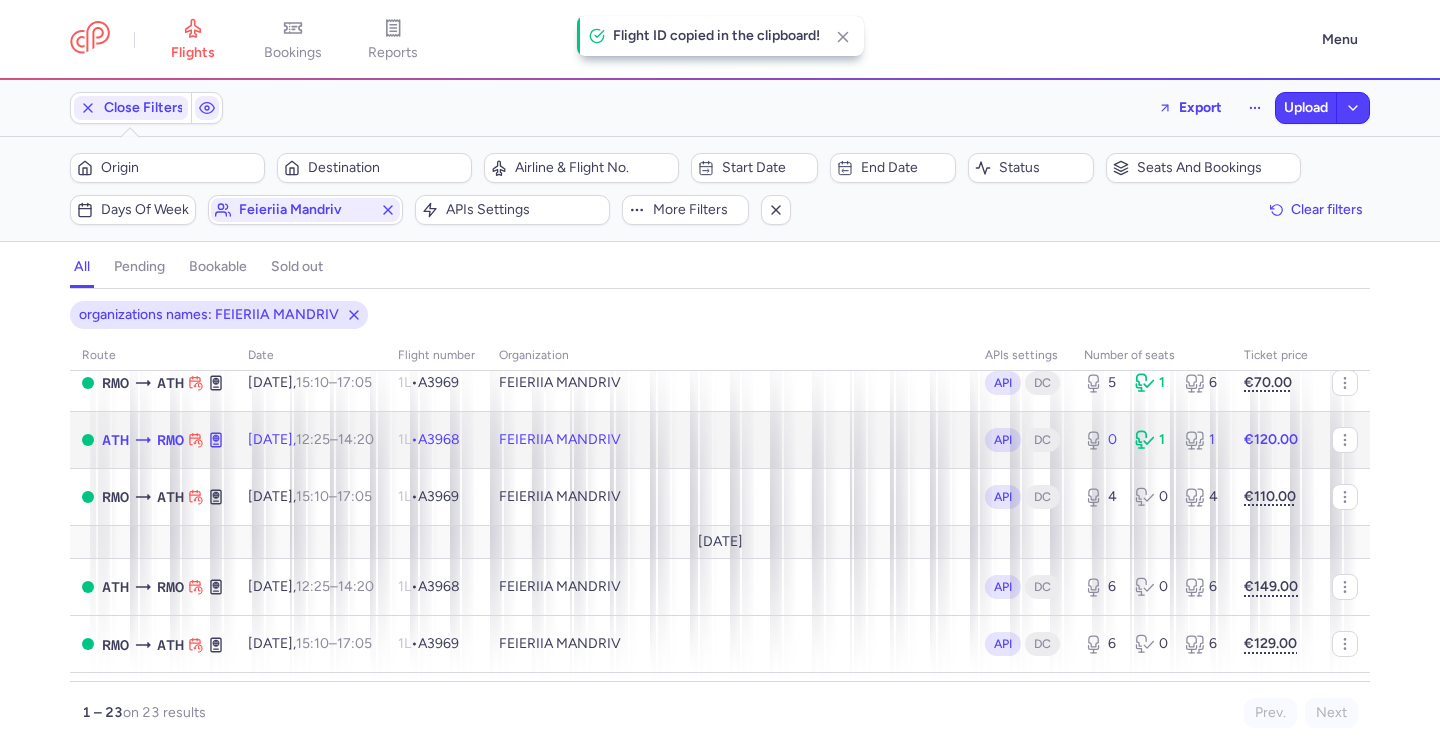 click on "Sun, 27 Jul,  12:25  –  14:20  +0" at bounding box center (311, 439) 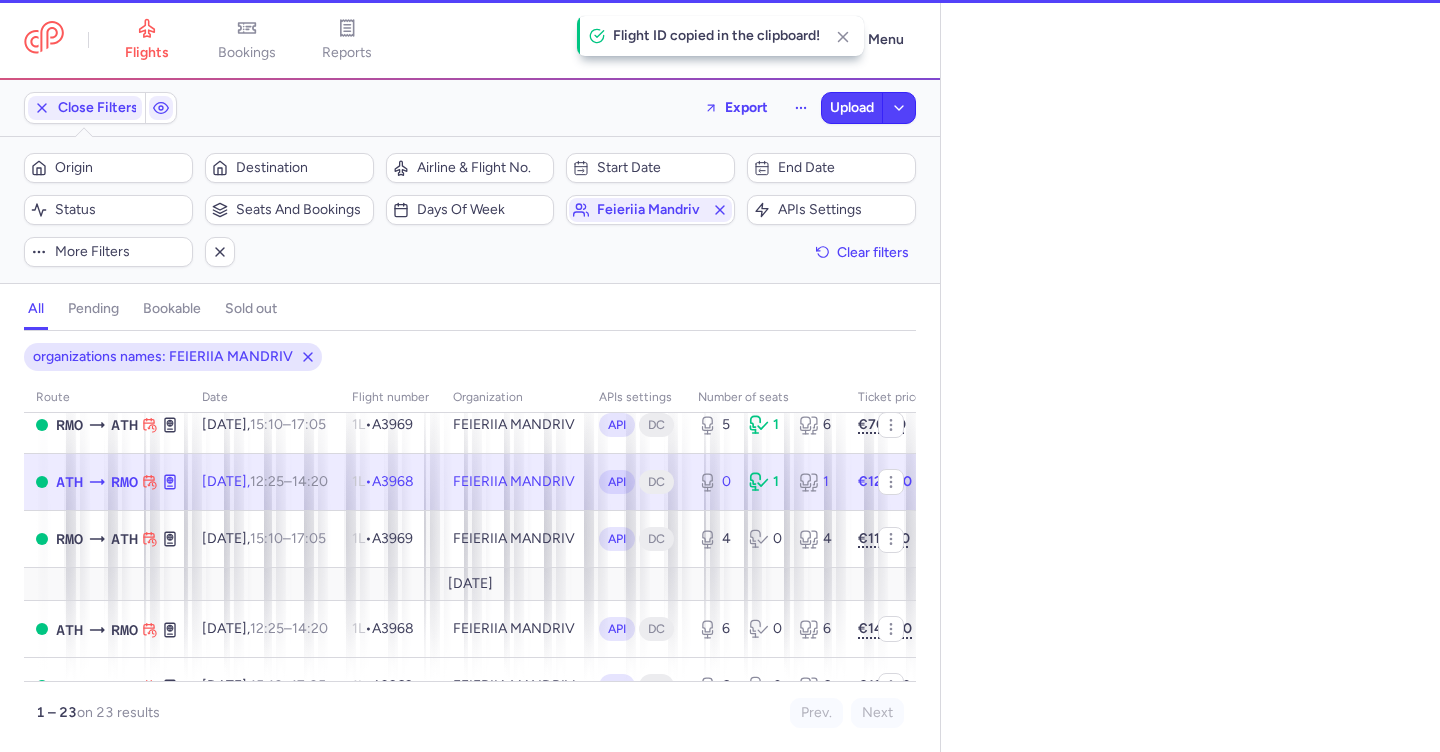 select on "hours" 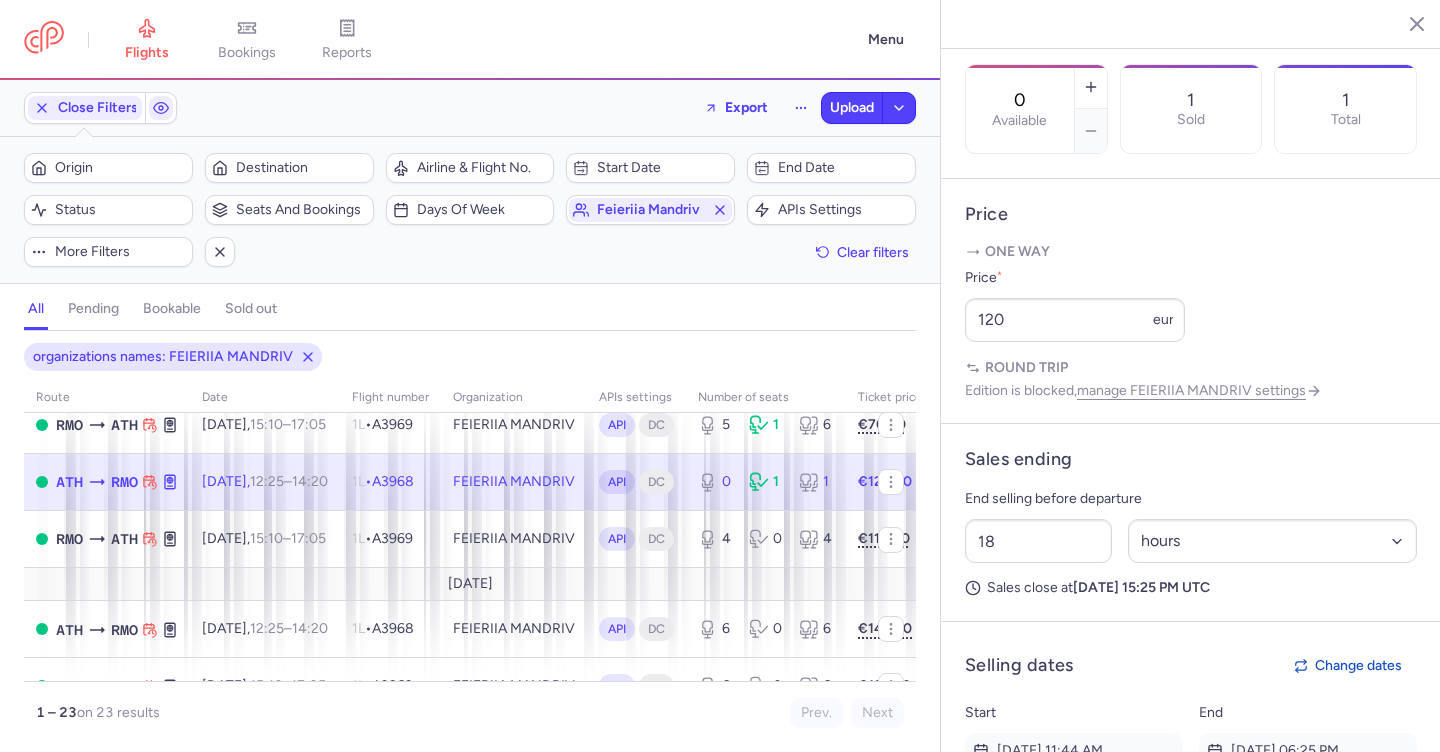 scroll, scrollTop: 1338, scrollLeft: 0, axis: vertical 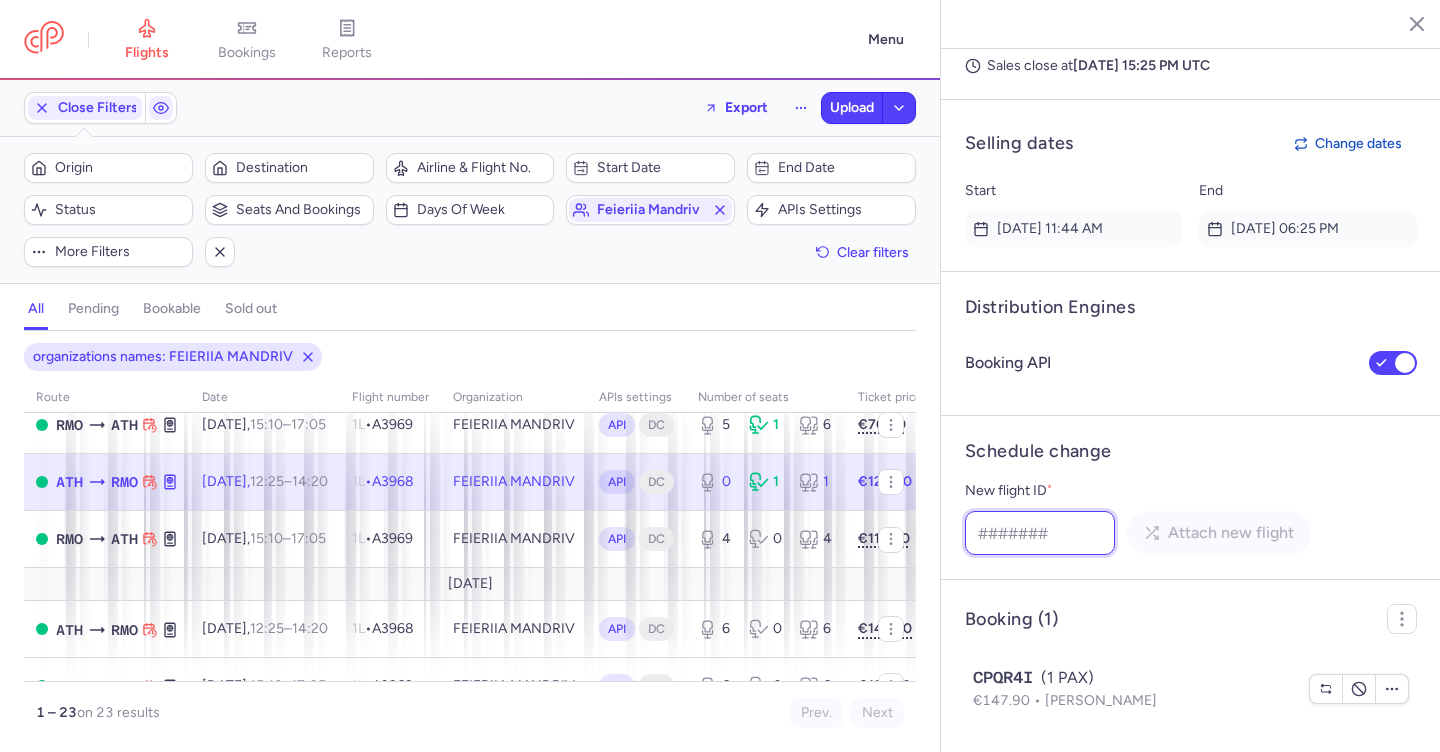click on "New flight ID  *" at bounding box center [1040, 533] 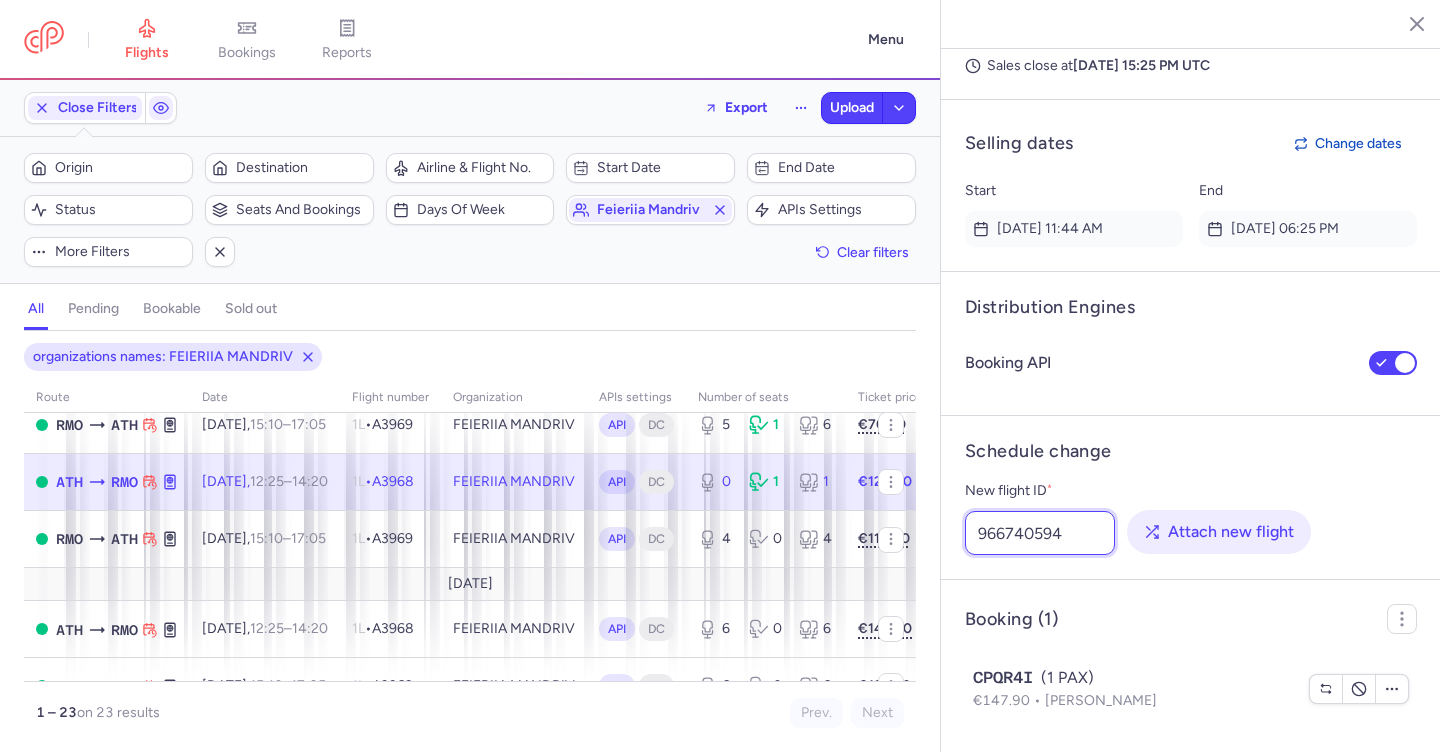 type on "966740594" 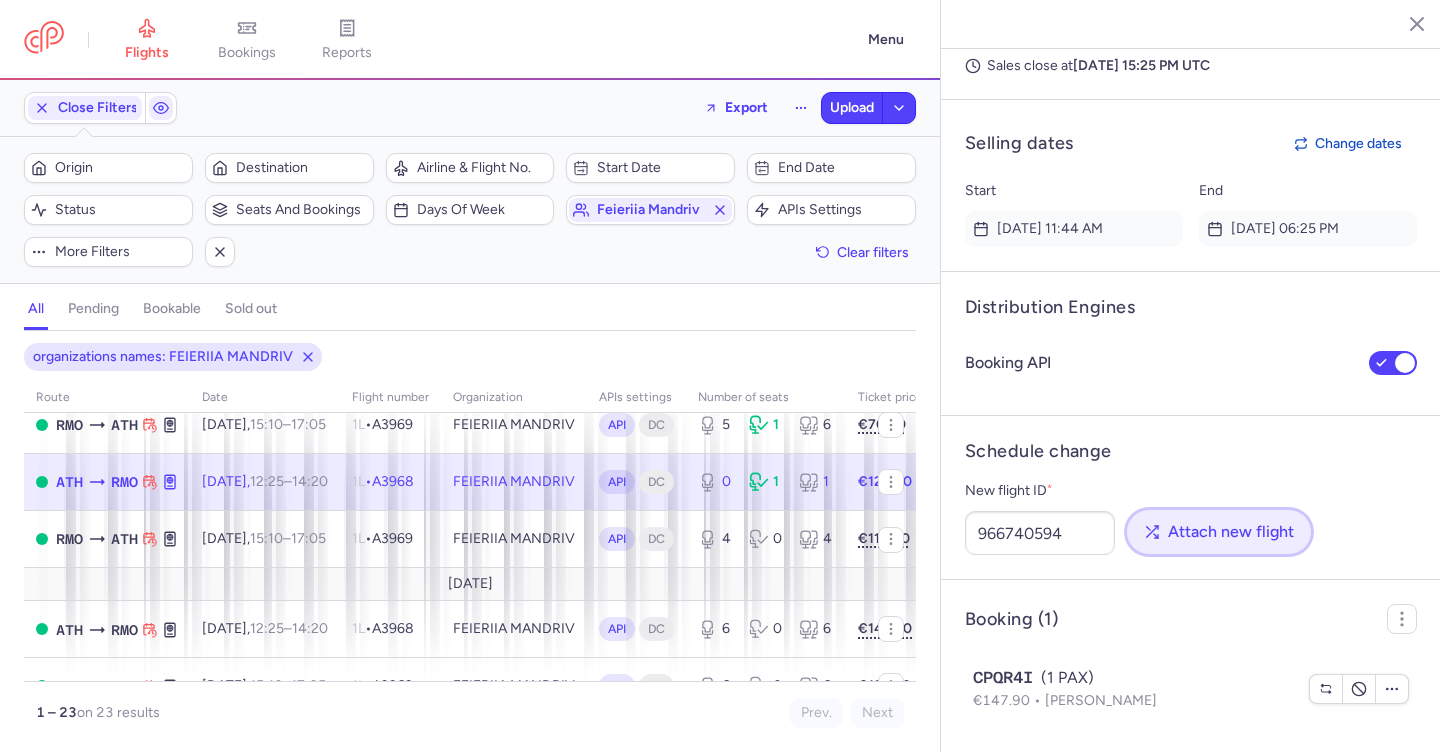 click on "Attach new flight" at bounding box center [1219, 532] 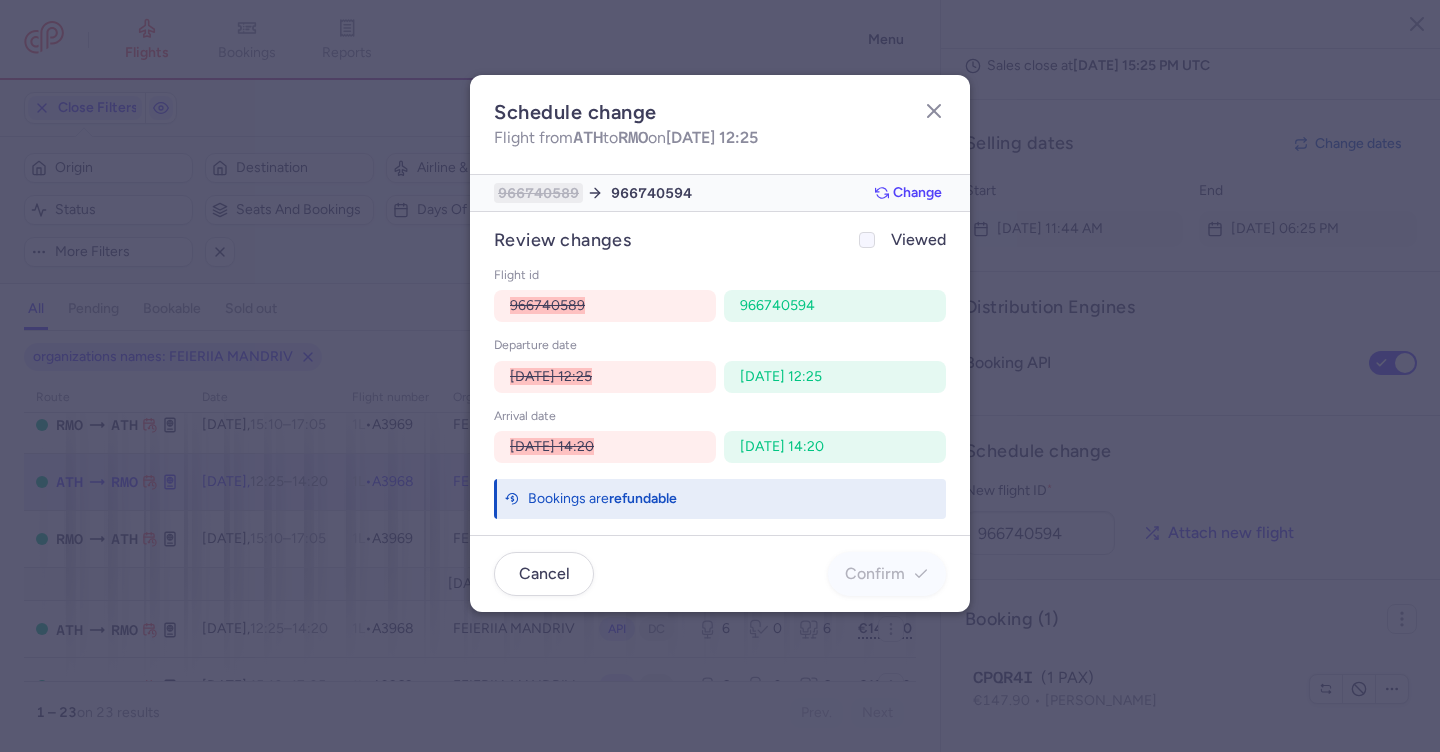click on "Viewed" 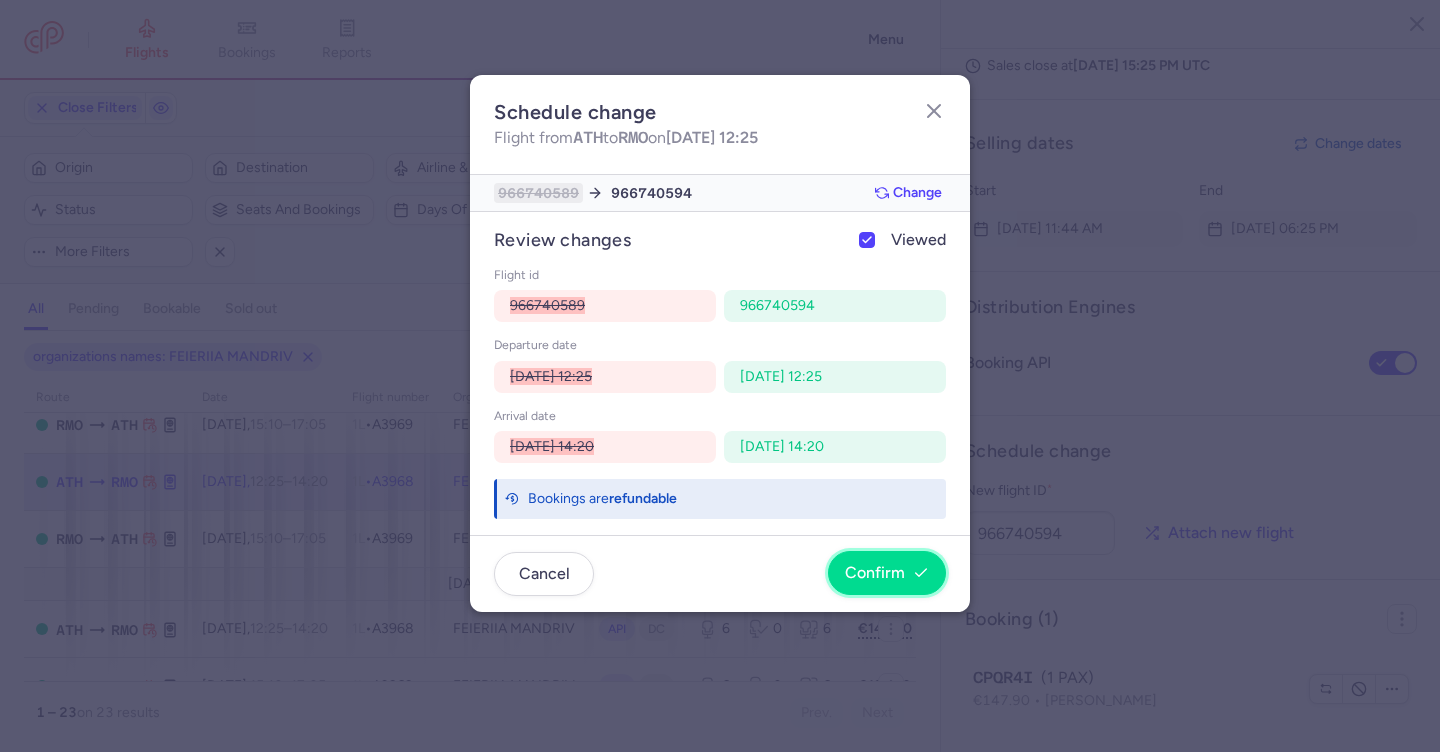 click on "Confirm" at bounding box center [875, 573] 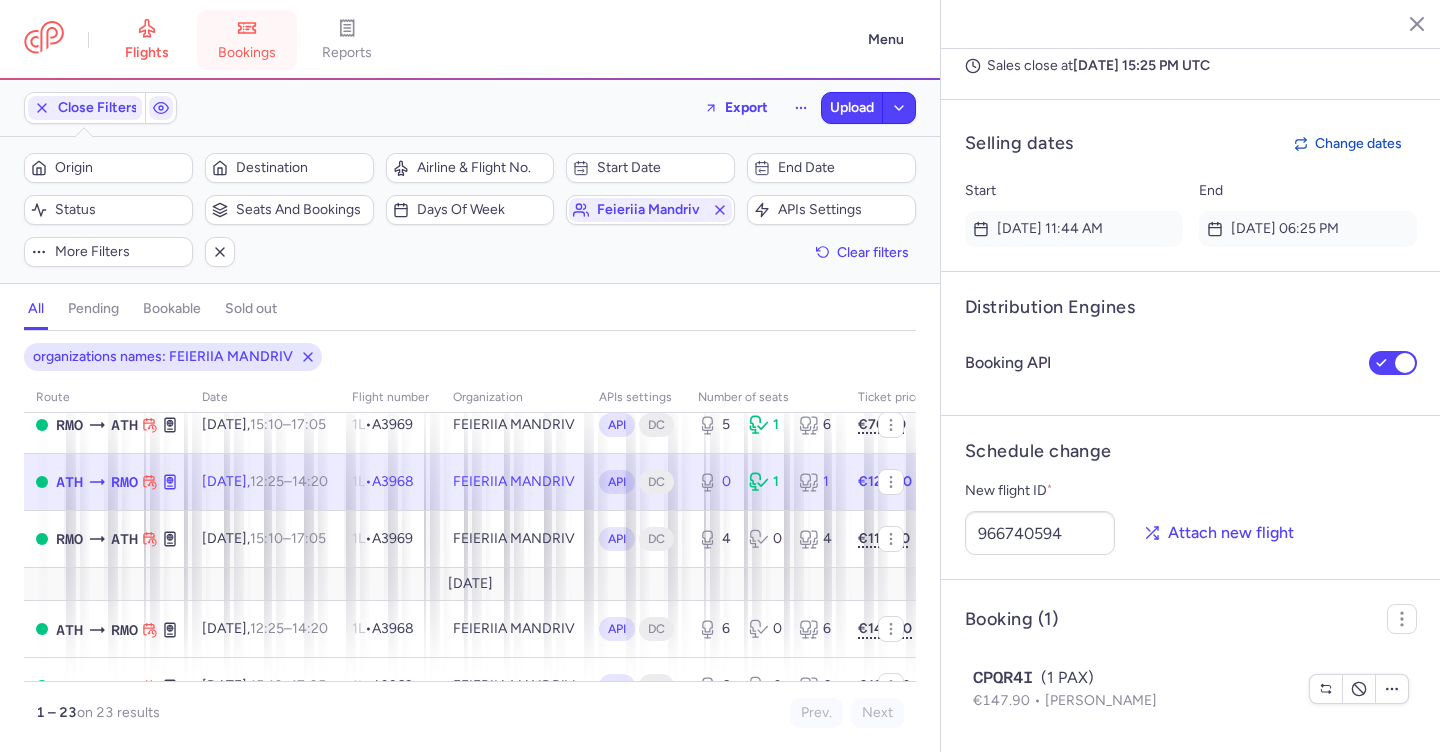 click on "bookings" at bounding box center (247, 53) 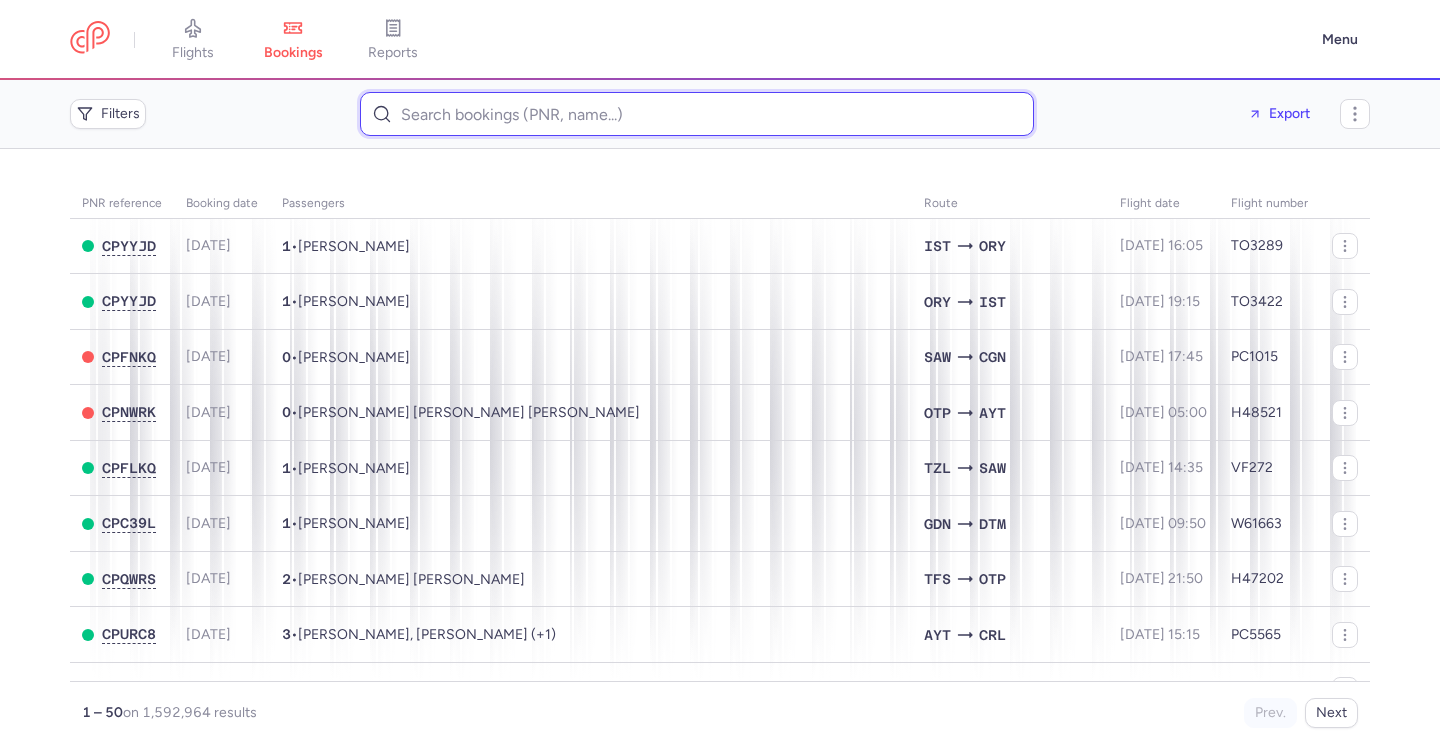 click at bounding box center (697, 114) 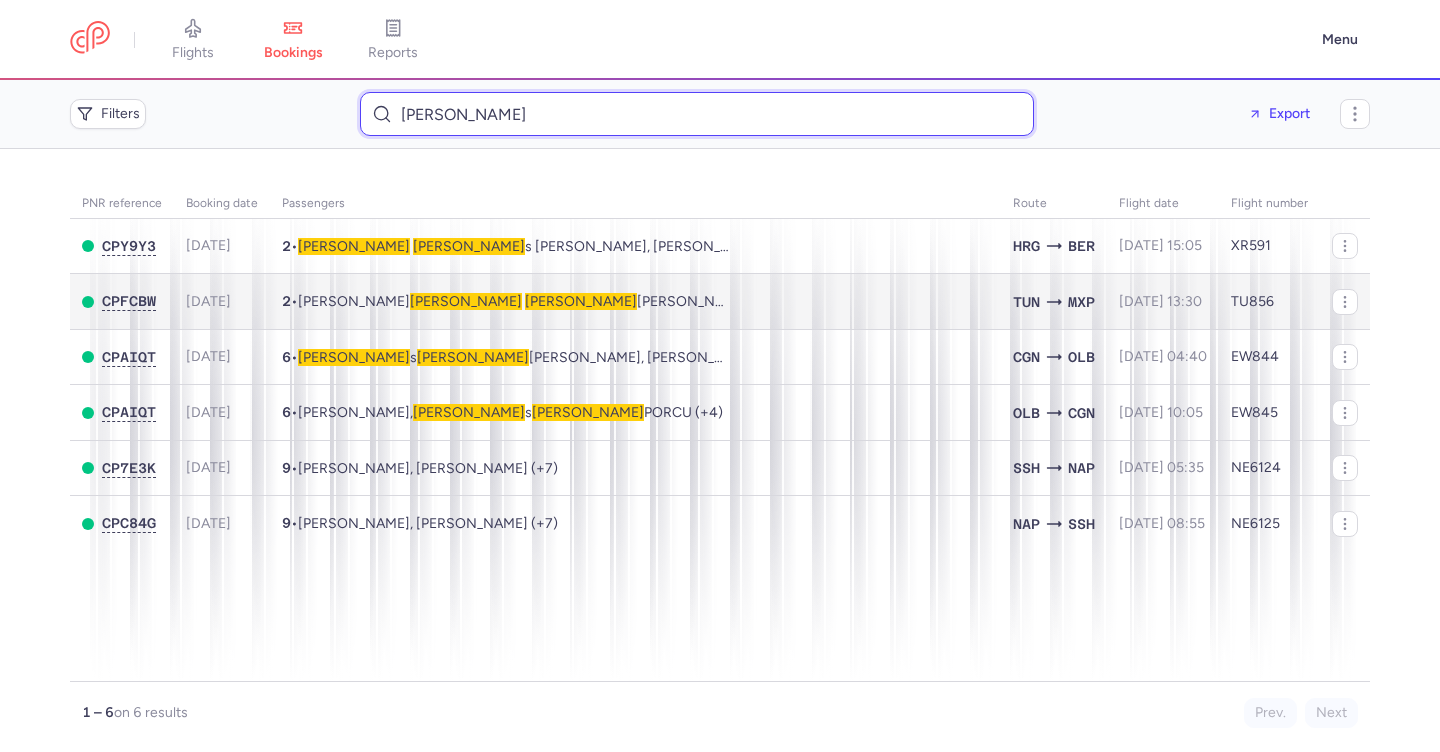 type on "SALVATORE NICOLA" 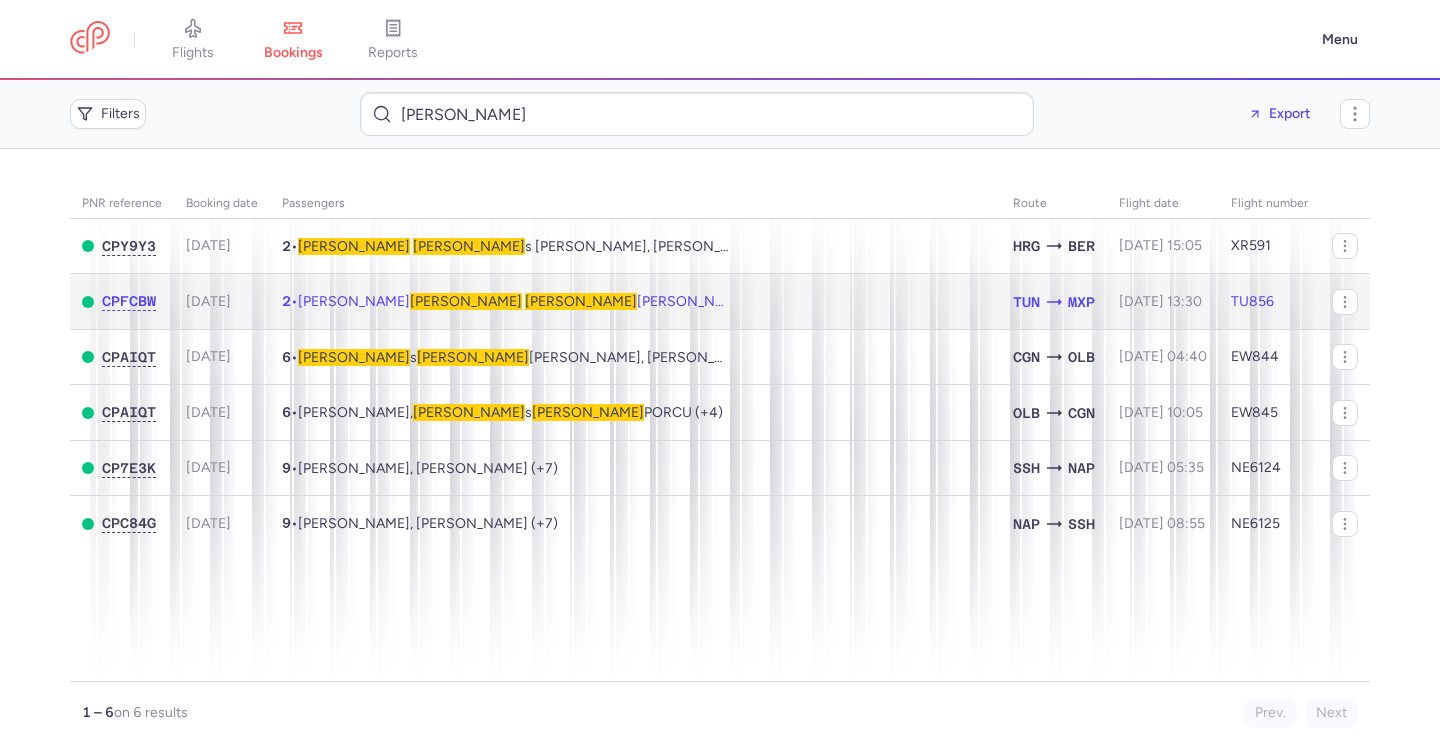 click on "Nicola" at bounding box center [581, 301] 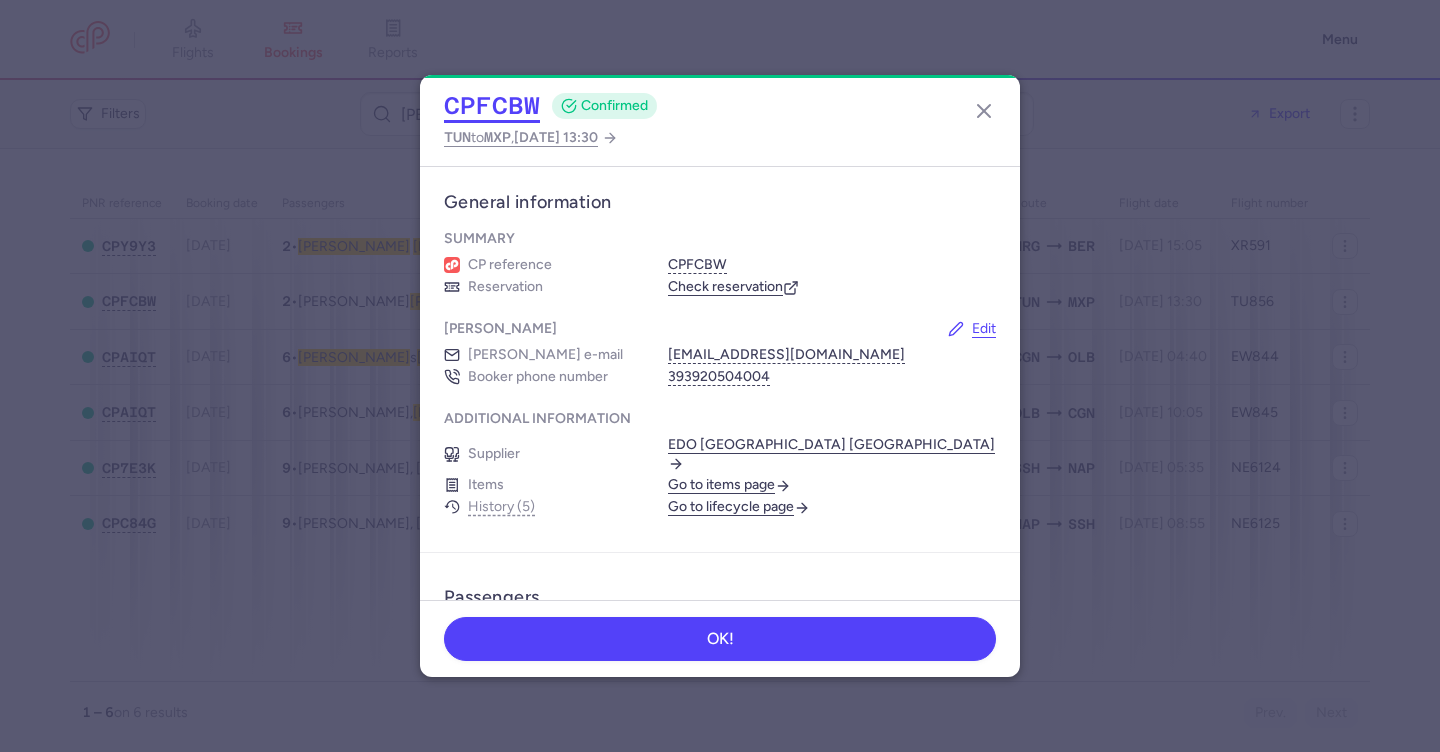 click on "CPFCBW" 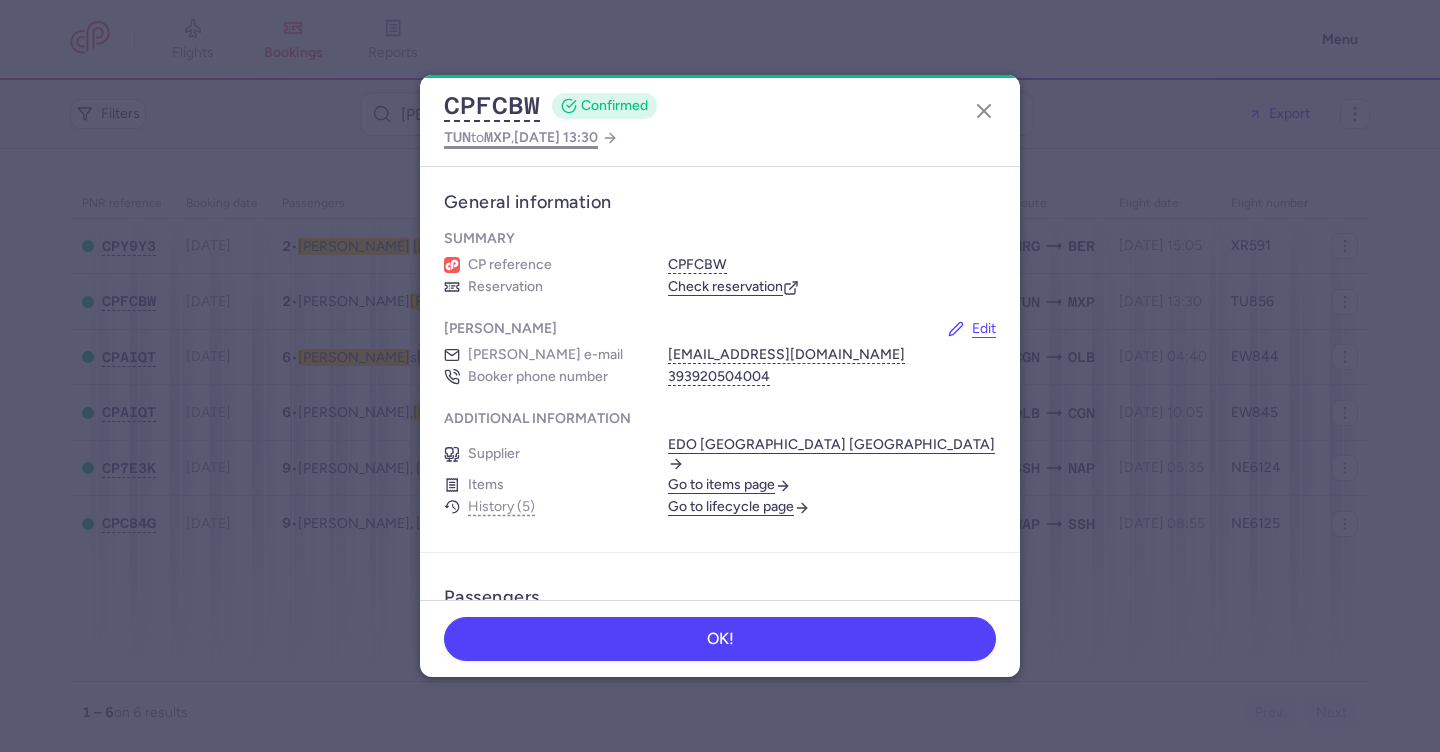 click on "MXP" at bounding box center (497, 137) 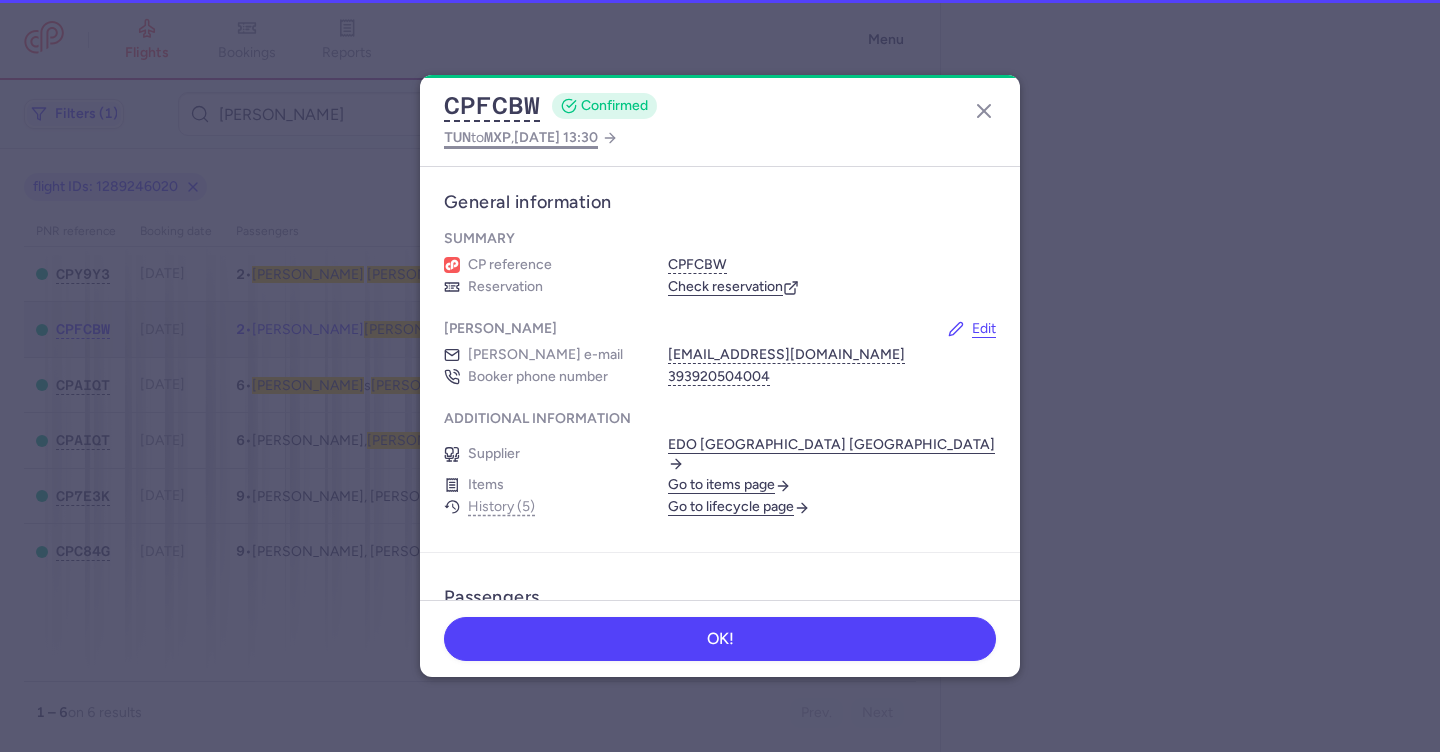 select on "days" 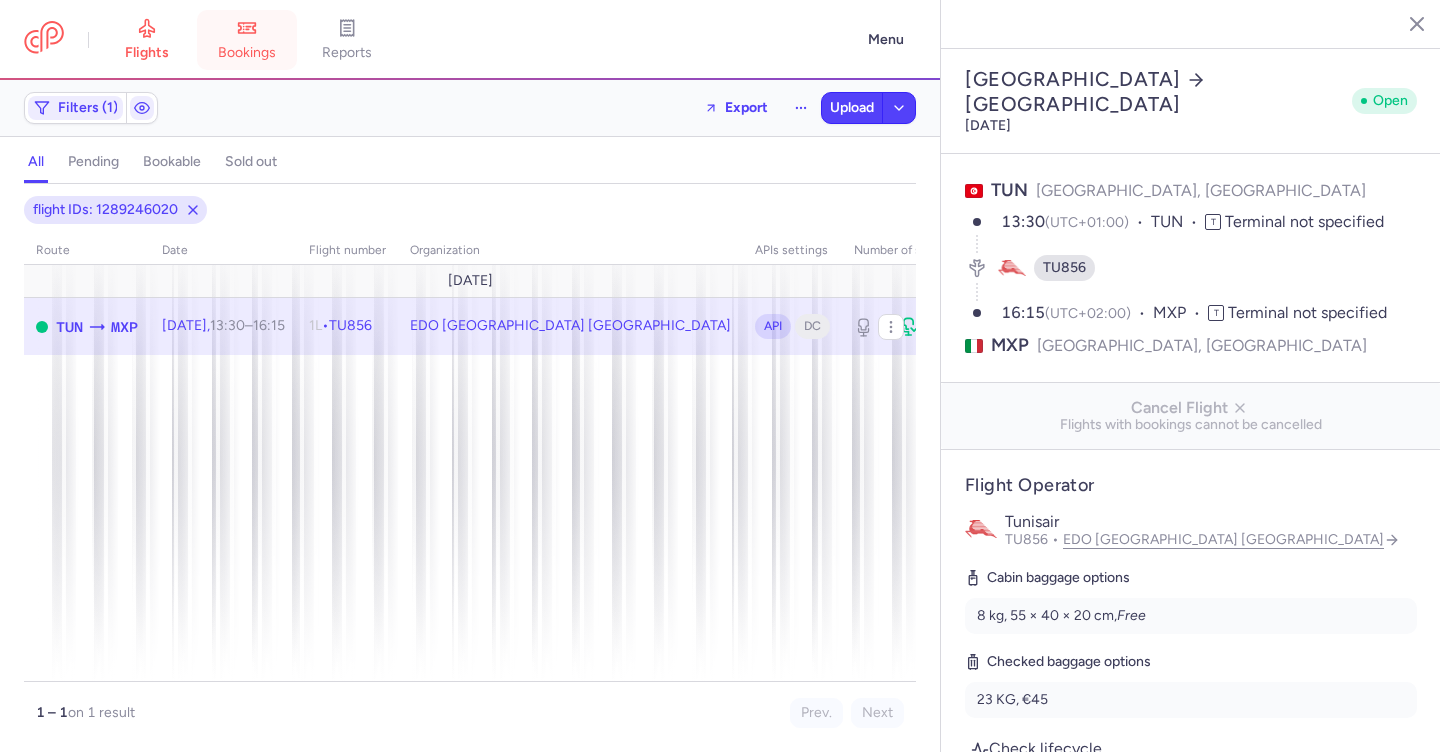 click 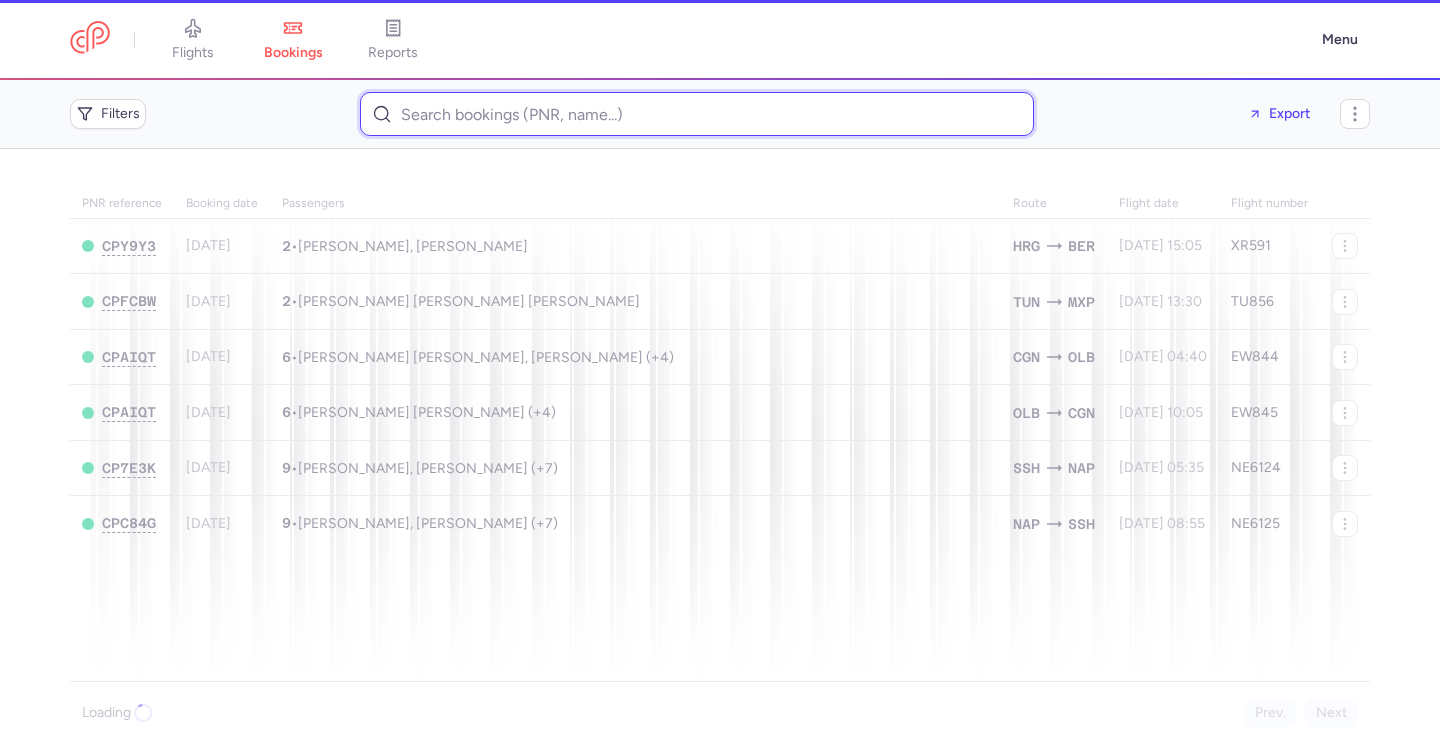 click at bounding box center [697, 114] 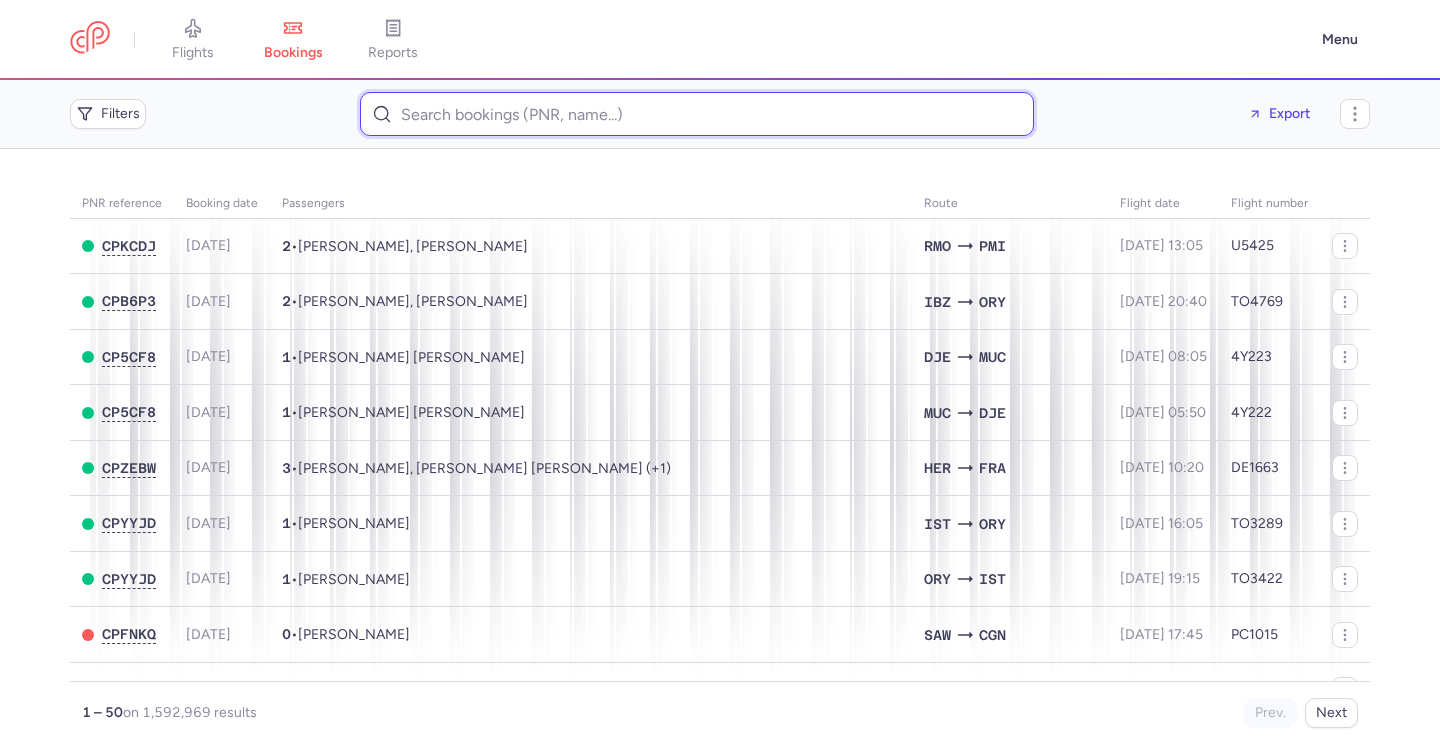 paste on "KHEMIRI/RAHMA" 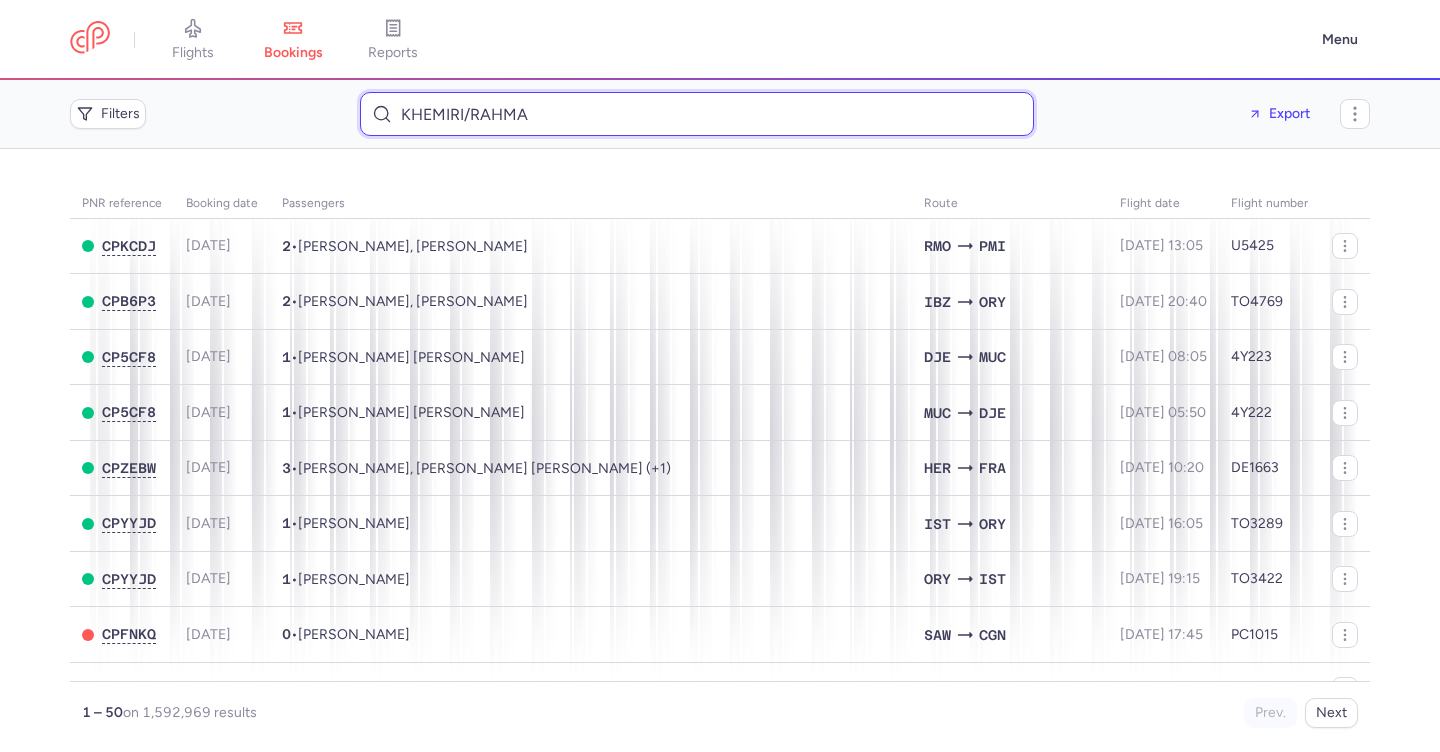 click on "KHEMIRI/RAHMA" at bounding box center [697, 114] 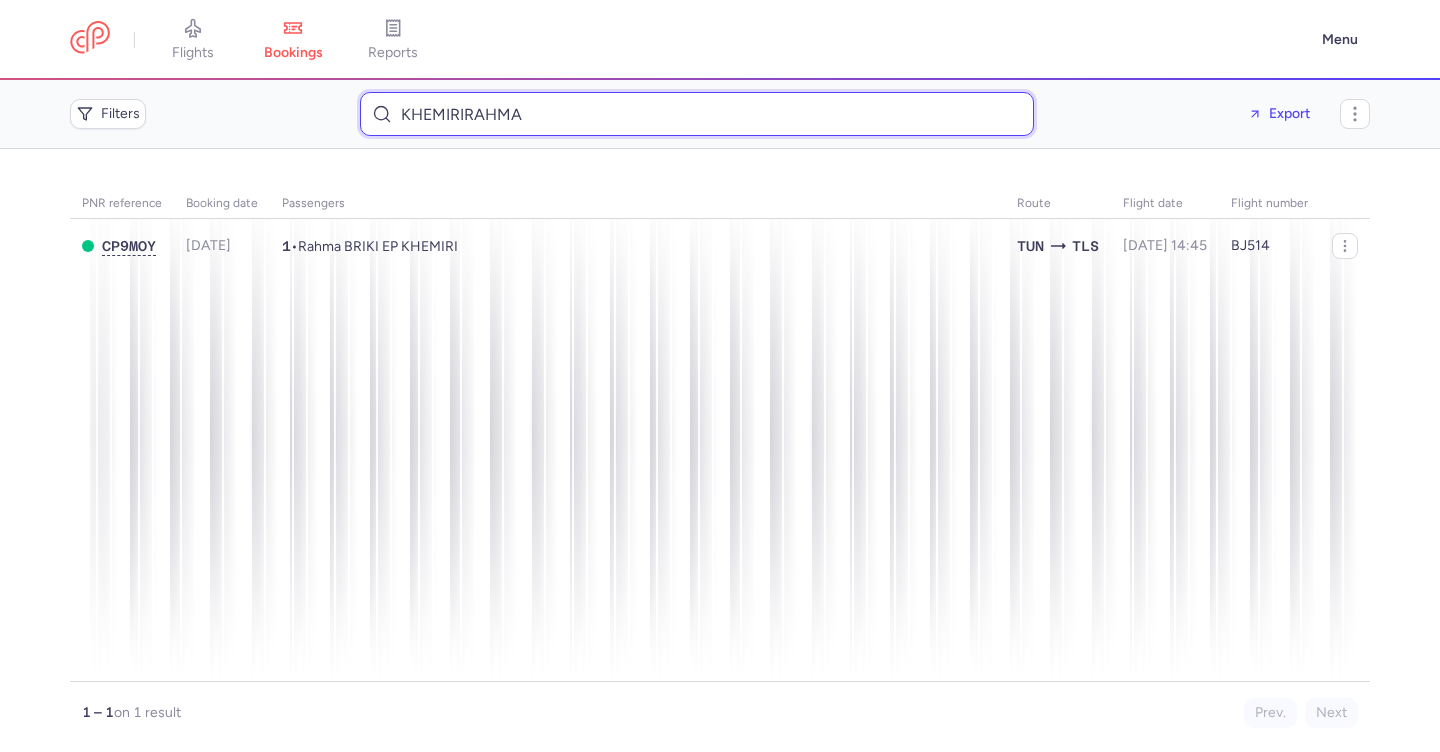 click on "KHEMIRIRAHMA" at bounding box center (697, 114) 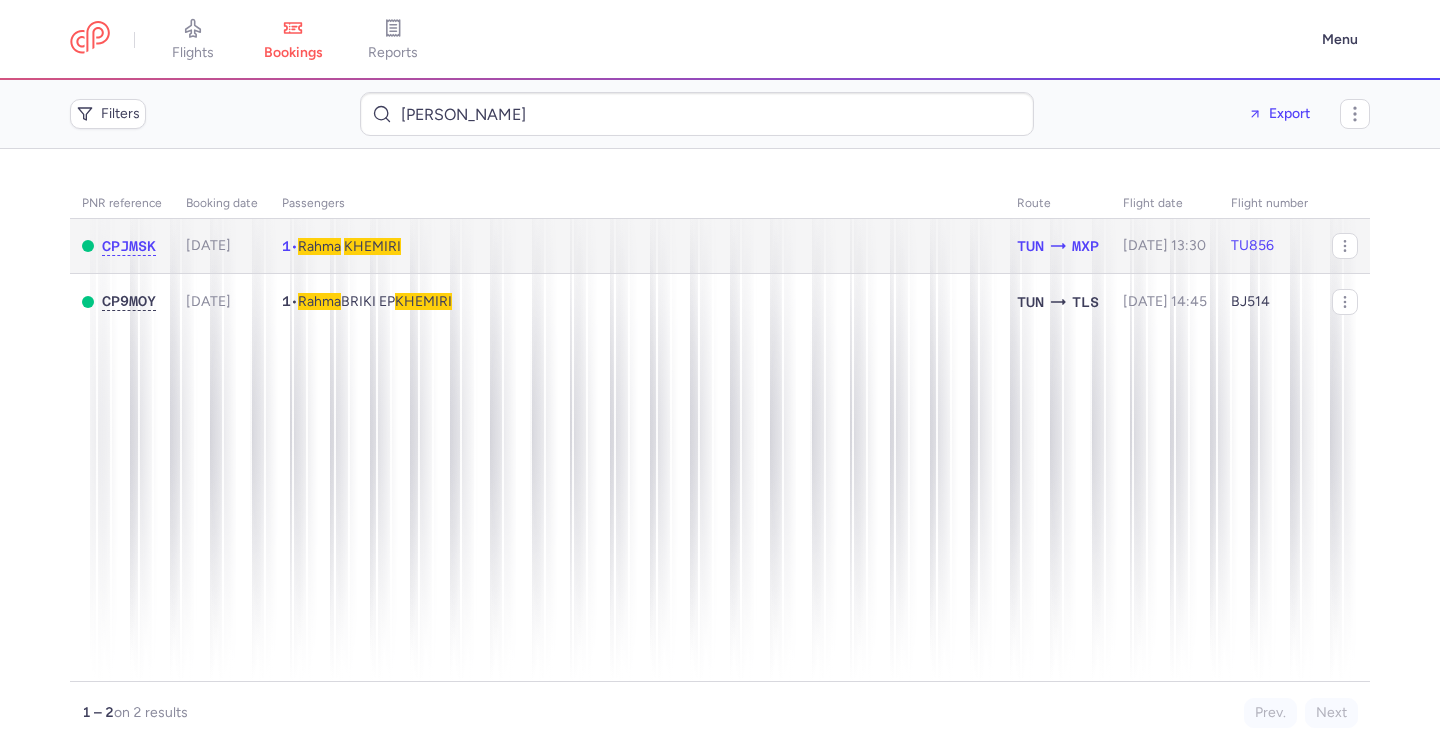 click on "KHEMIRI" at bounding box center [372, 246] 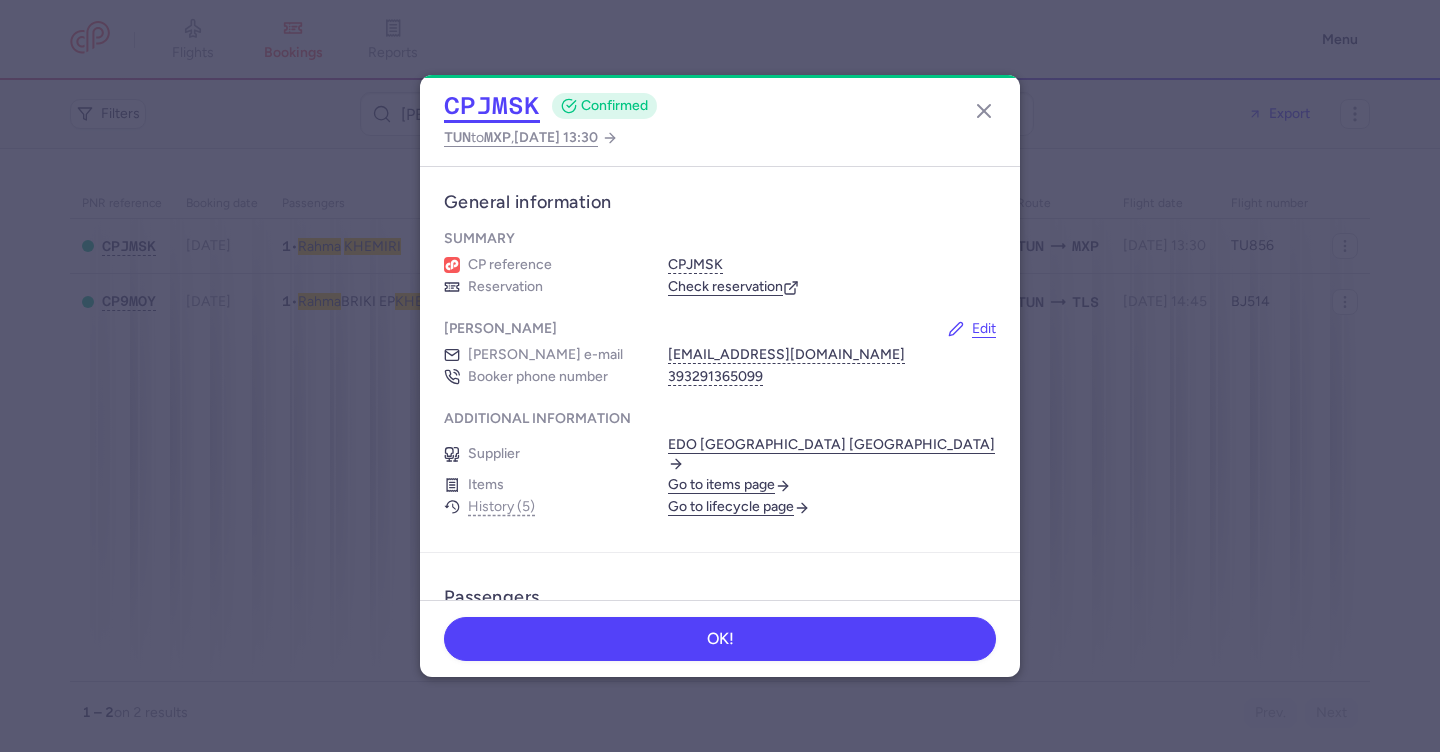 click on "CPJMSK" 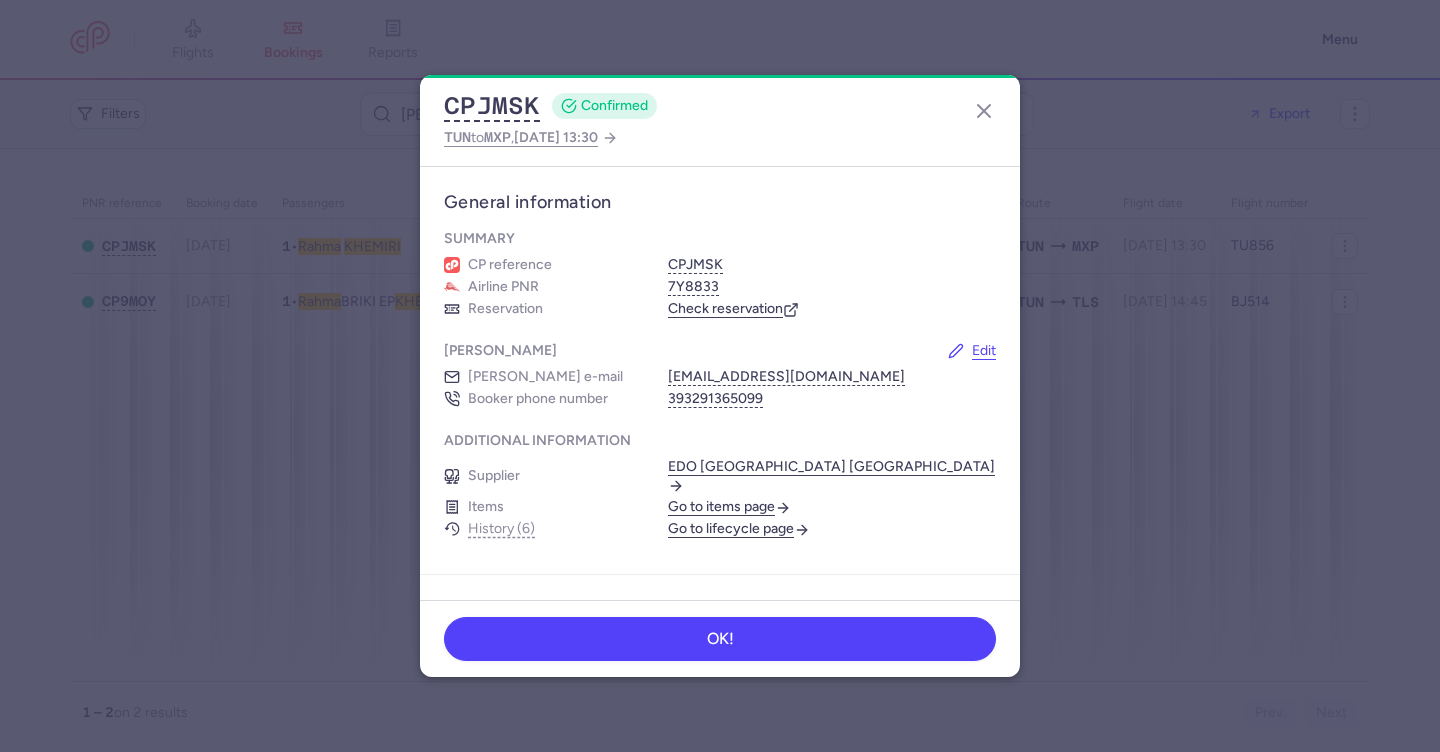 drag, startPoint x: 984, startPoint y: 104, endPoint x: 899, endPoint y: 147, distance: 95.257545 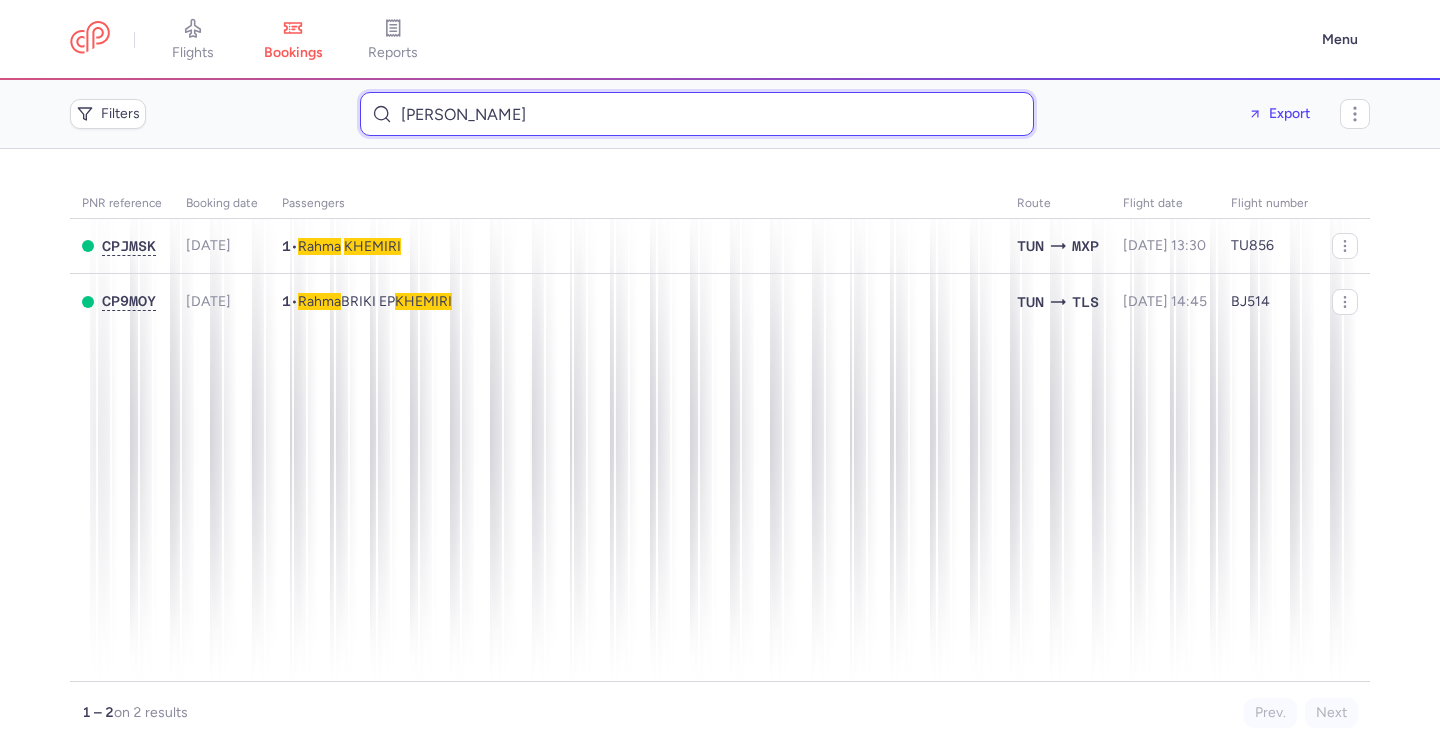 click on "KHEMIRI RAHMA" at bounding box center [697, 114] 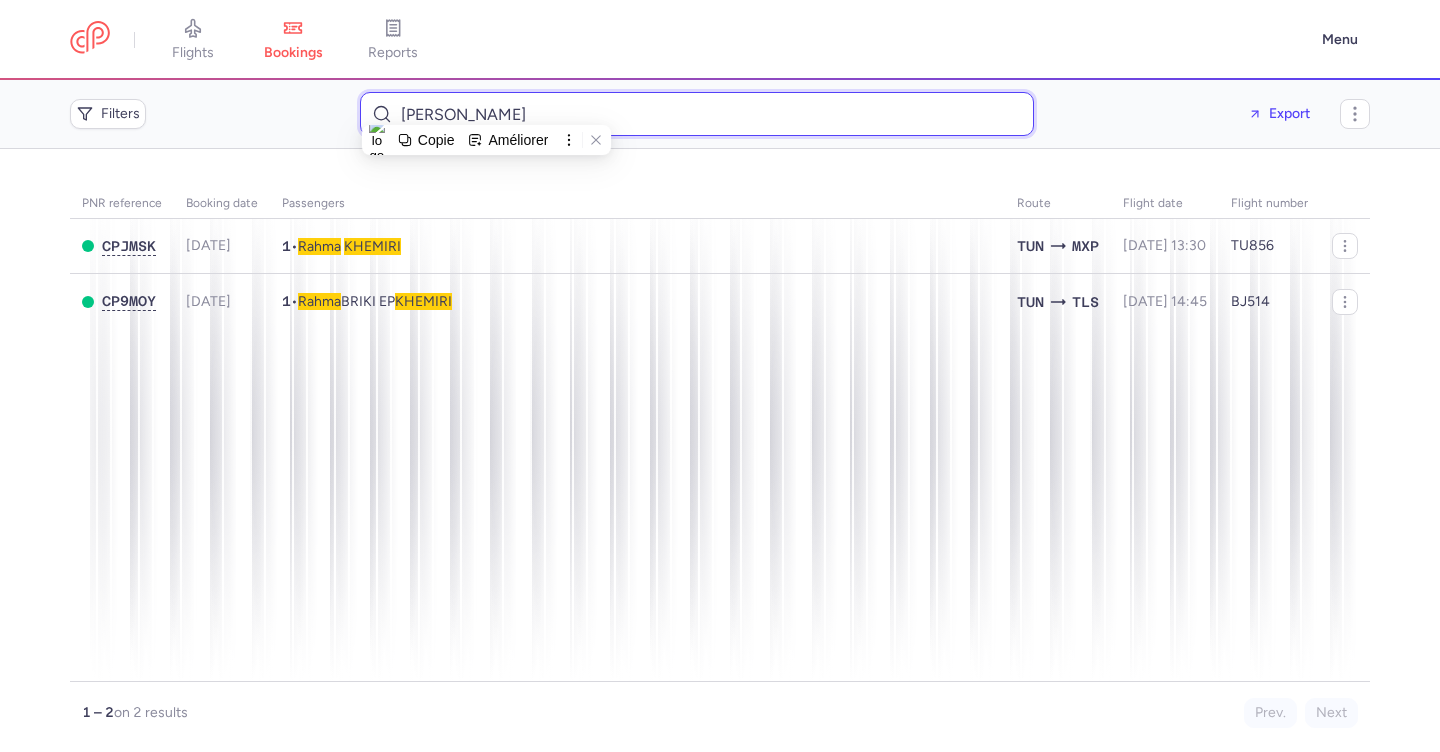 click on "KHEMIRI RAHMA" at bounding box center (697, 114) 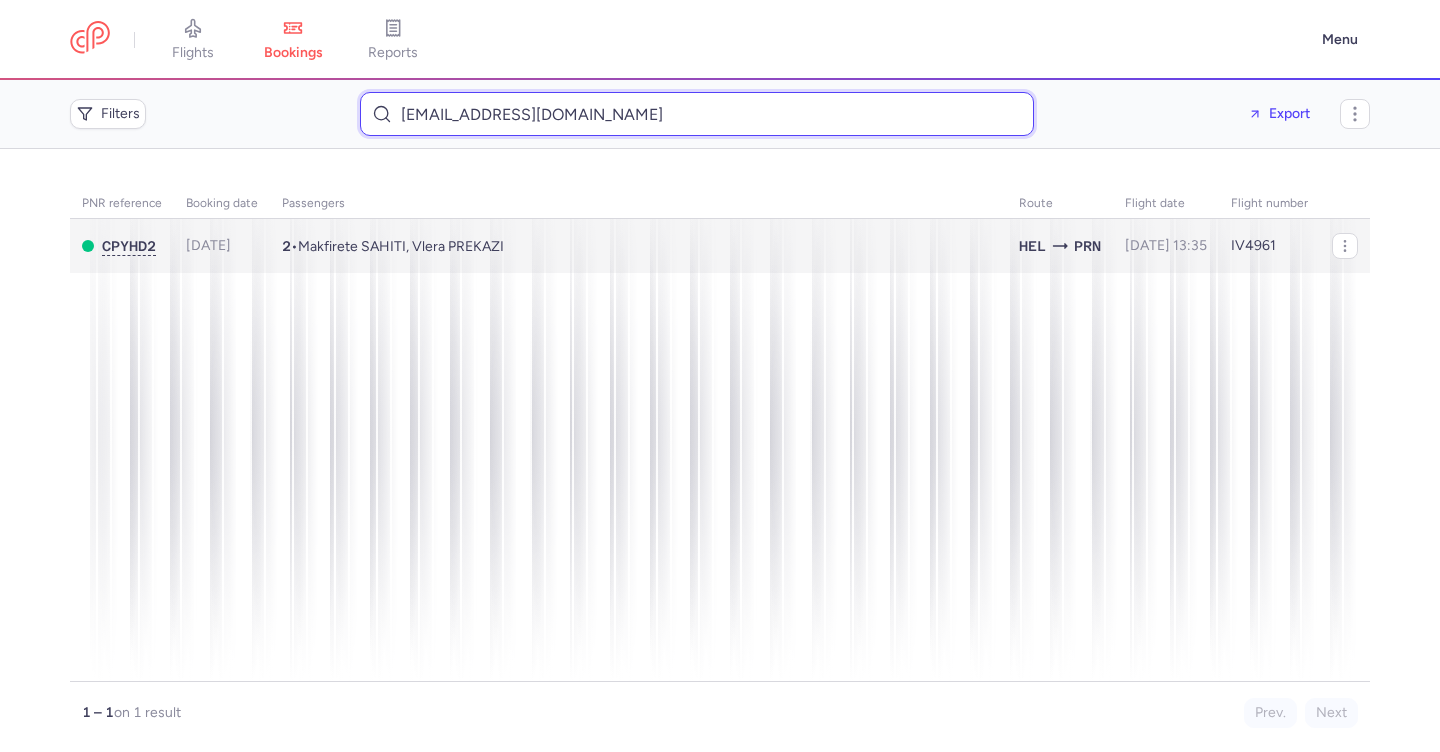 type on "edonprekazi@hotmail.com" 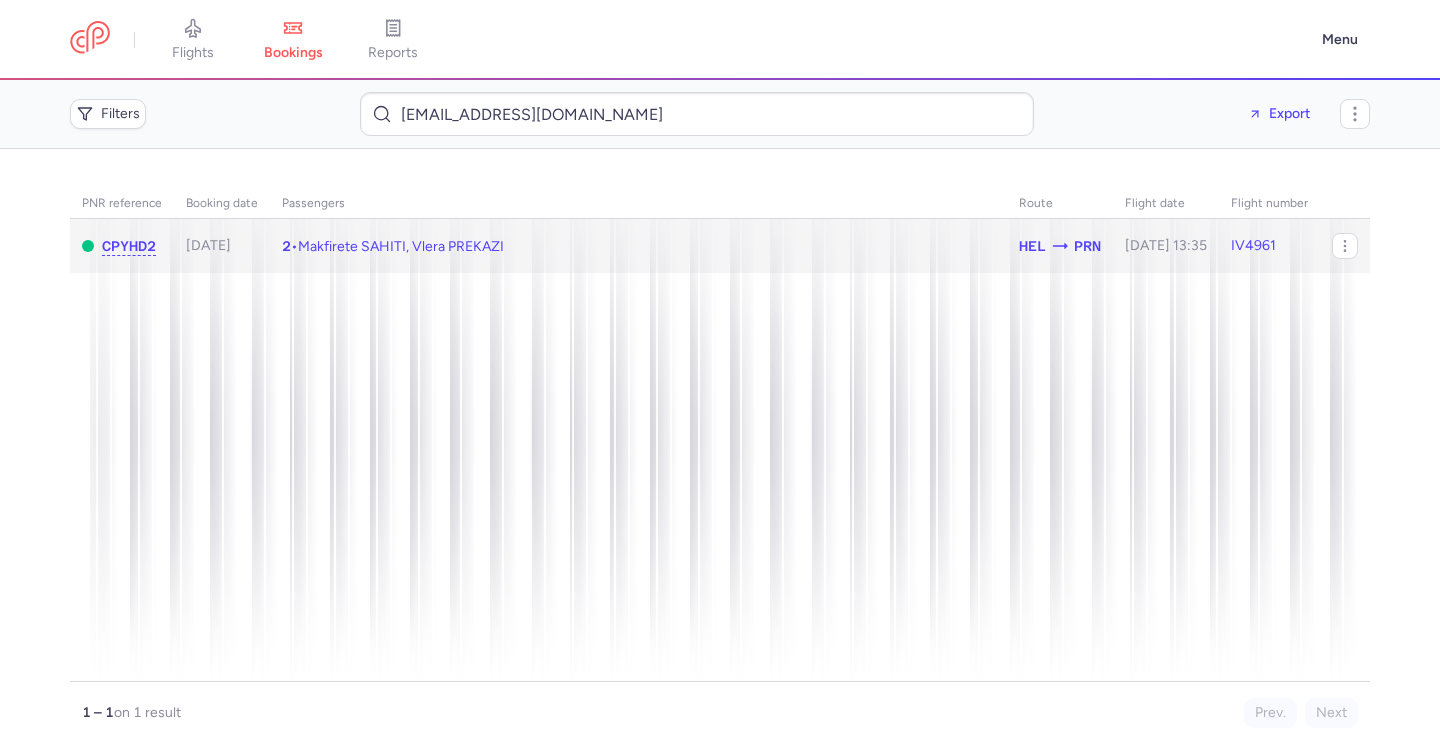 click on "Makfirete SAHITI, Vlera PREKAZI" at bounding box center [401, 246] 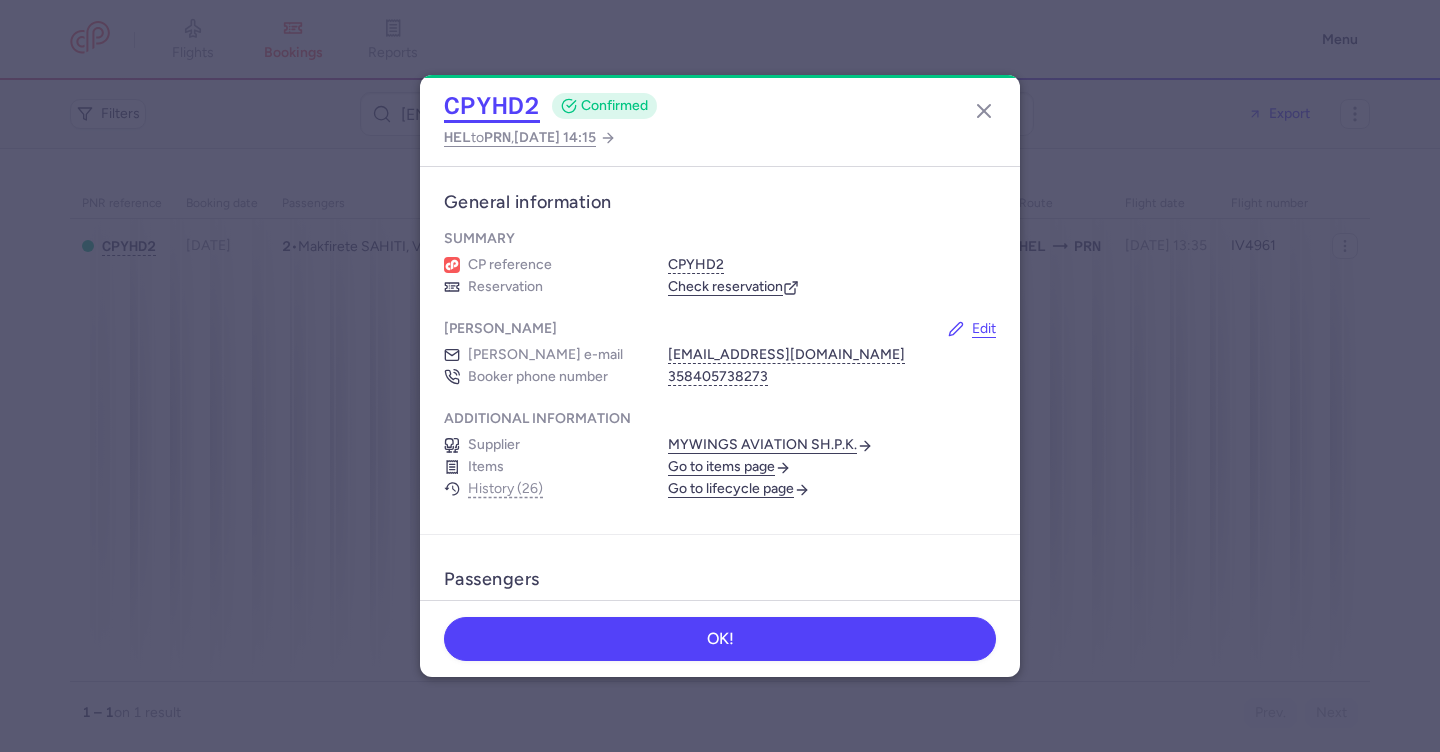 click on "CPYHD2" 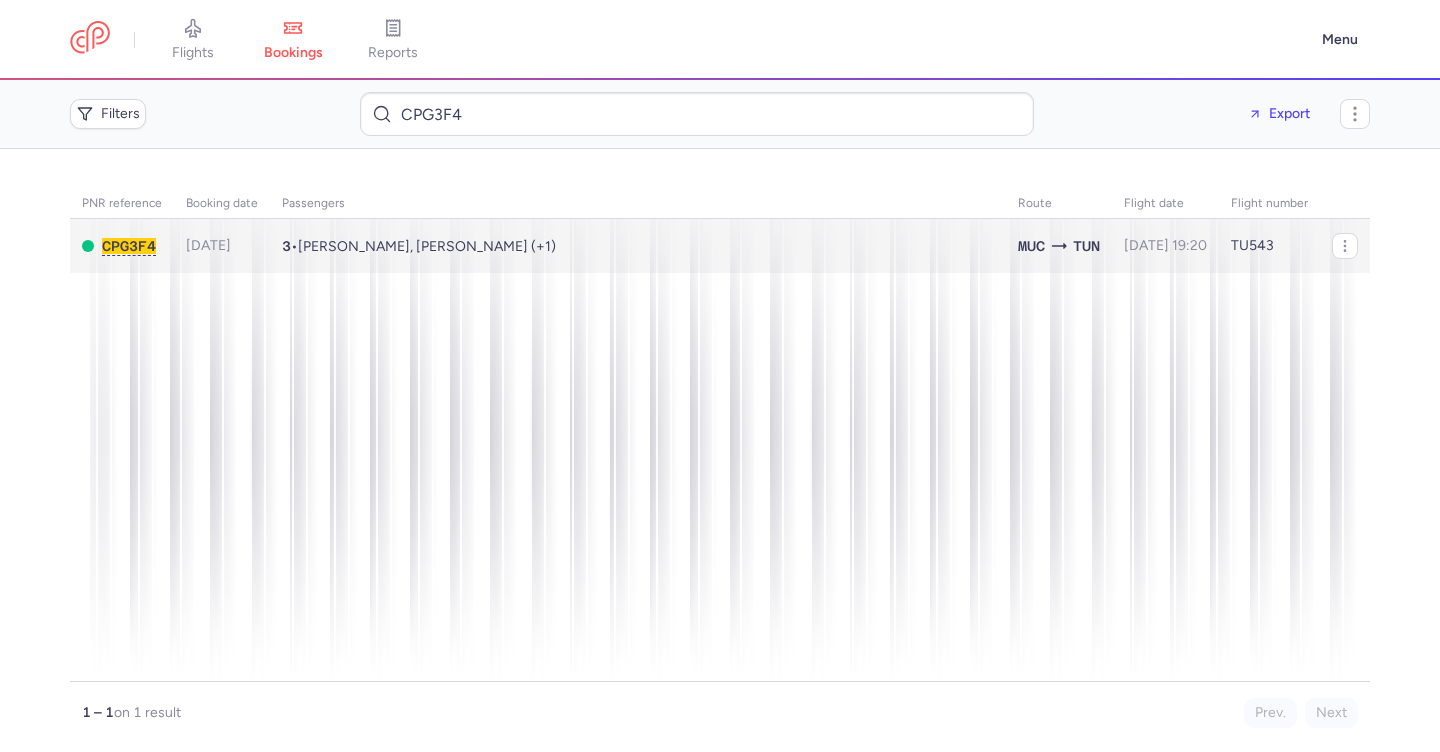 scroll, scrollTop: 0, scrollLeft: 0, axis: both 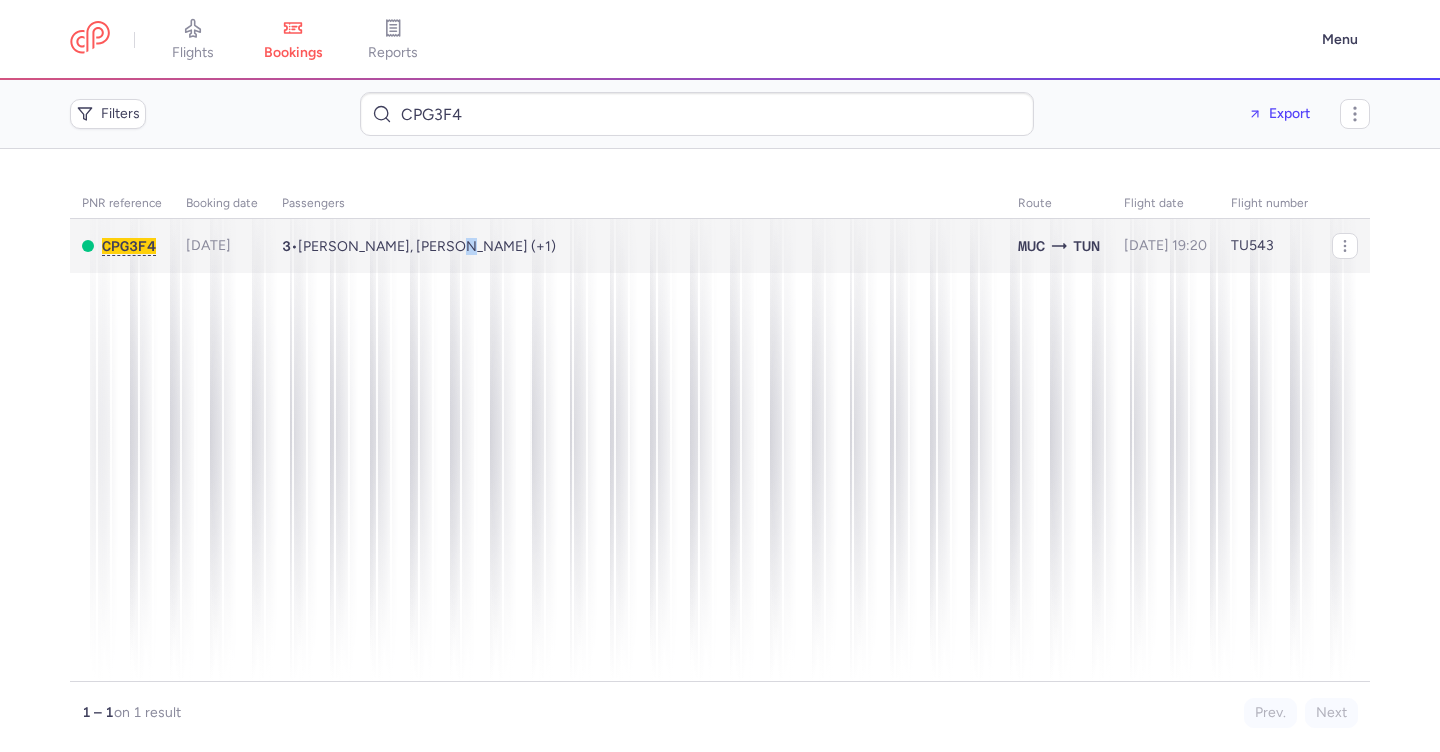 click on "[PERSON_NAME], [PERSON_NAME] (+1)" at bounding box center [427, 246] 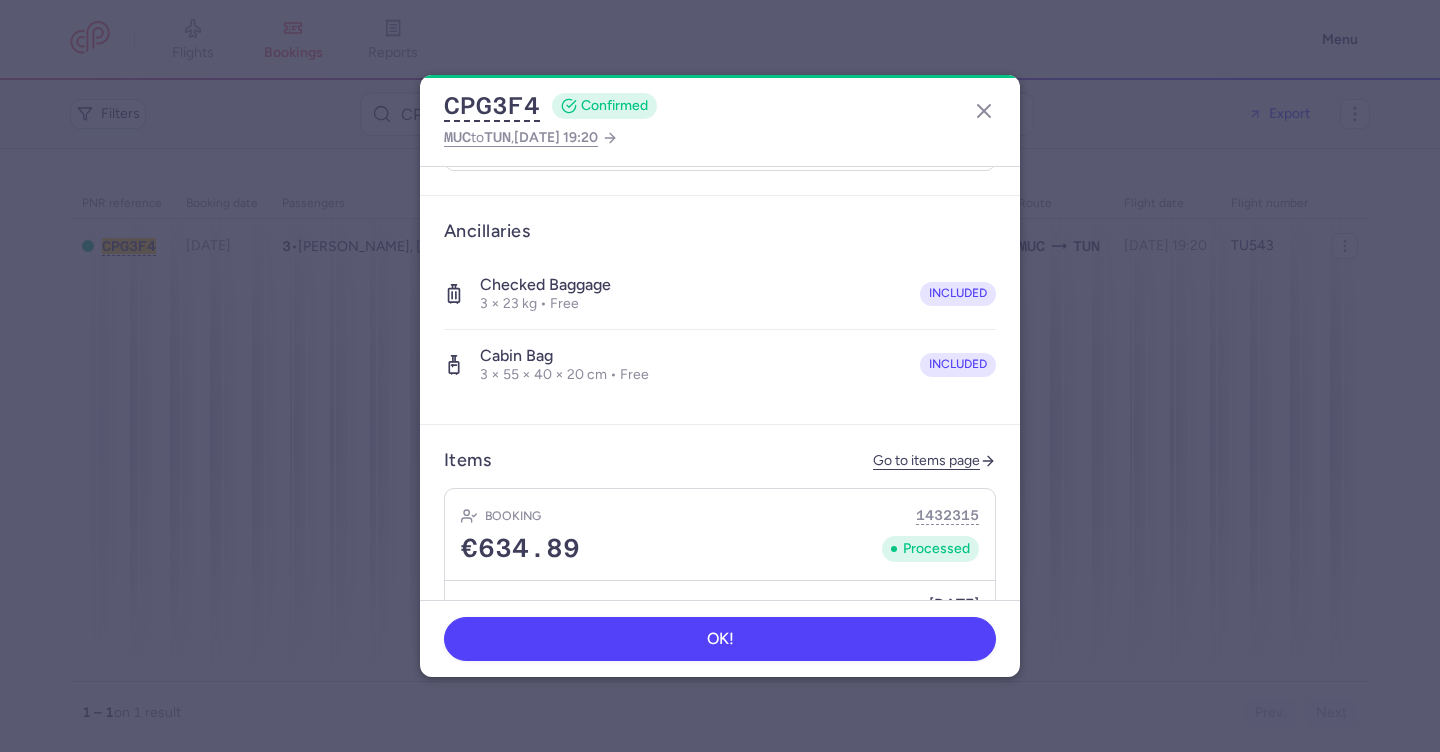 scroll, scrollTop: 450, scrollLeft: 0, axis: vertical 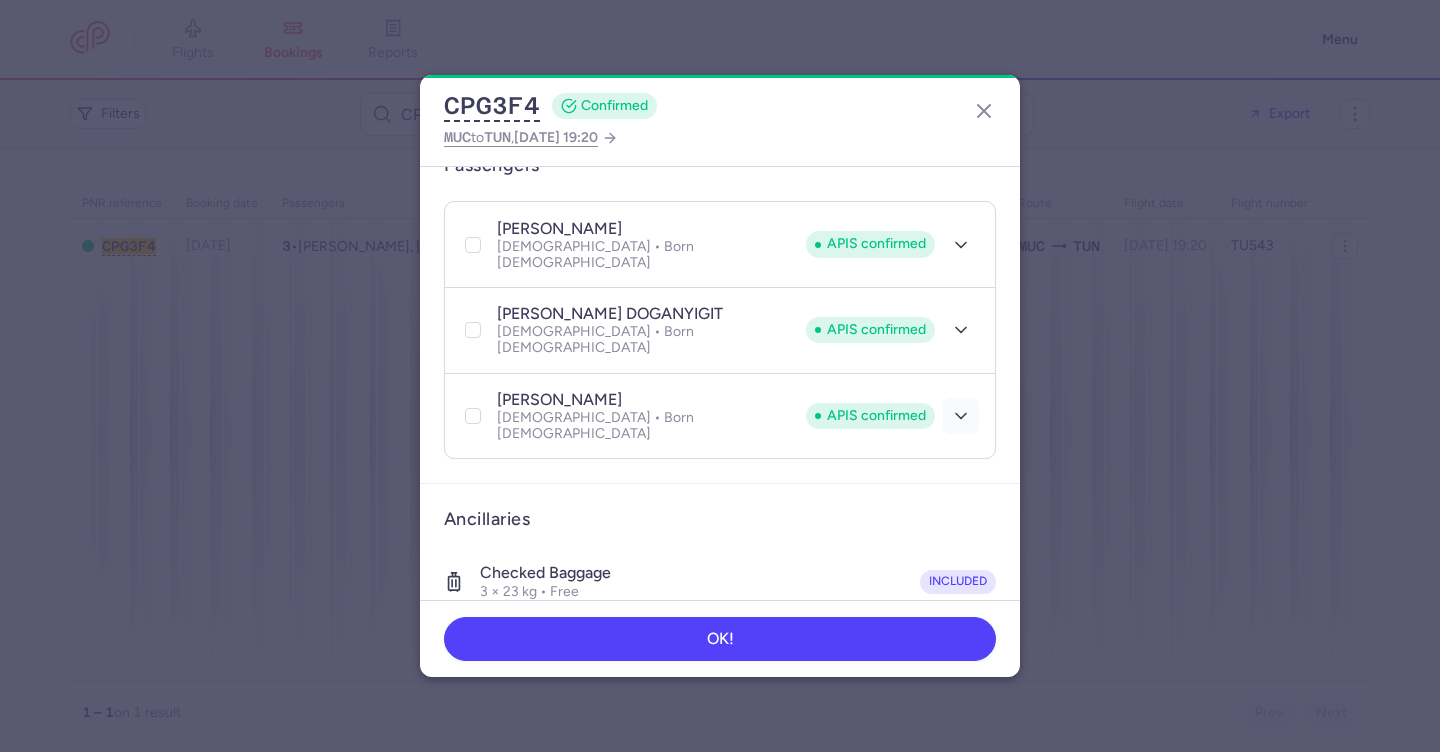 click 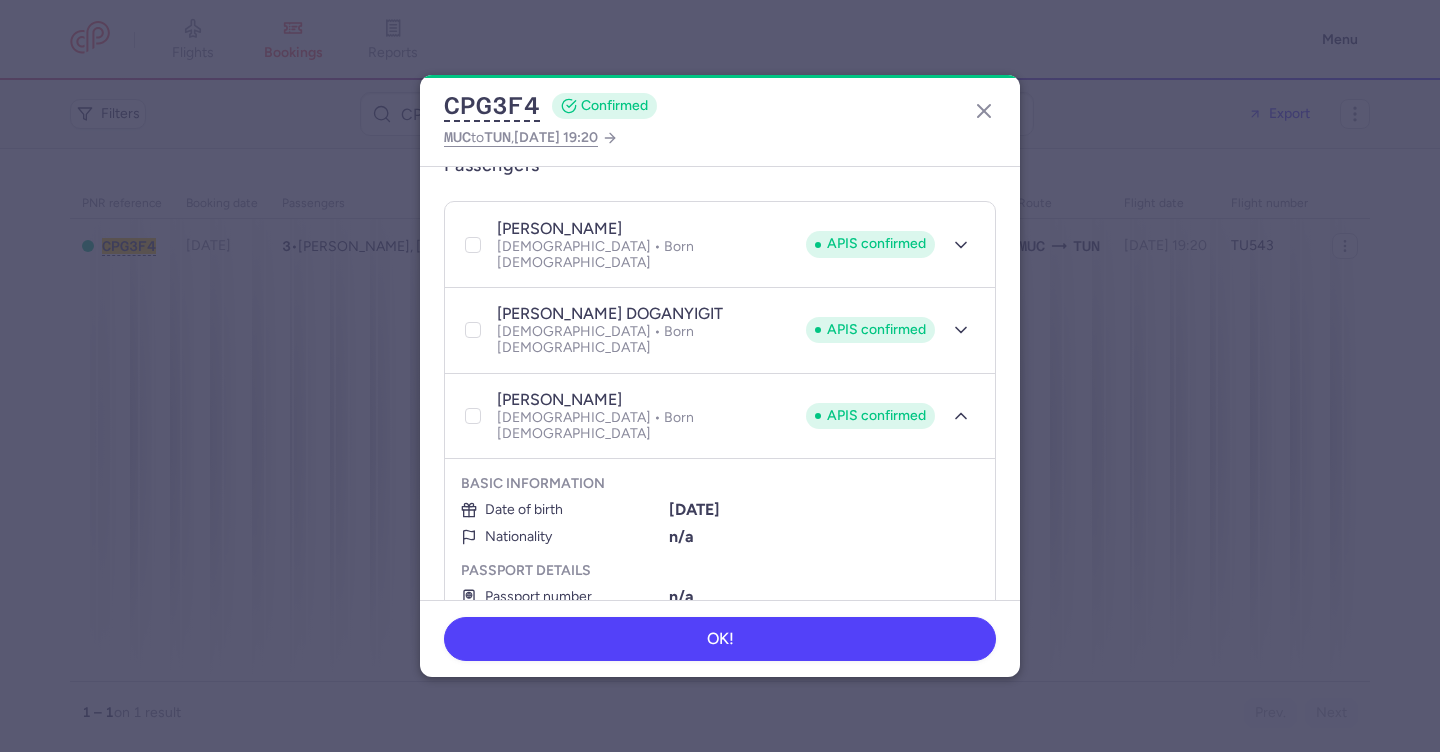 scroll, scrollTop: 632, scrollLeft: 0, axis: vertical 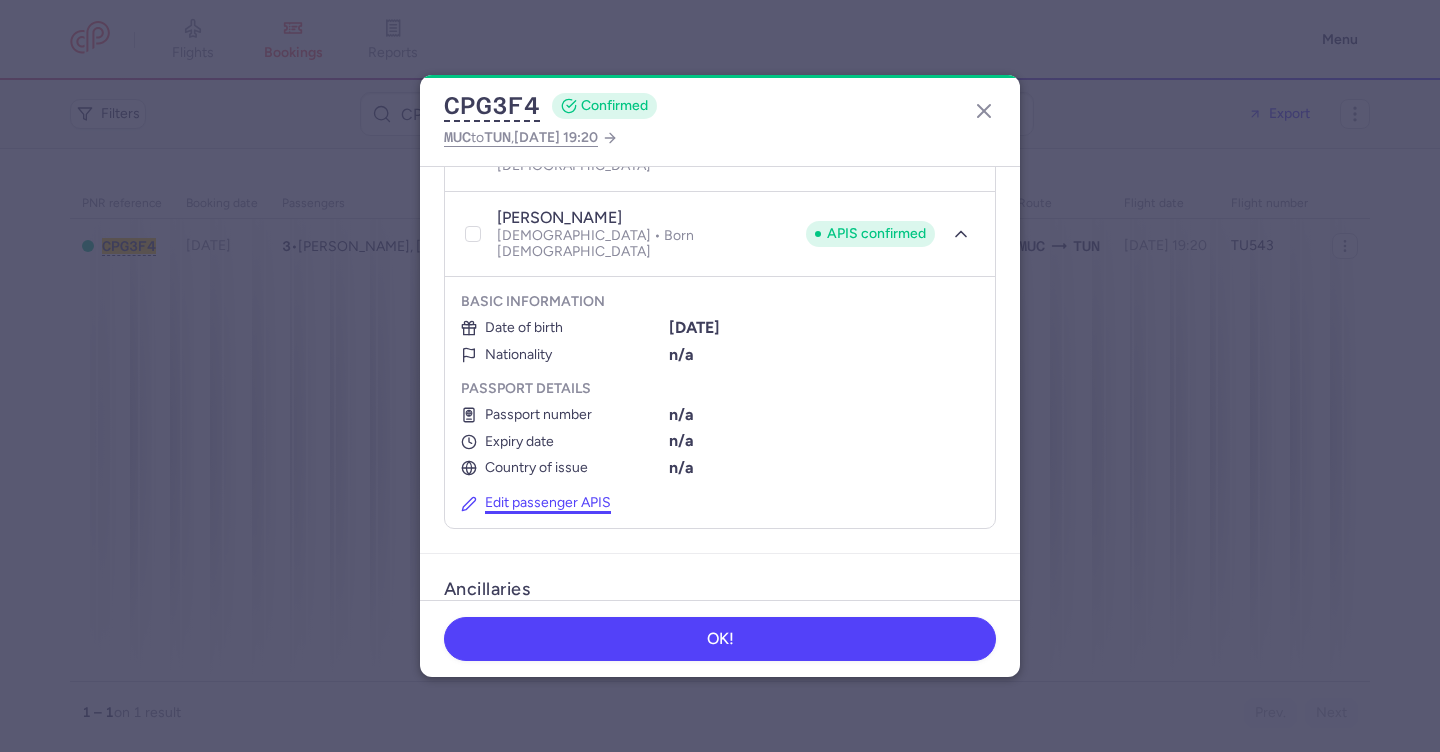 click on "Edit passenger APIS" at bounding box center (536, 503) 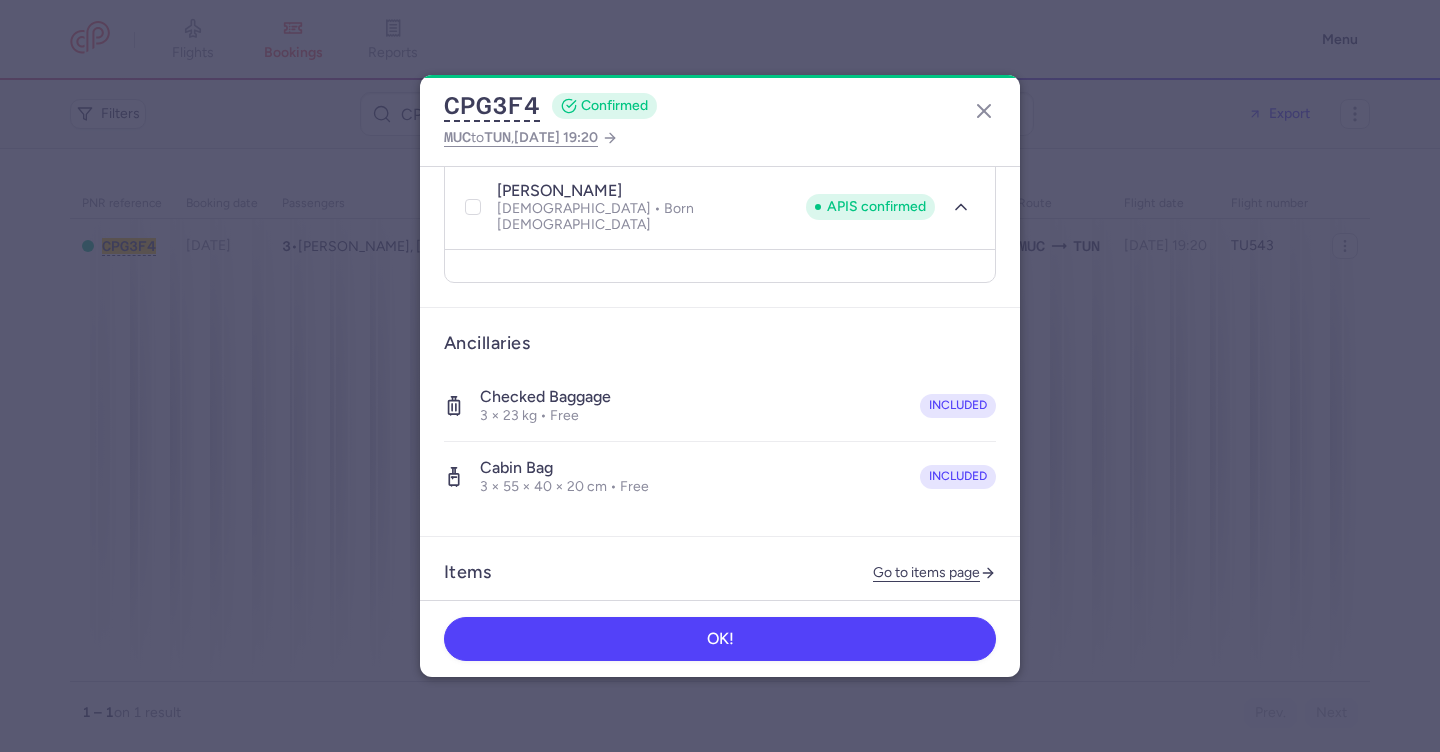 select on "8" 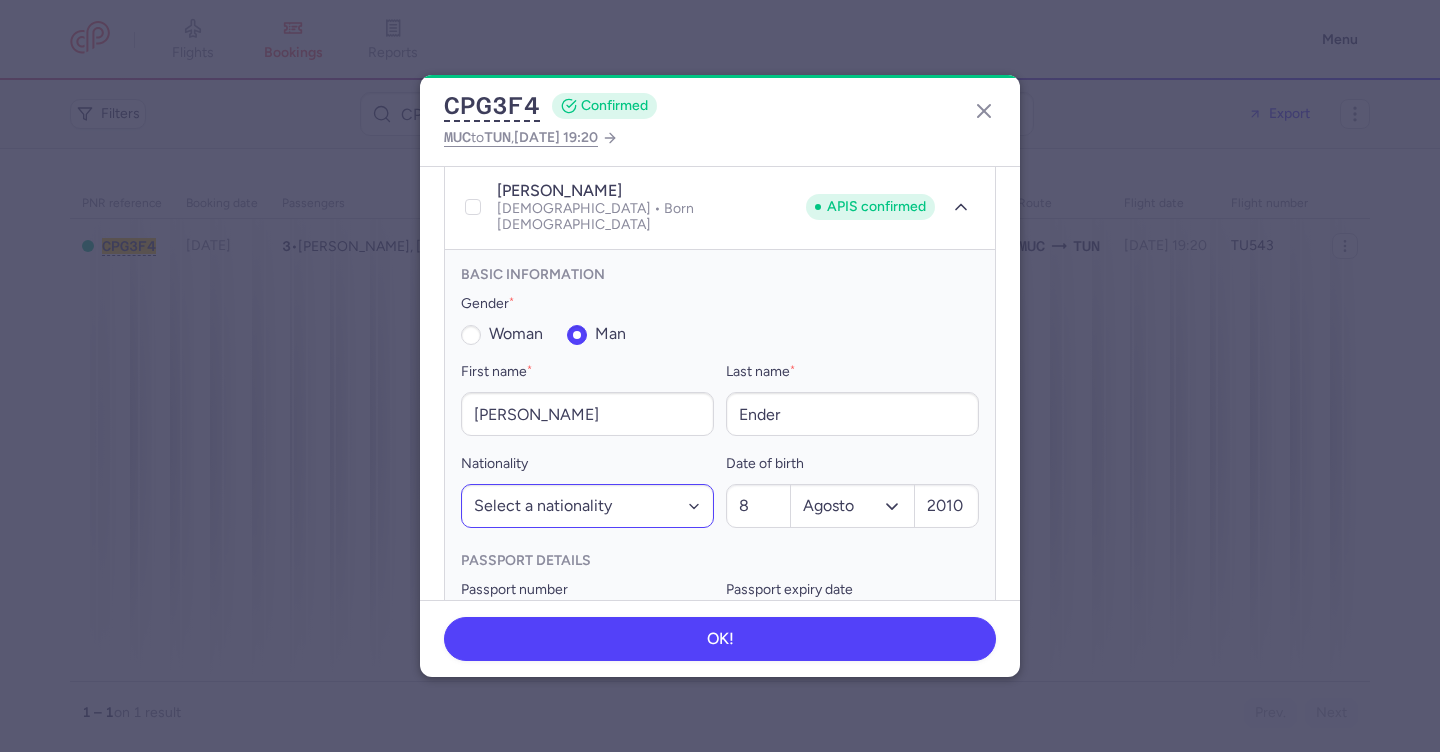 scroll, scrollTop: 660, scrollLeft: 0, axis: vertical 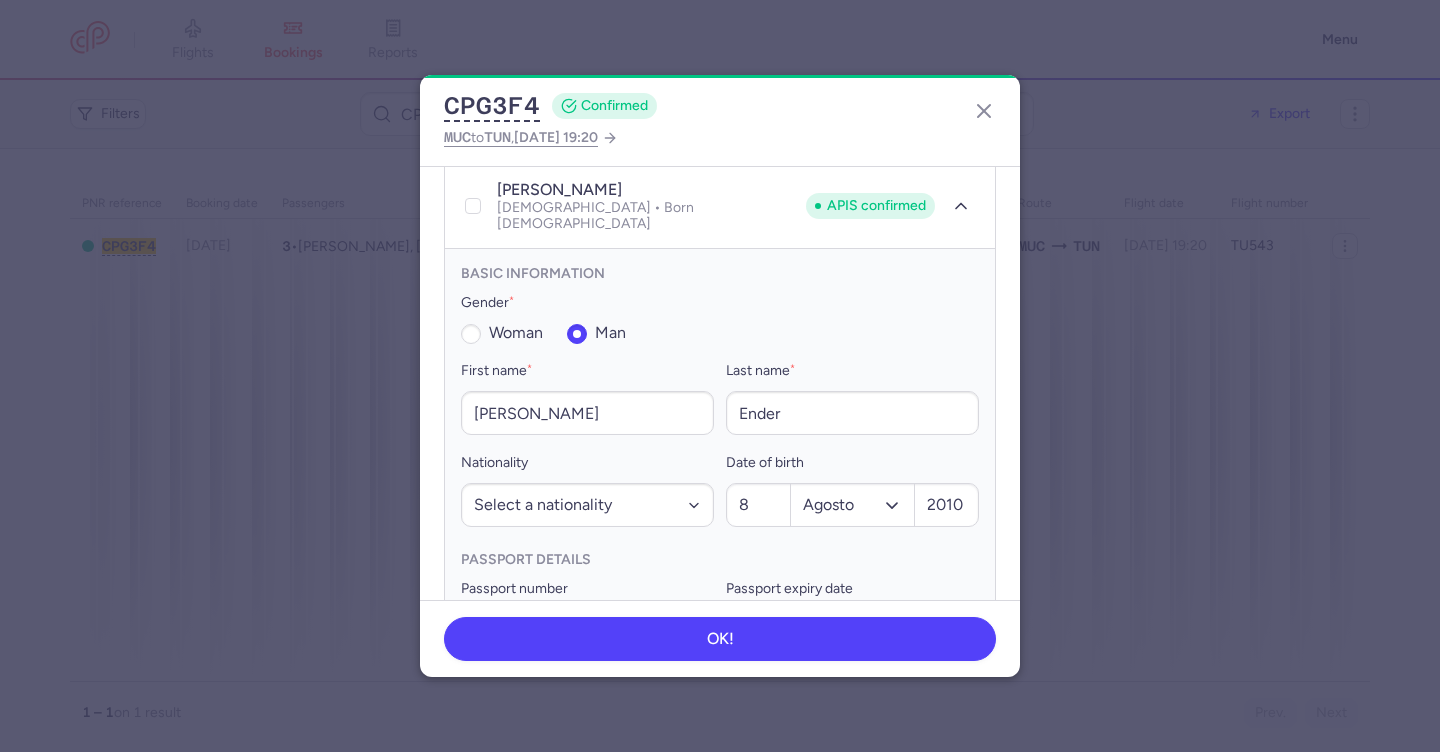 click on "woman" at bounding box center (516, 332) 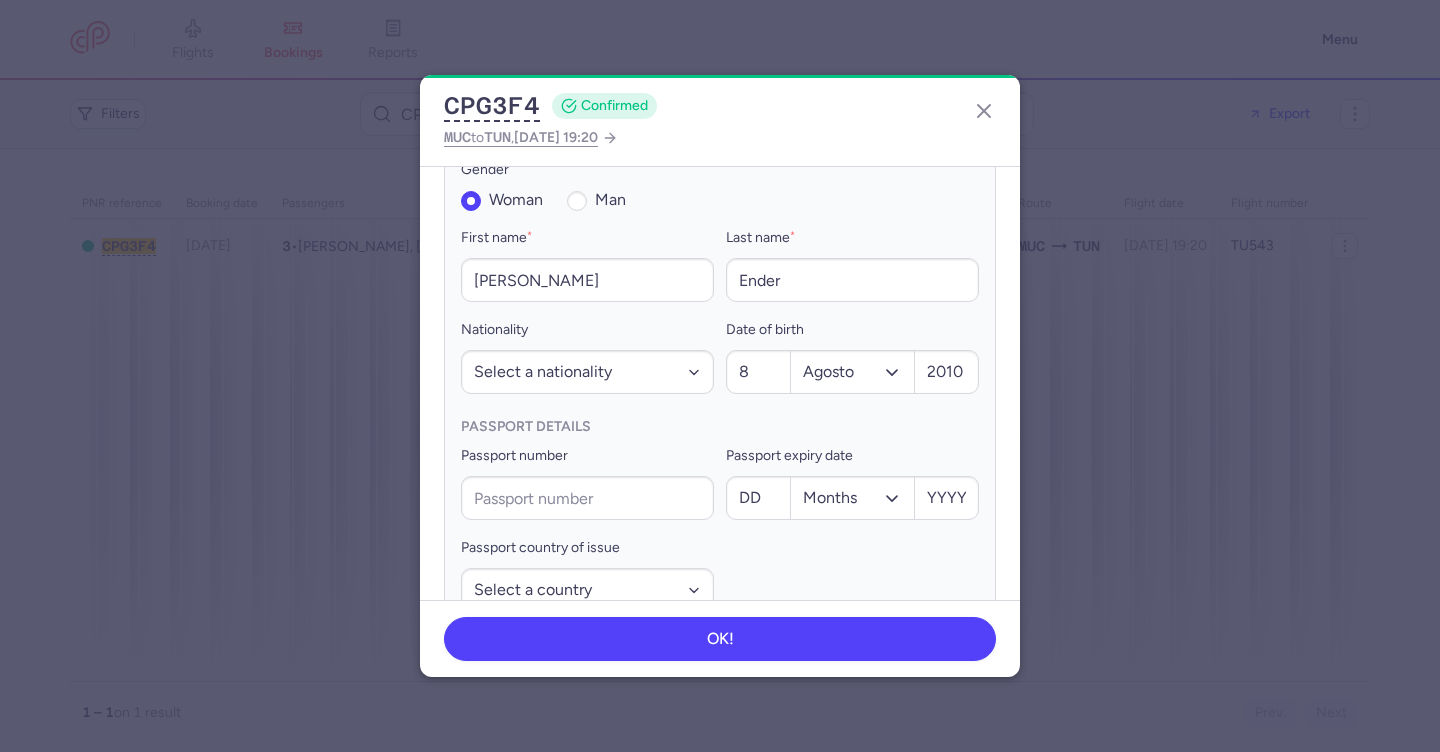 scroll, scrollTop: 842, scrollLeft: 0, axis: vertical 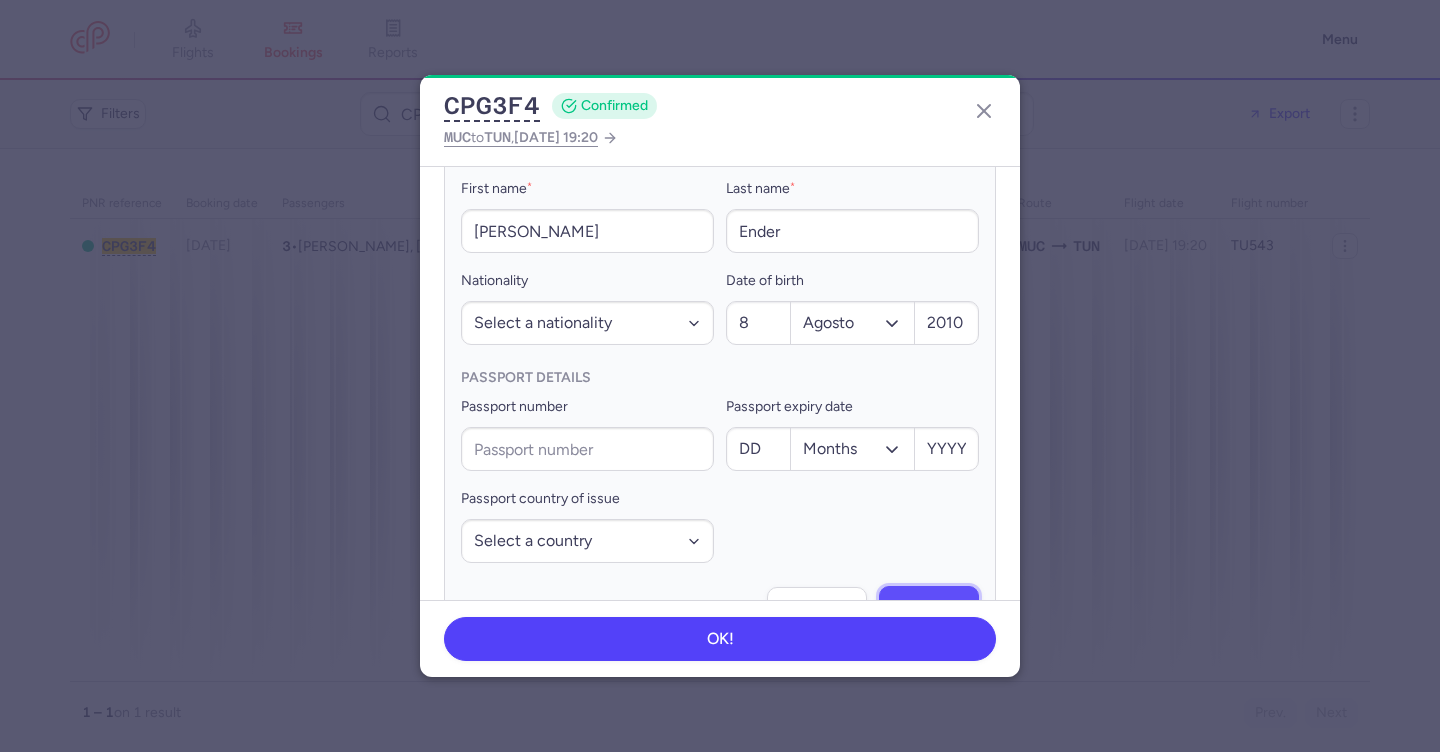 click on "Save" at bounding box center (929, 608) 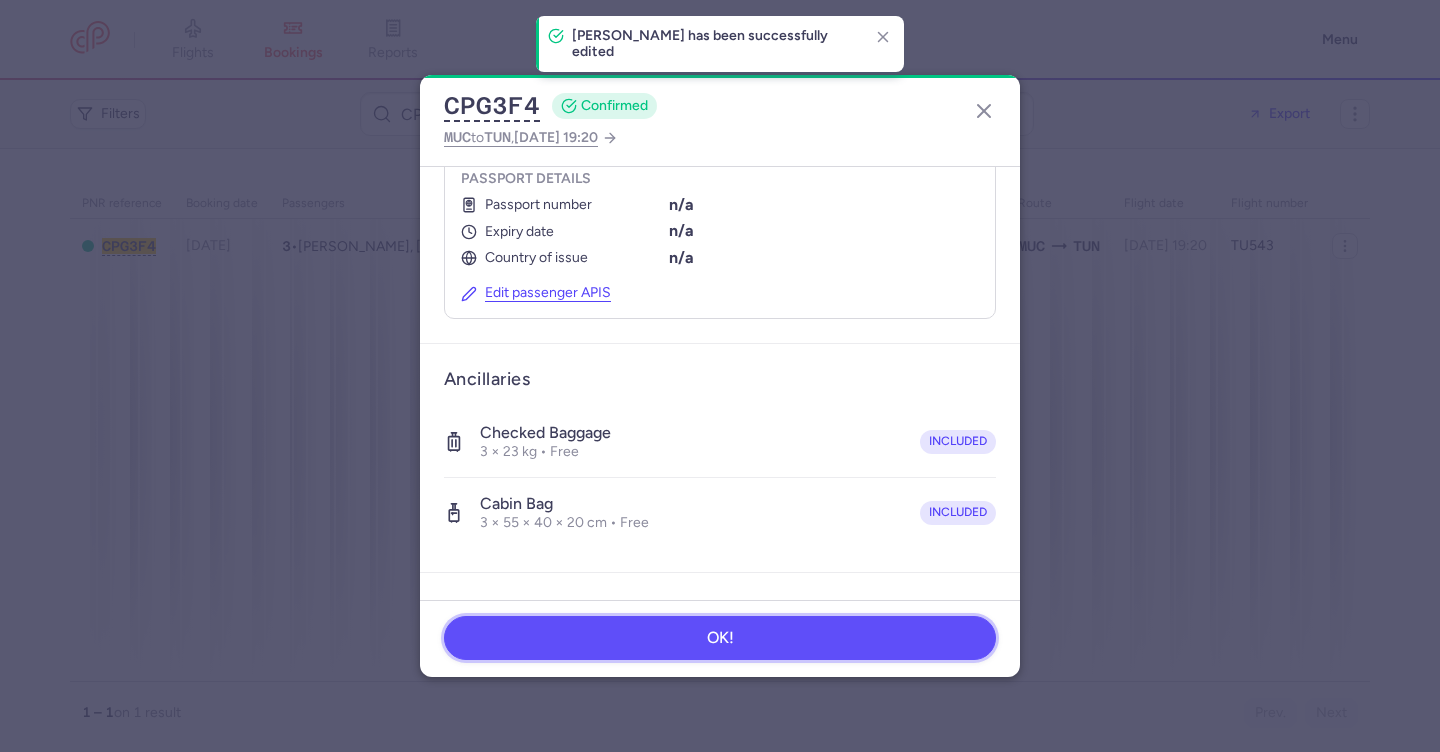 click on "OK!" at bounding box center [720, 638] 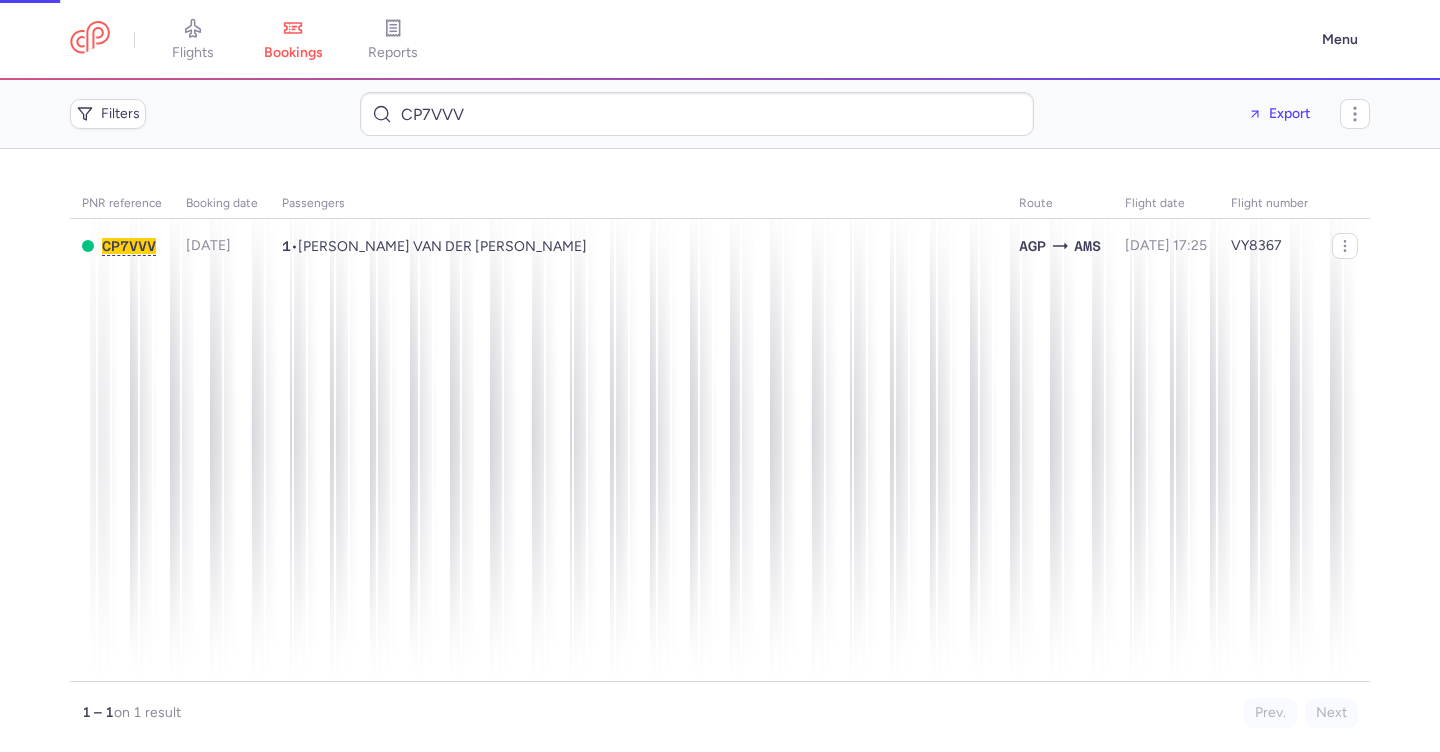 scroll, scrollTop: 0, scrollLeft: 0, axis: both 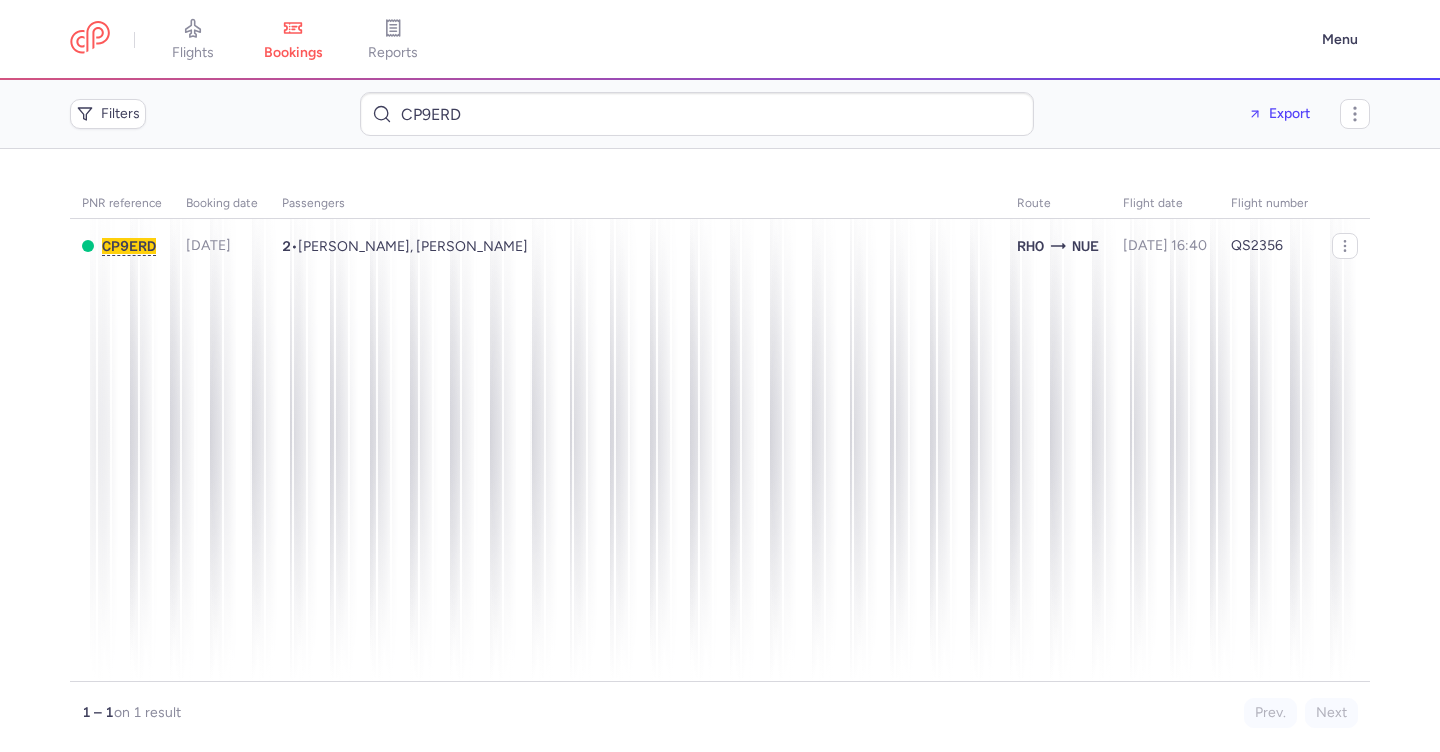 click on "[PERSON_NAME], [PERSON_NAME]" at bounding box center [413, 246] 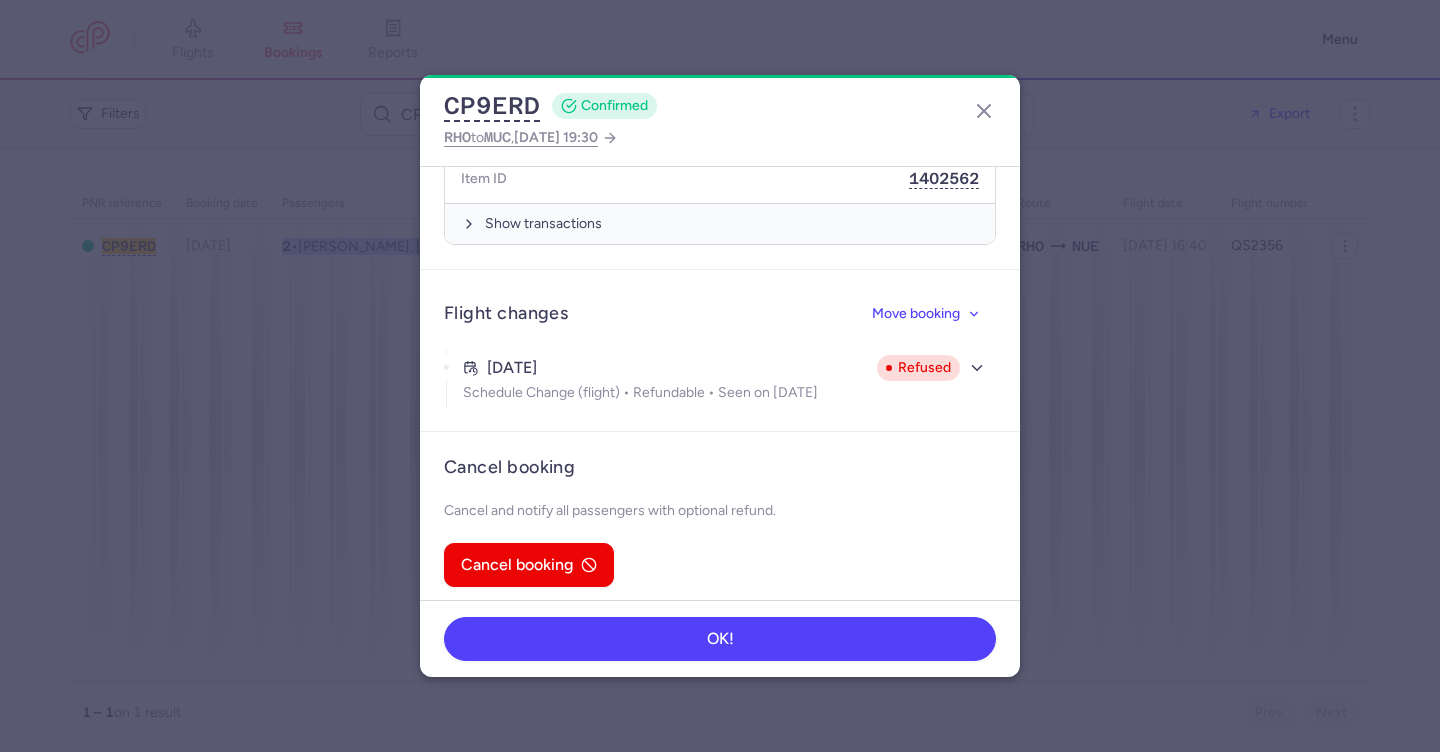 scroll, scrollTop: 1090, scrollLeft: 0, axis: vertical 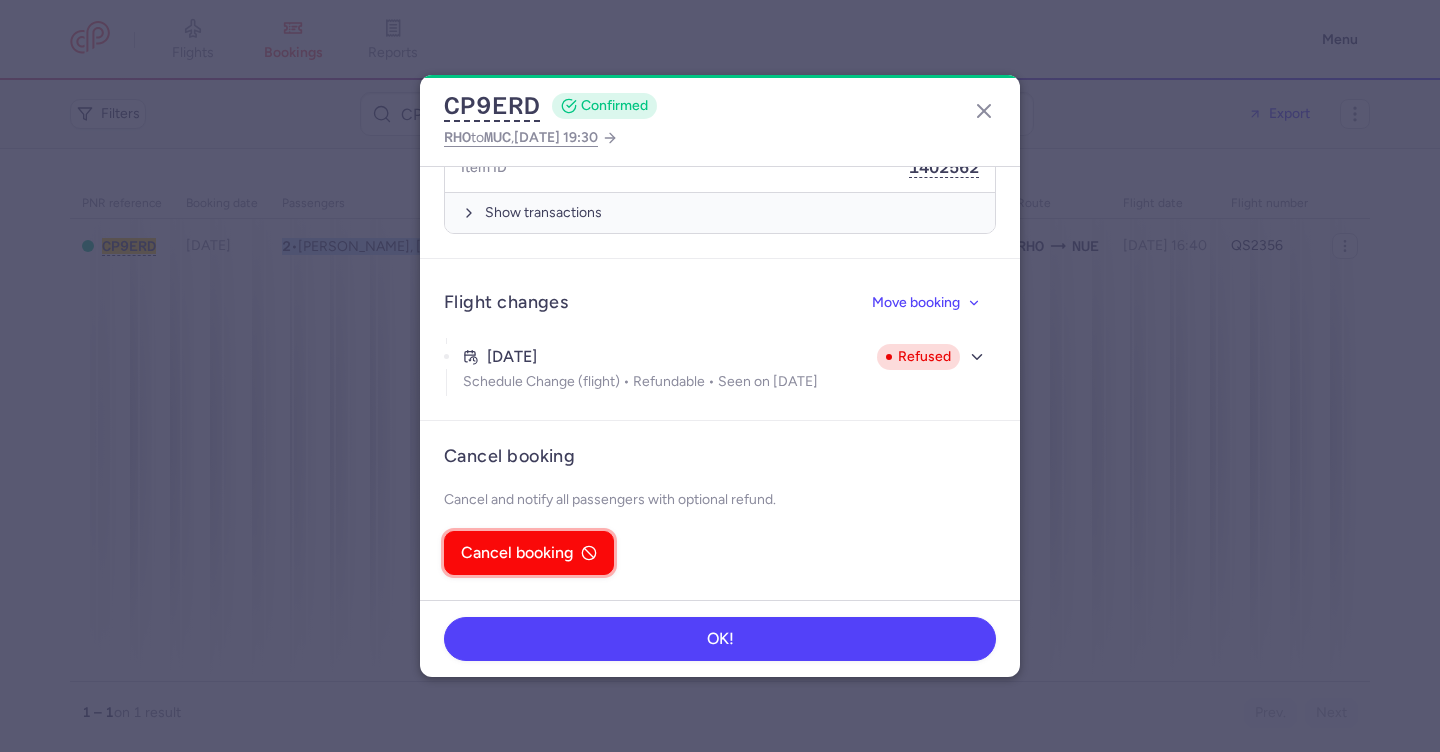 click on "Cancel booking" at bounding box center [517, 553] 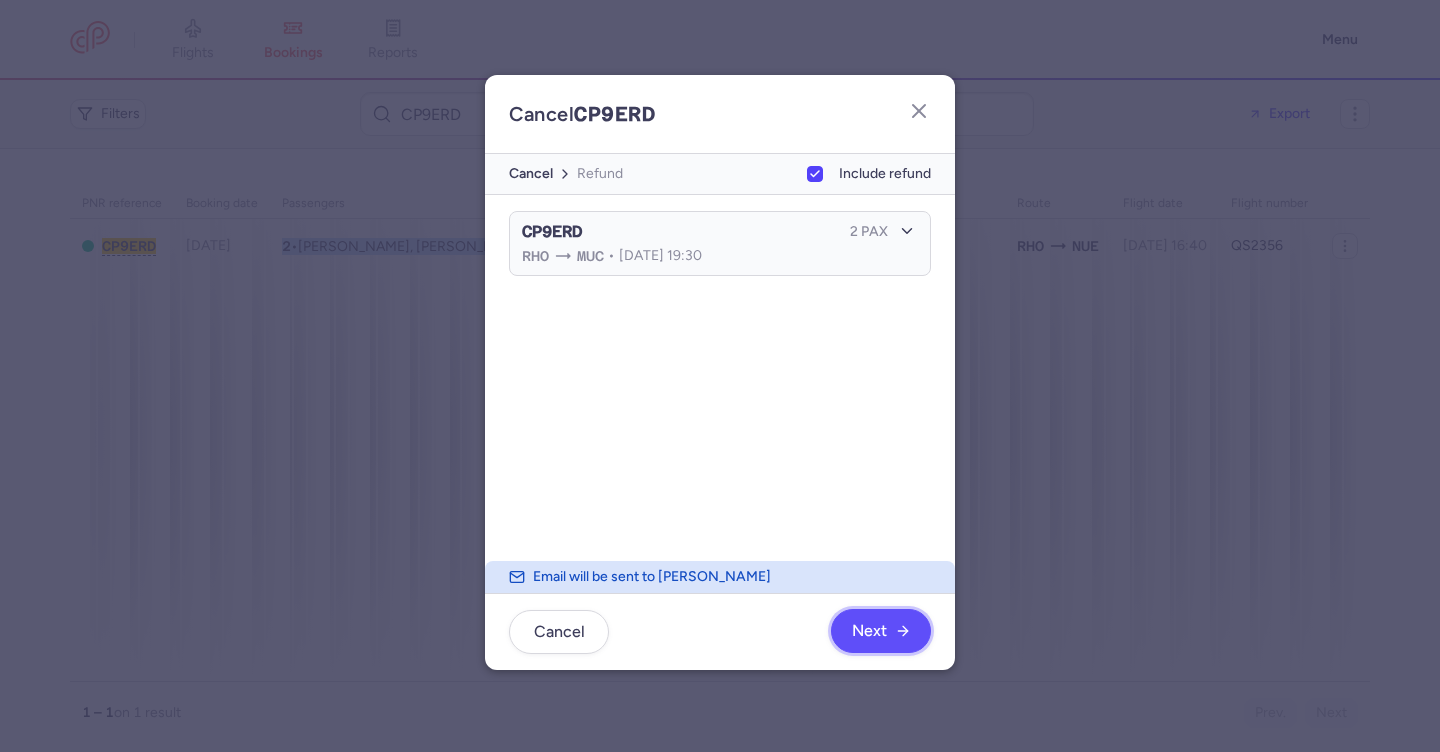 click on "Next" 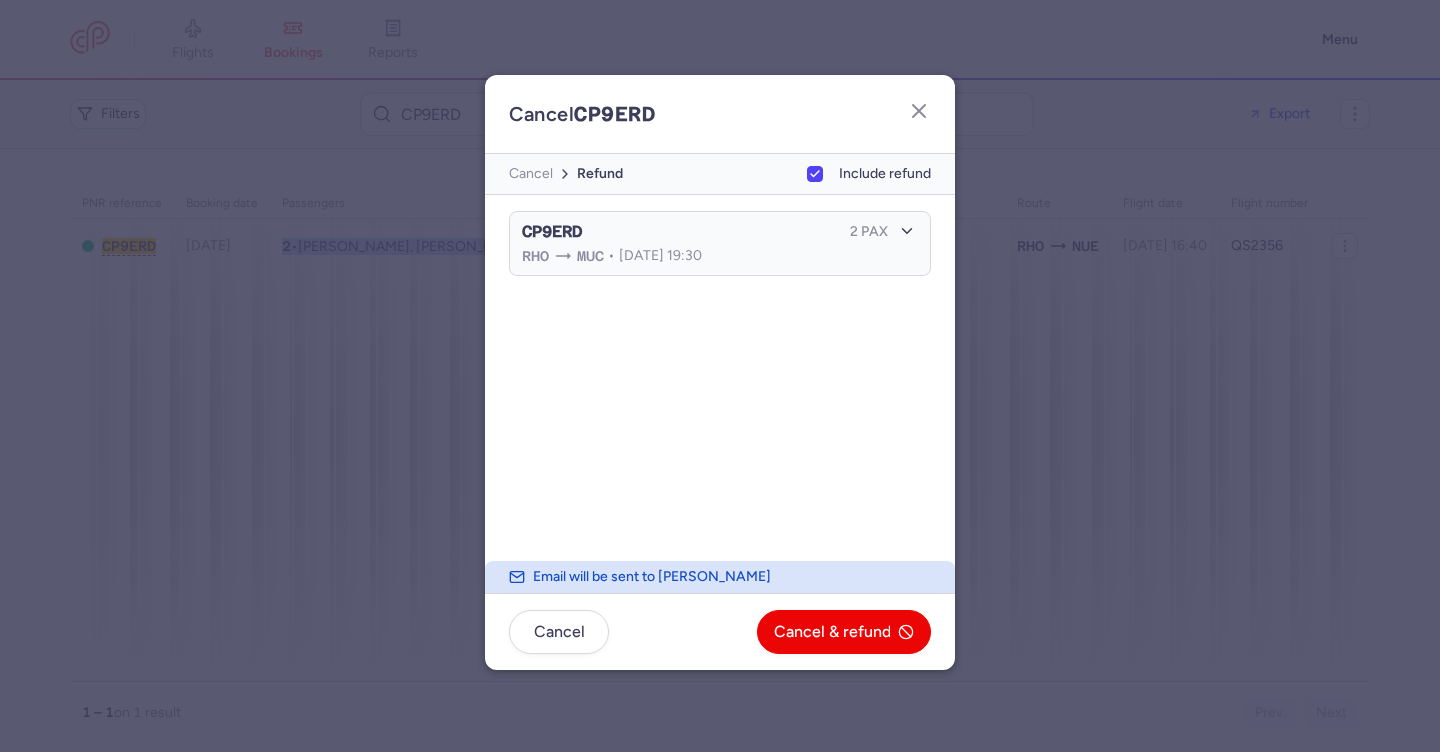 scroll, scrollTop: 0, scrollLeft: 0, axis: both 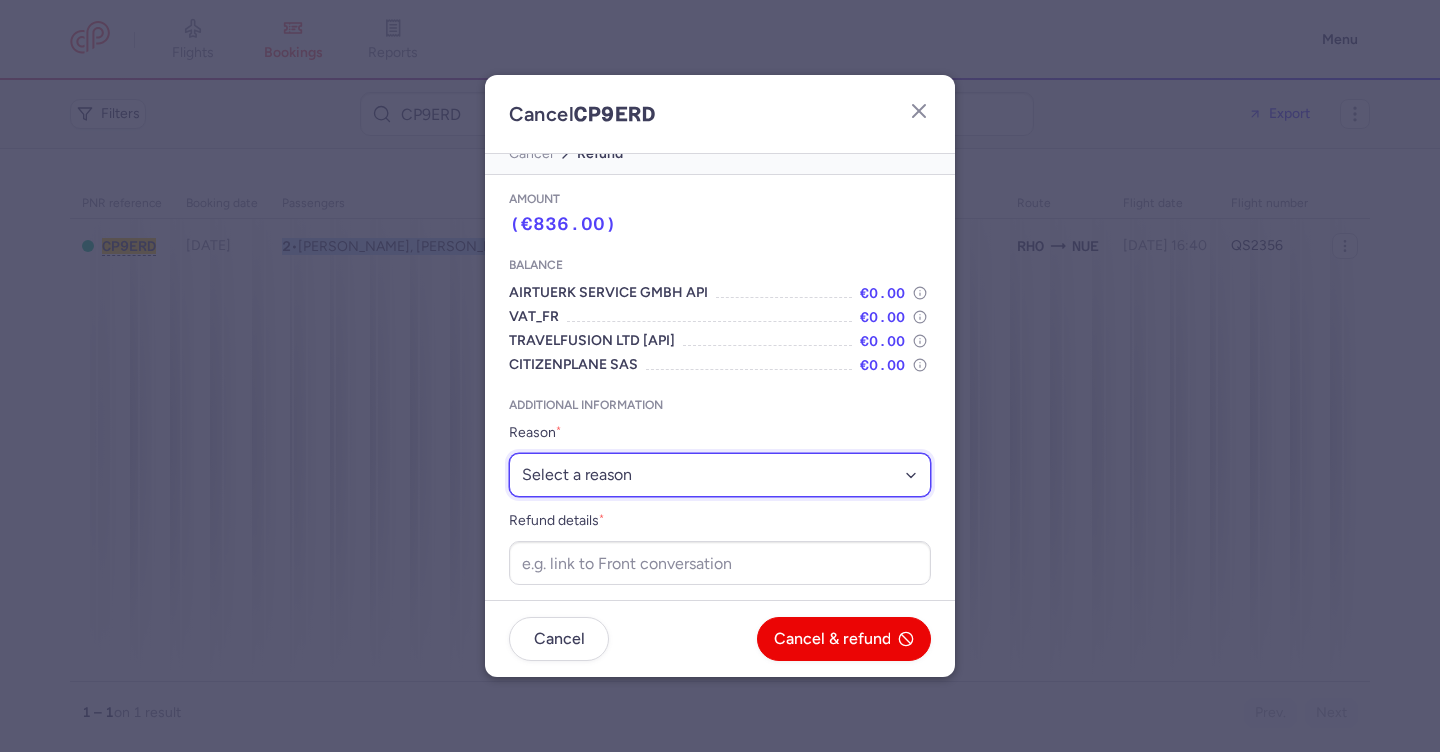 click on "Select a reason ⛔️ Unconfirmed booking ❌ Flight canceled 🙅 Schedule change not accepted" at bounding box center [720, 475] 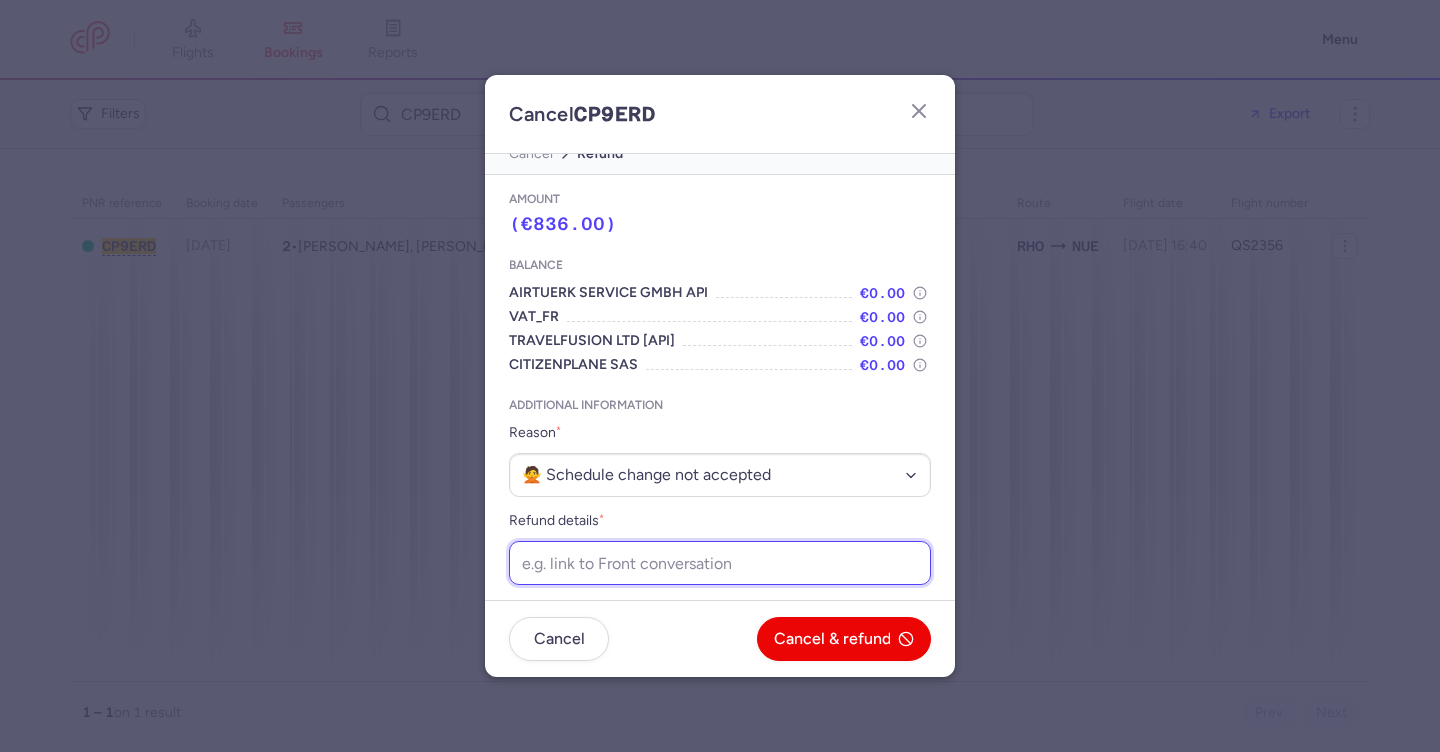 click on "Refund details  *" at bounding box center (720, 563) 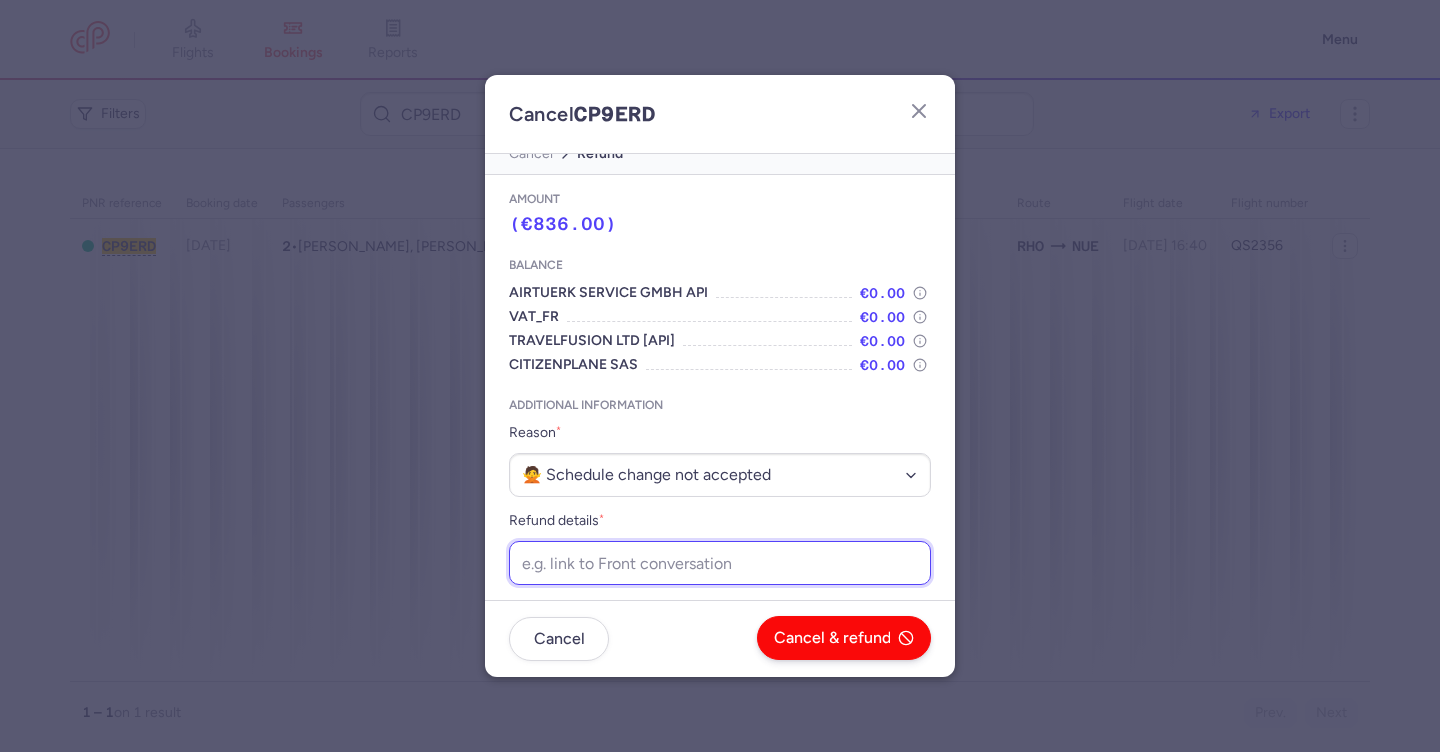 paste on "[URL][DOMAIN_NAME]" 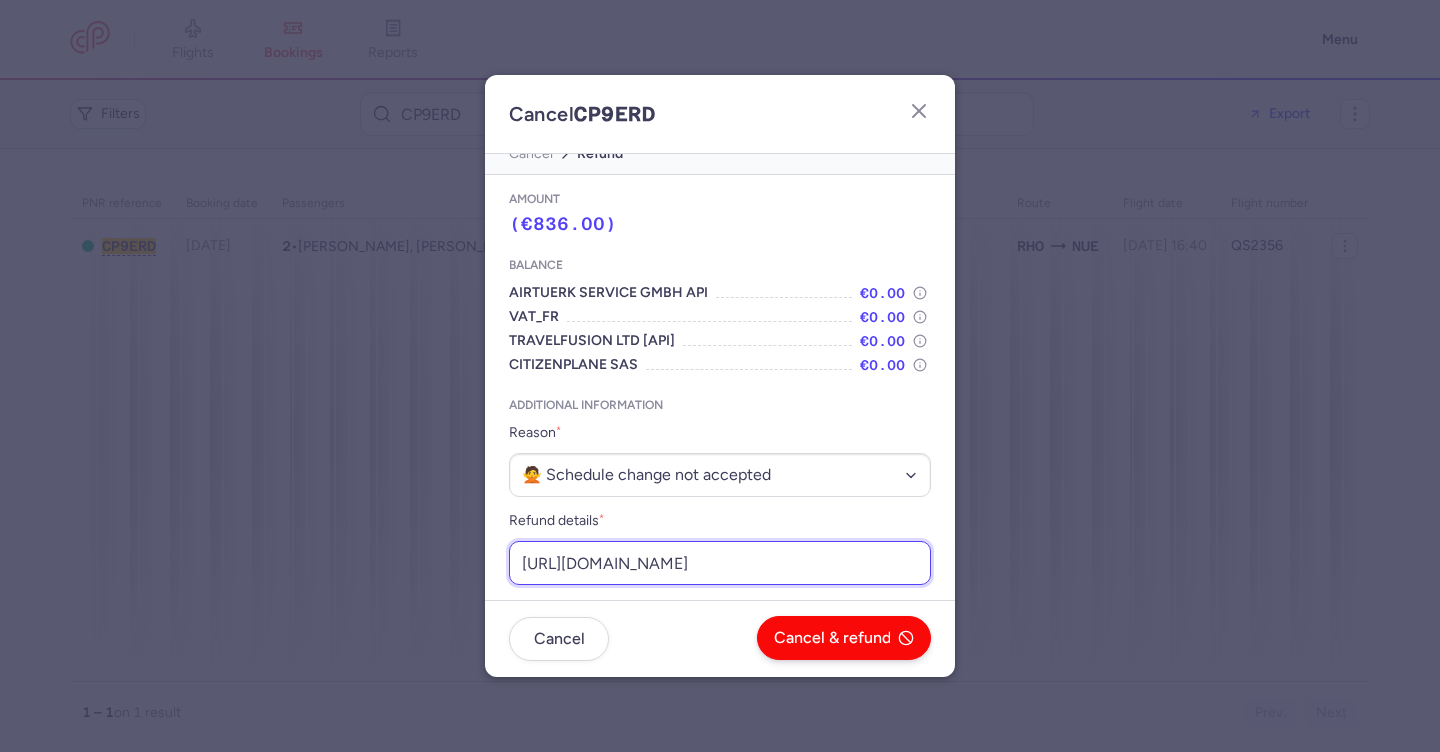 scroll, scrollTop: 0, scrollLeft: 272, axis: horizontal 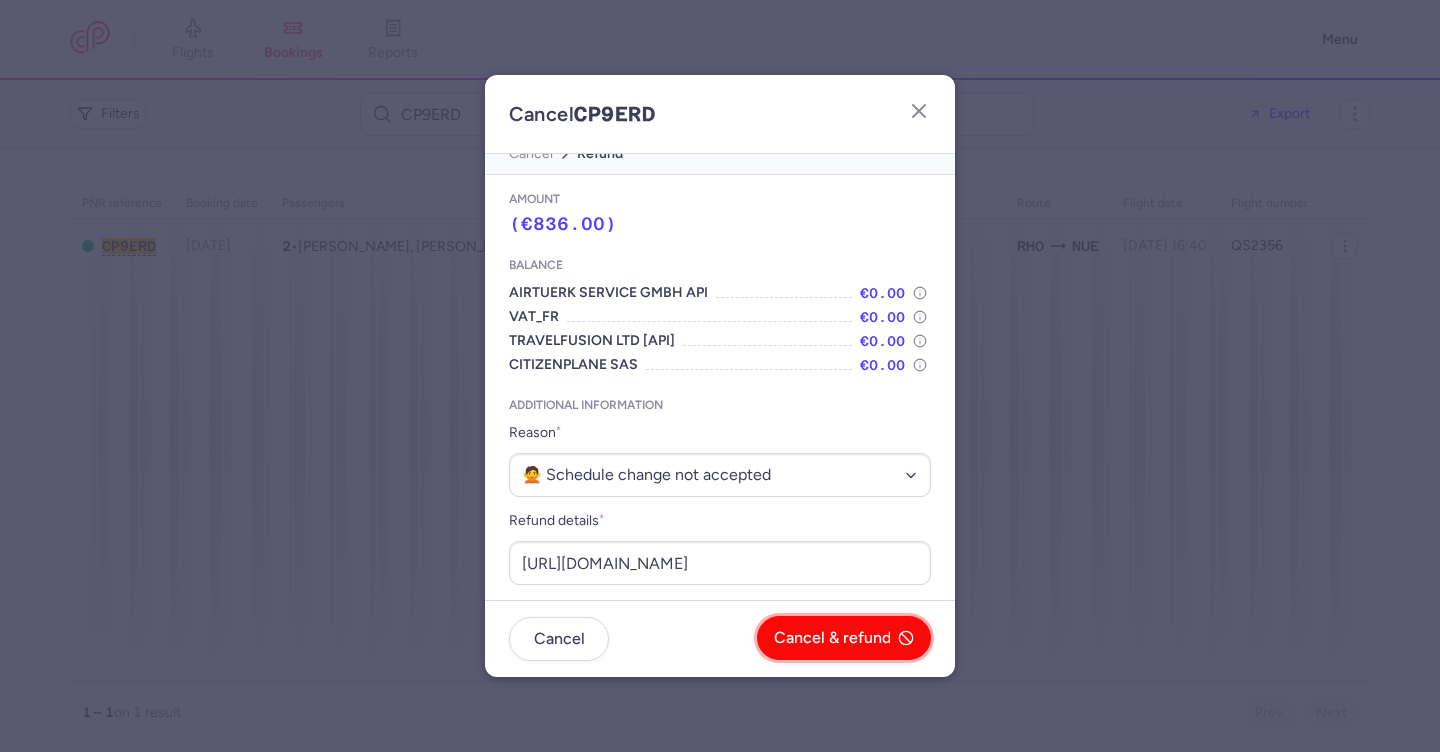 click on "Cancel & refund" 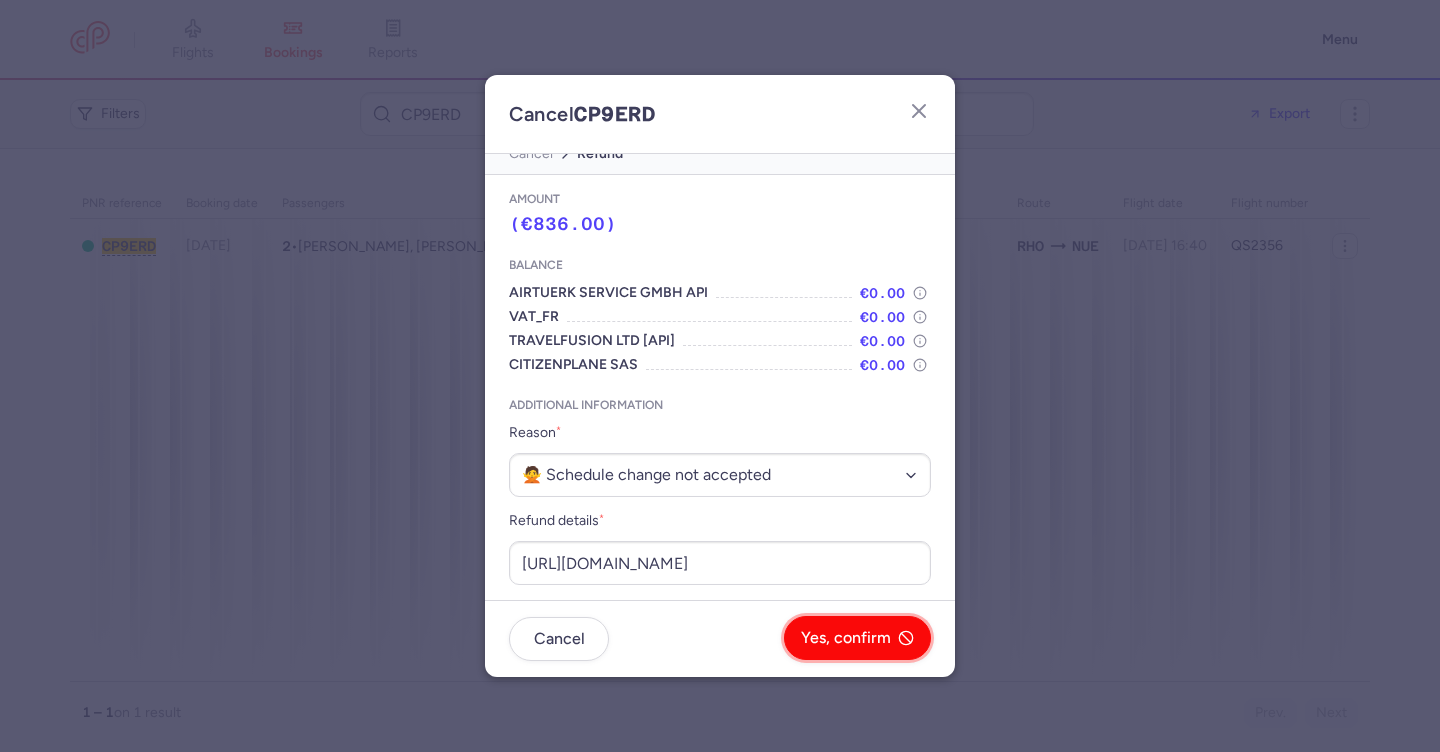 scroll, scrollTop: 0, scrollLeft: 0, axis: both 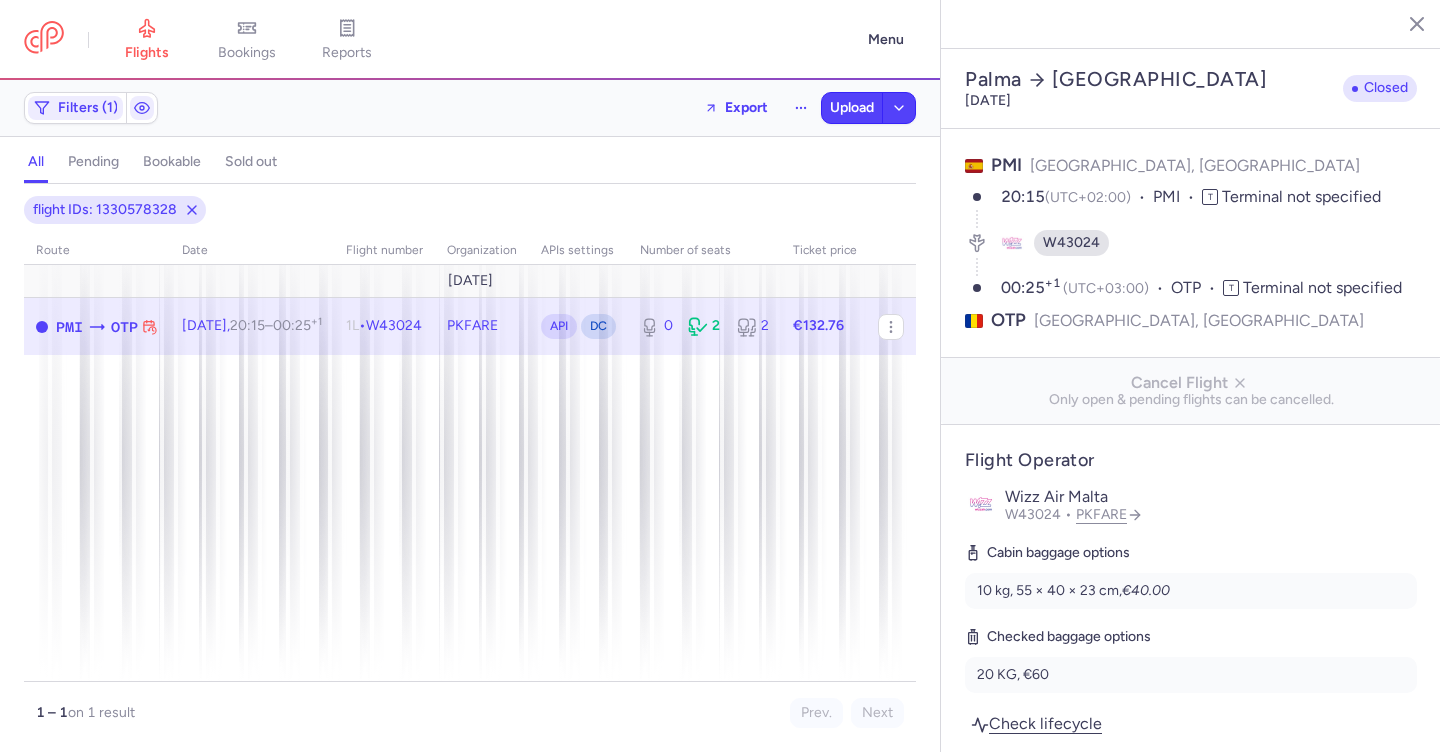 select on "days" 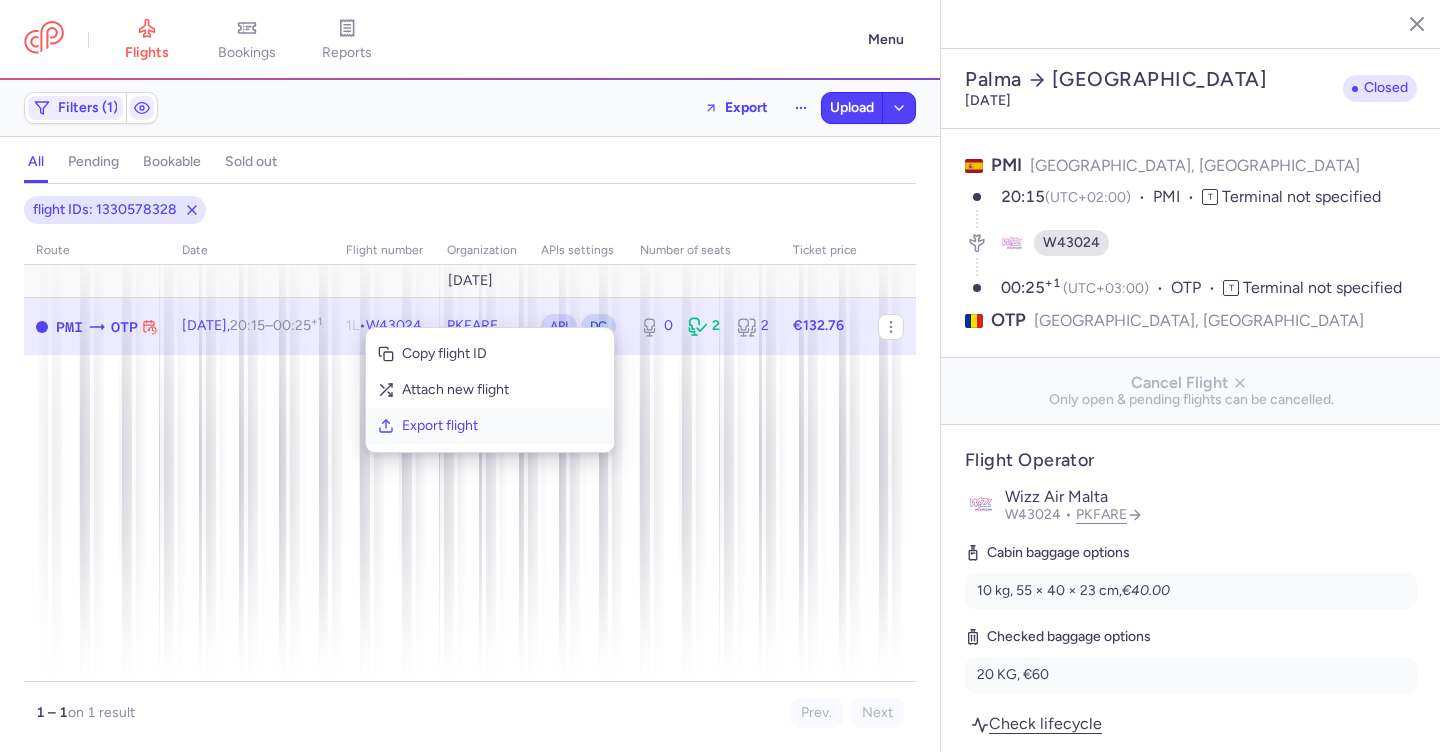 click on "Export flight" at bounding box center [490, 426] 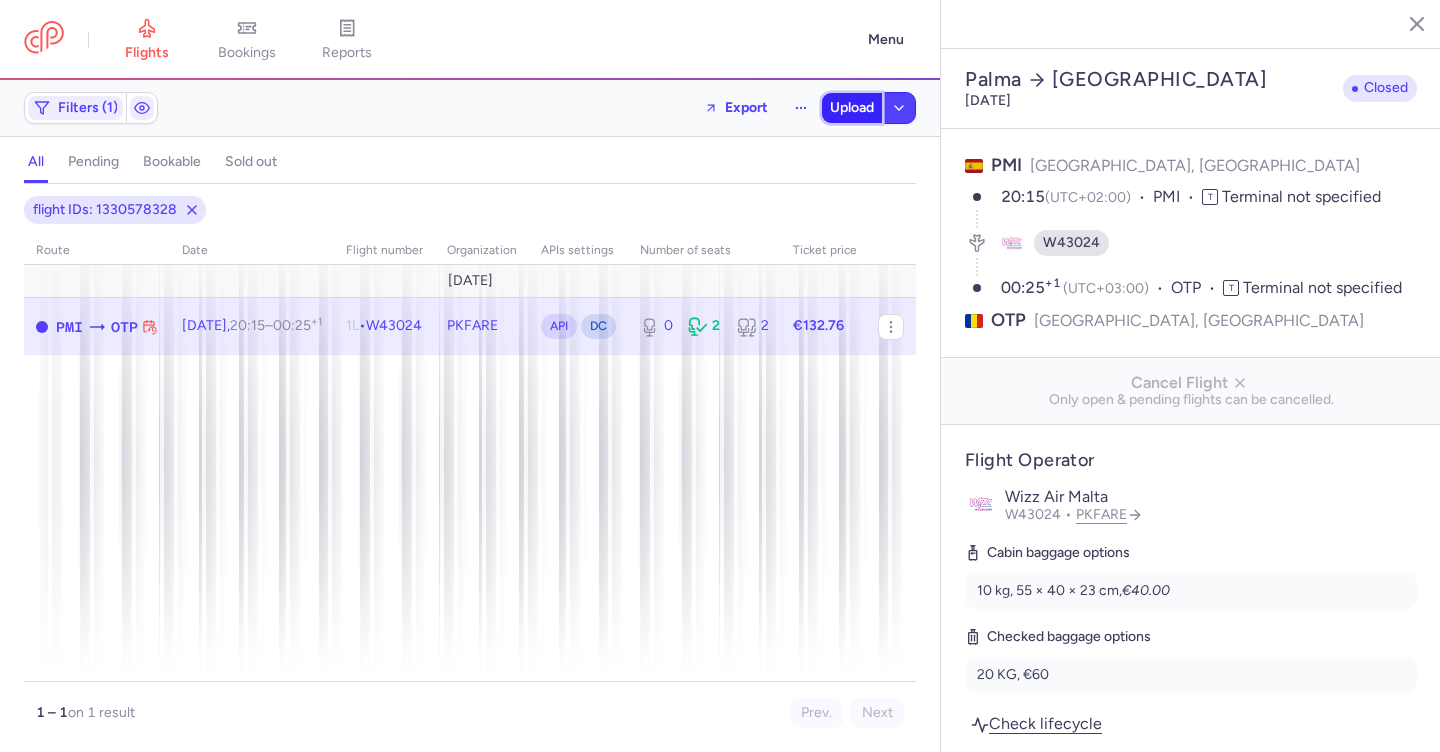 click on "Upload" at bounding box center [852, 108] 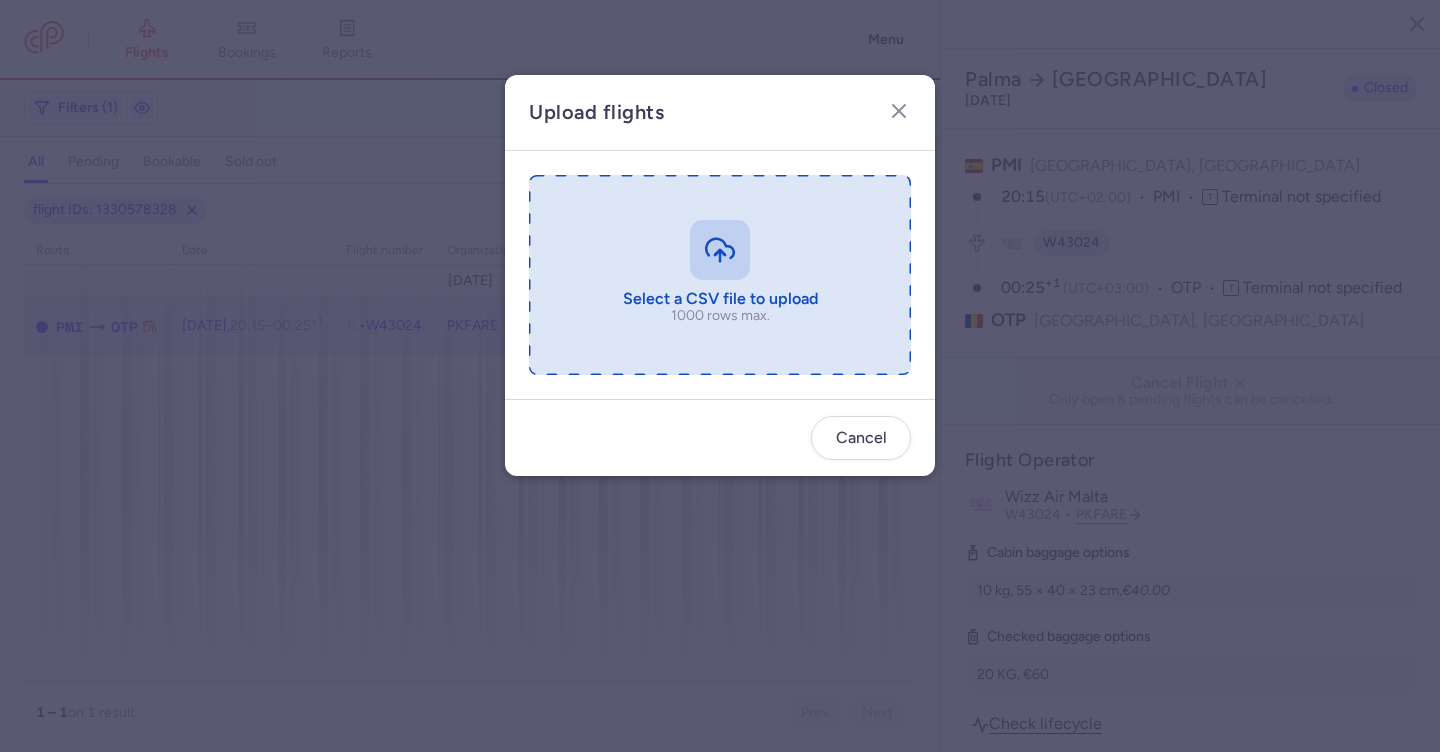 click at bounding box center (720, 275) 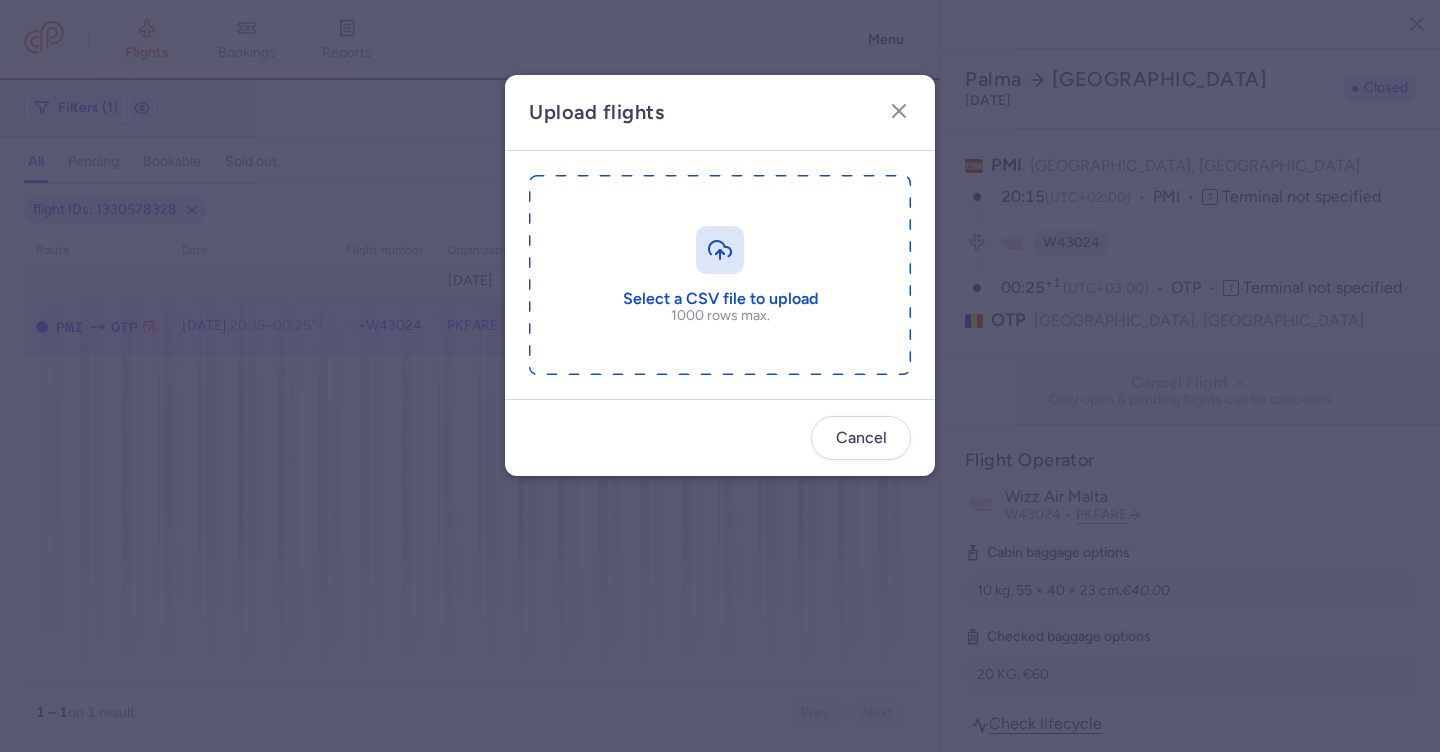 type on "C:\fakepath\export_flight_W43024_20250717,1544.csv" 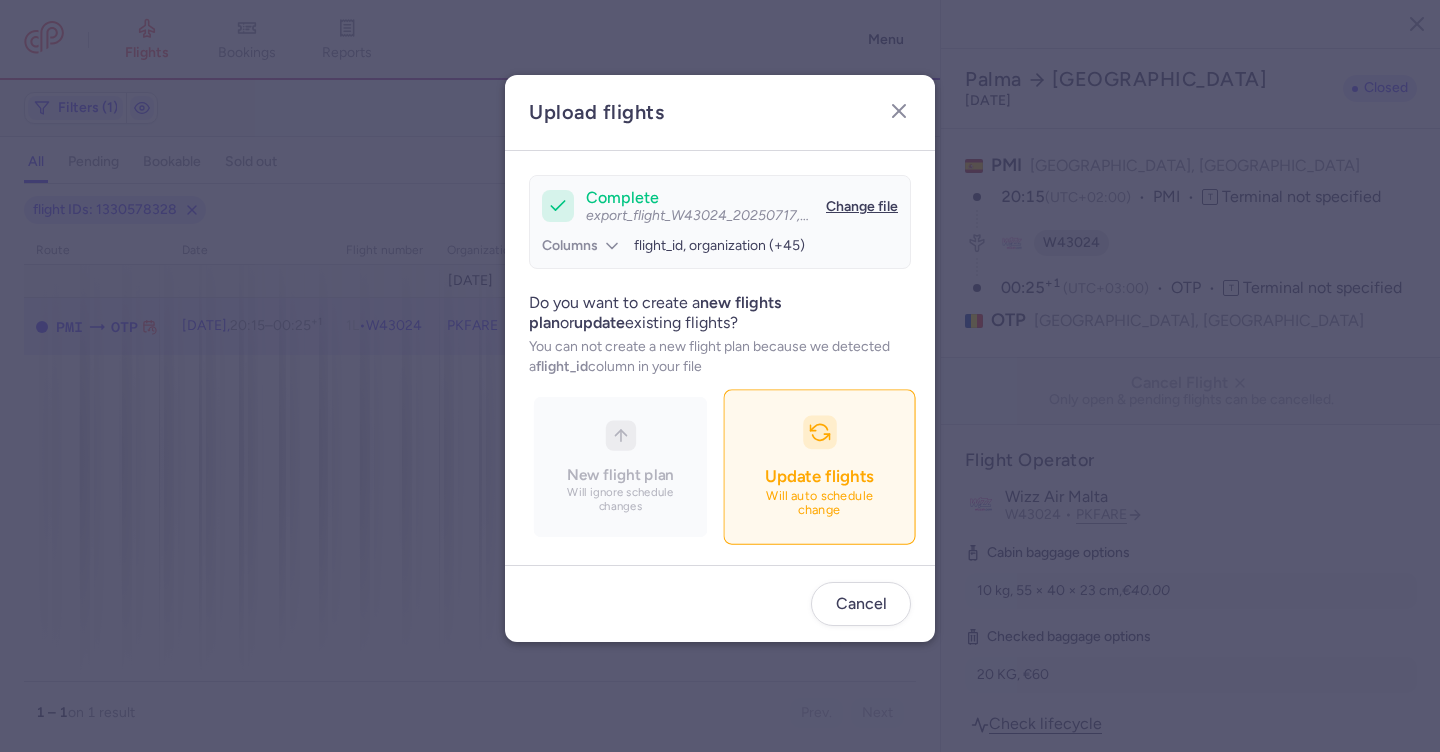 click on "Update flights Will auto schedule change" at bounding box center (819, 467) 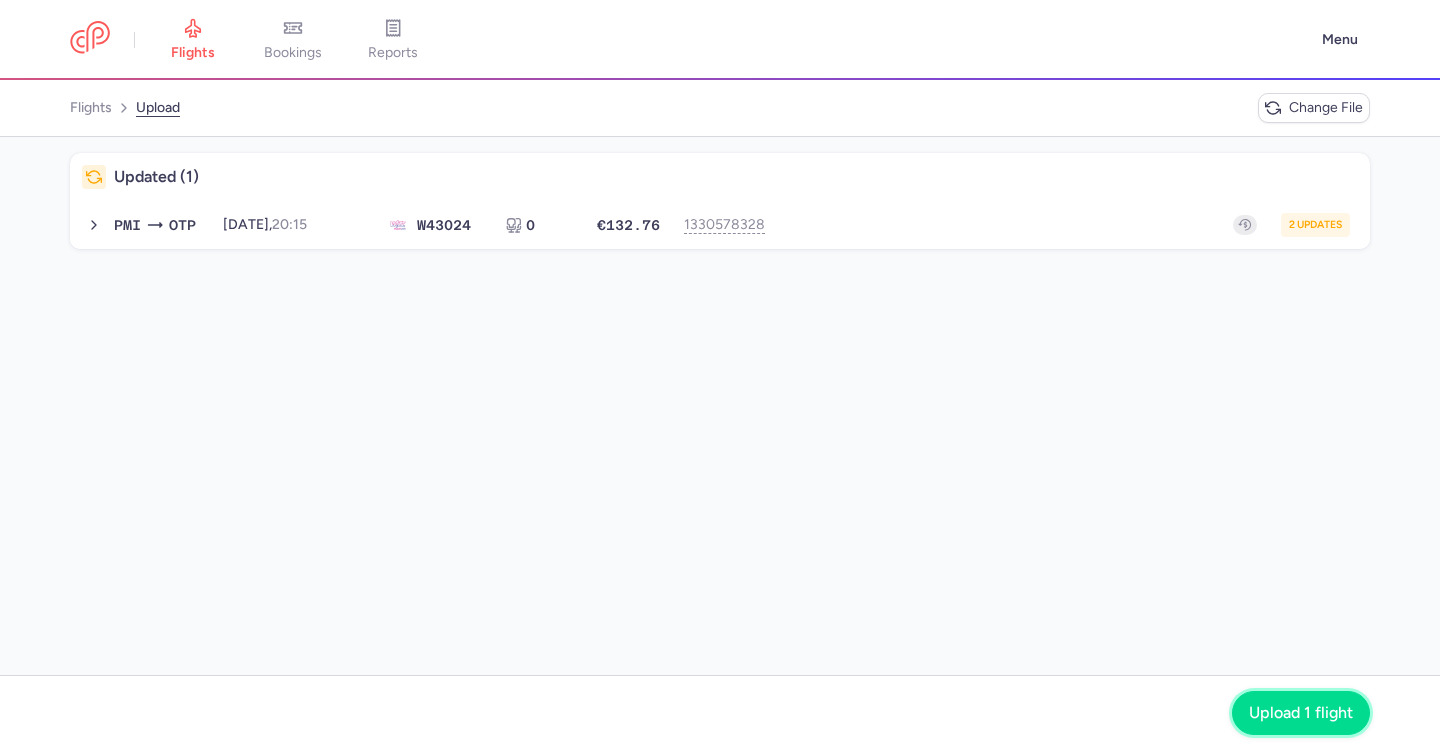 click on "Upload 1 flight" at bounding box center (1301, 713) 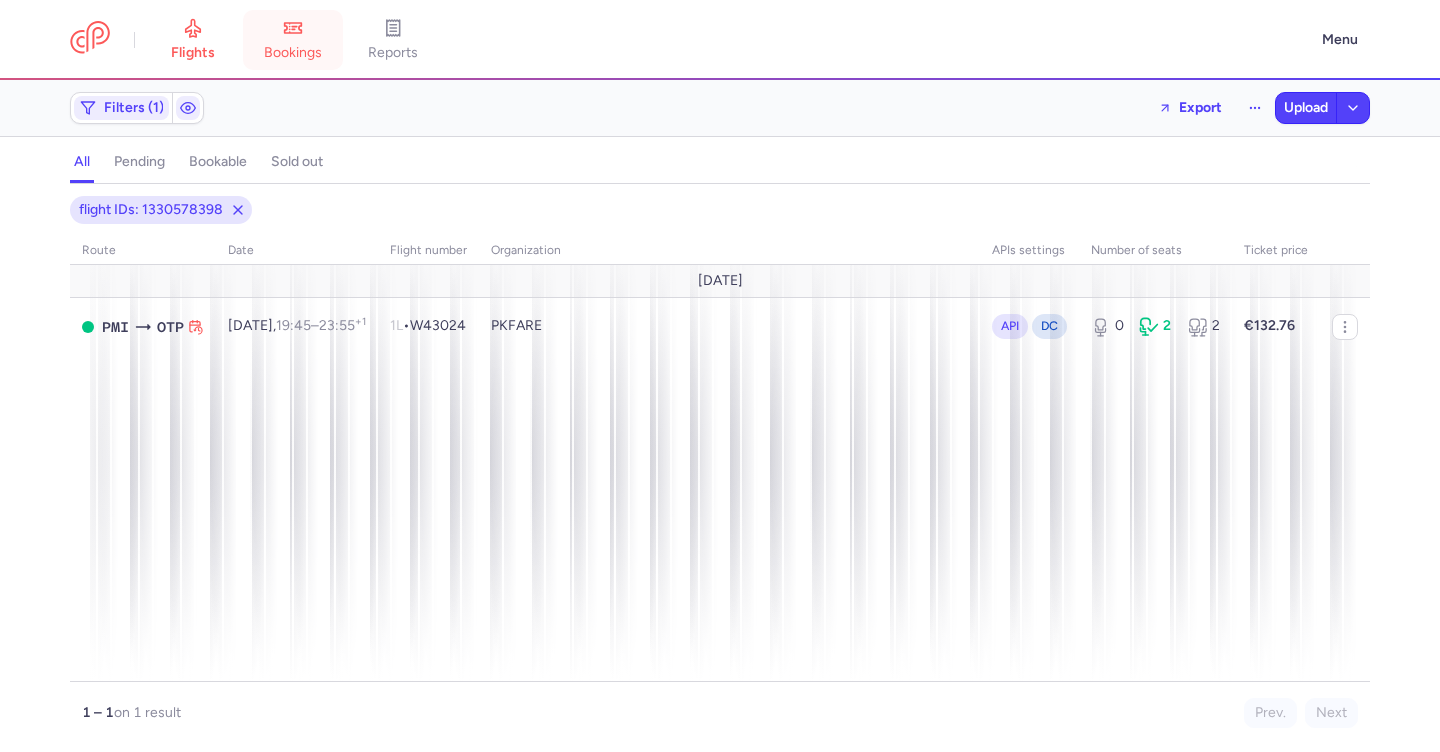 click on "bookings" at bounding box center [293, 53] 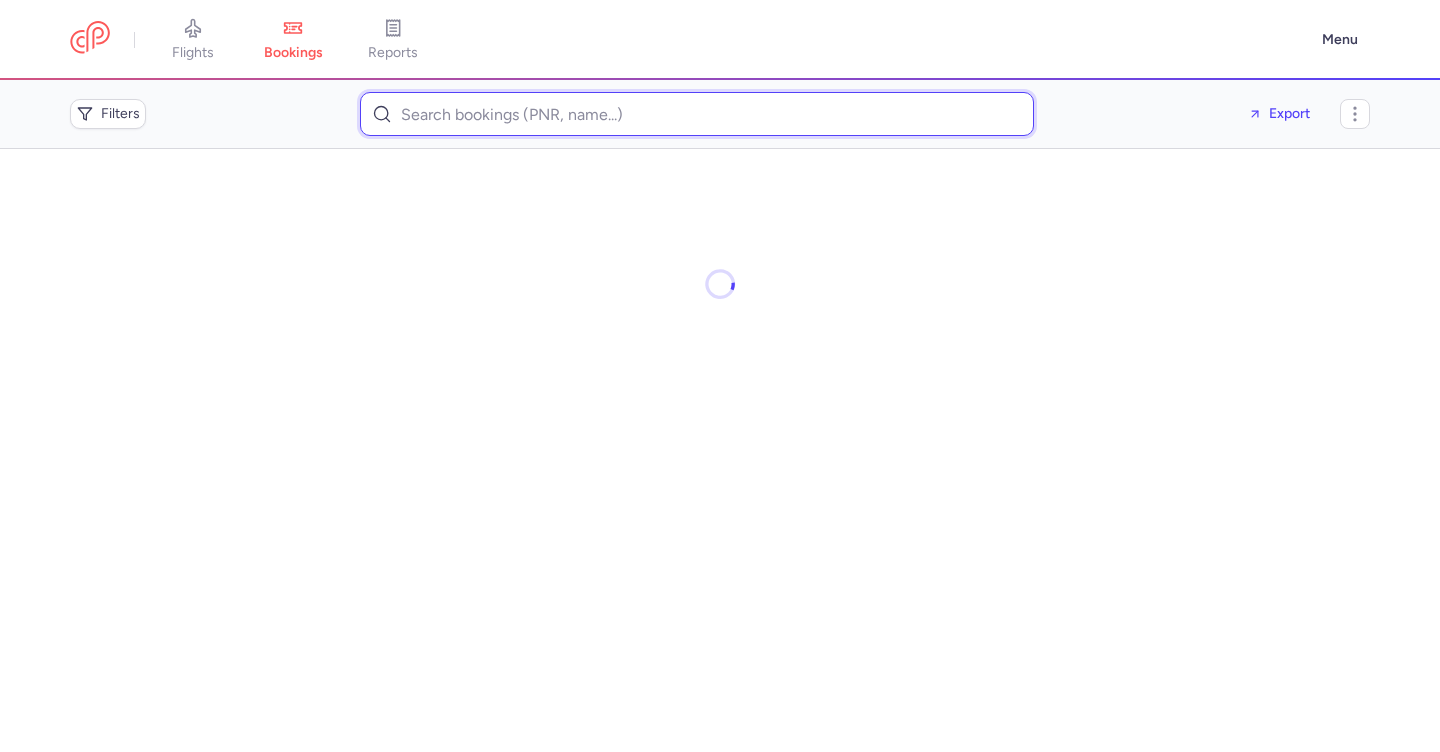 click at bounding box center (697, 114) 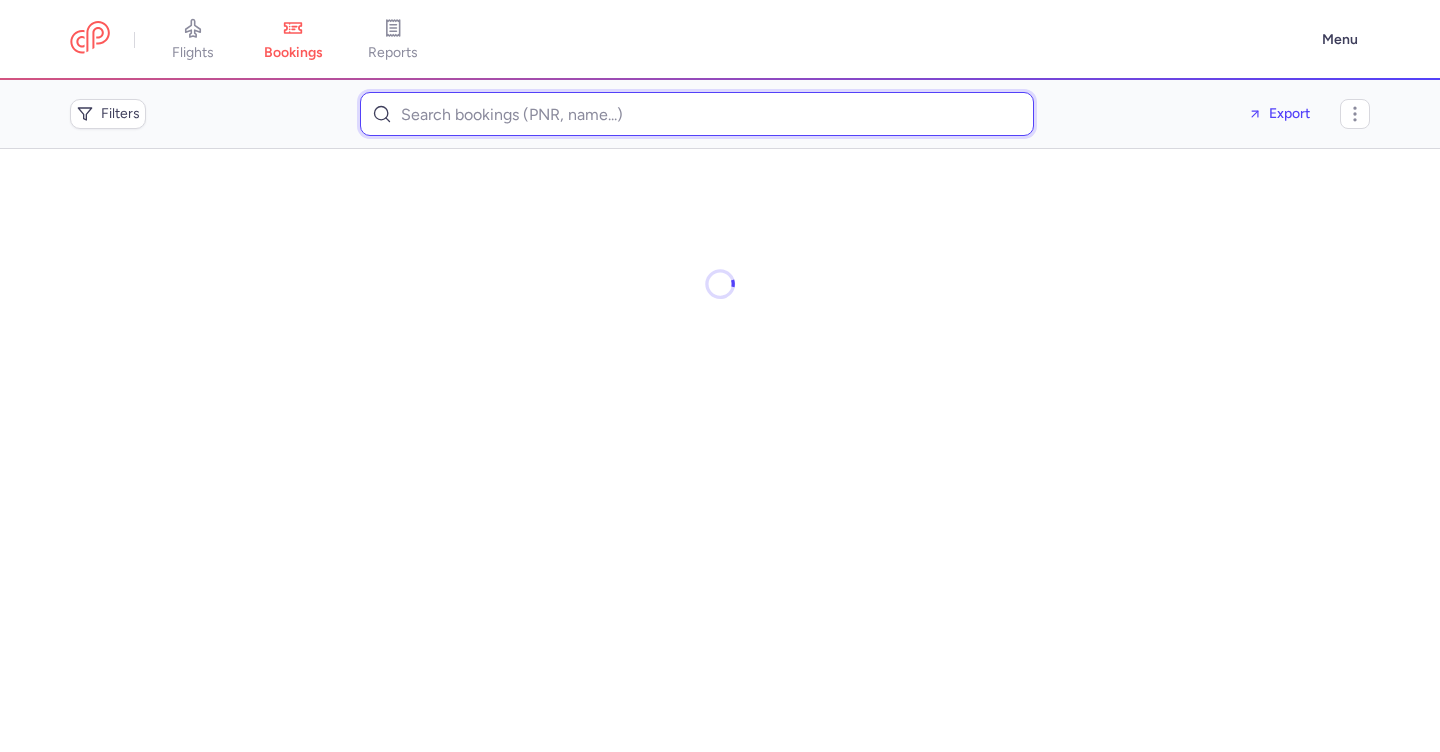 paste on "[PERSON_NAME]" 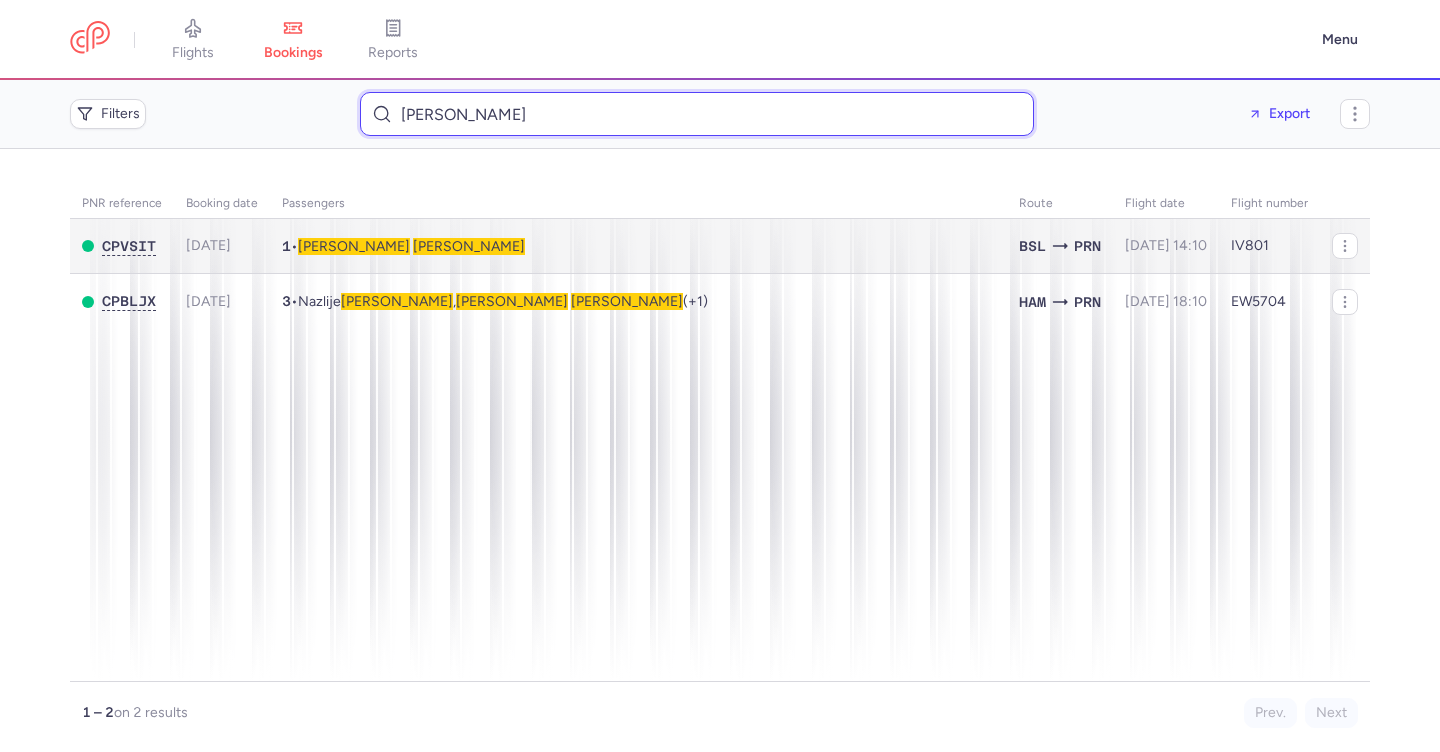 type on "[PERSON_NAME]" 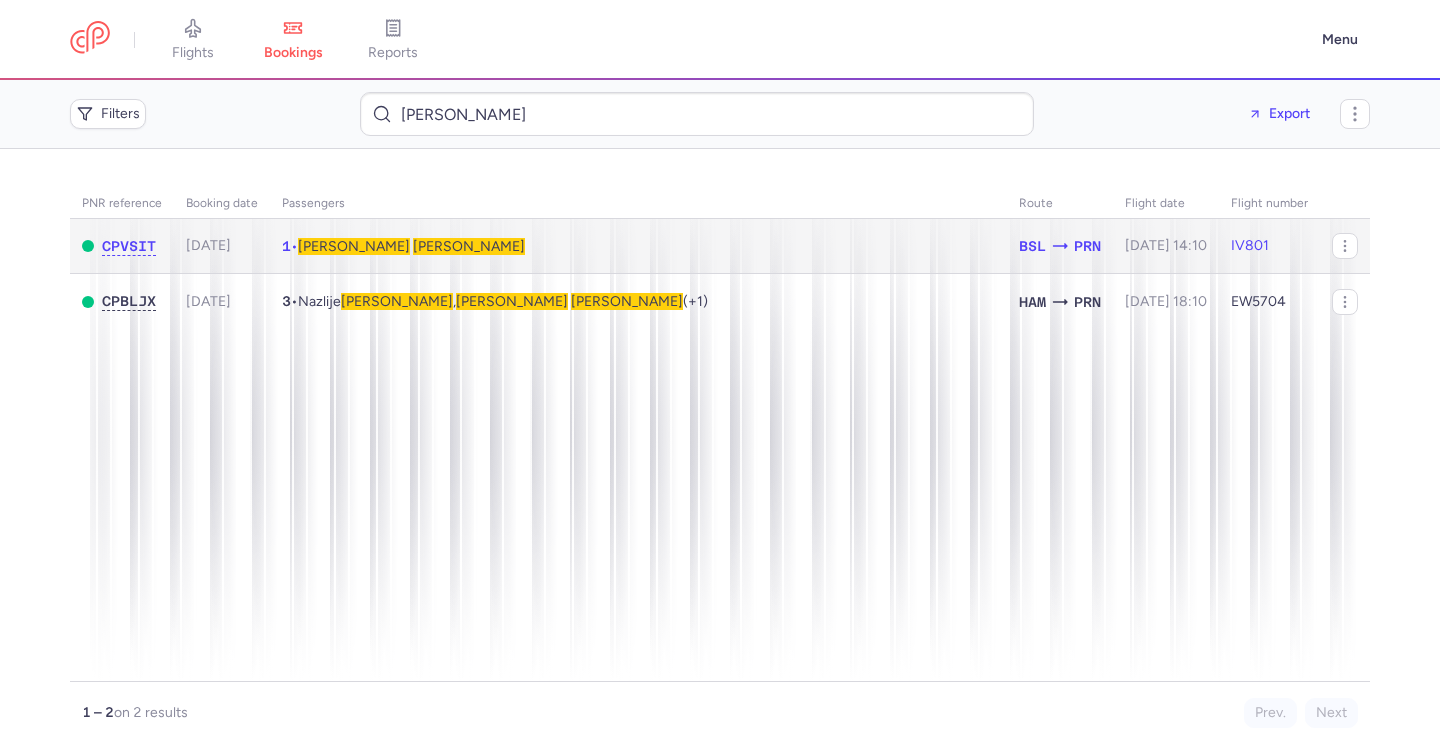 click on "1  •  [PERSON_NAME]" 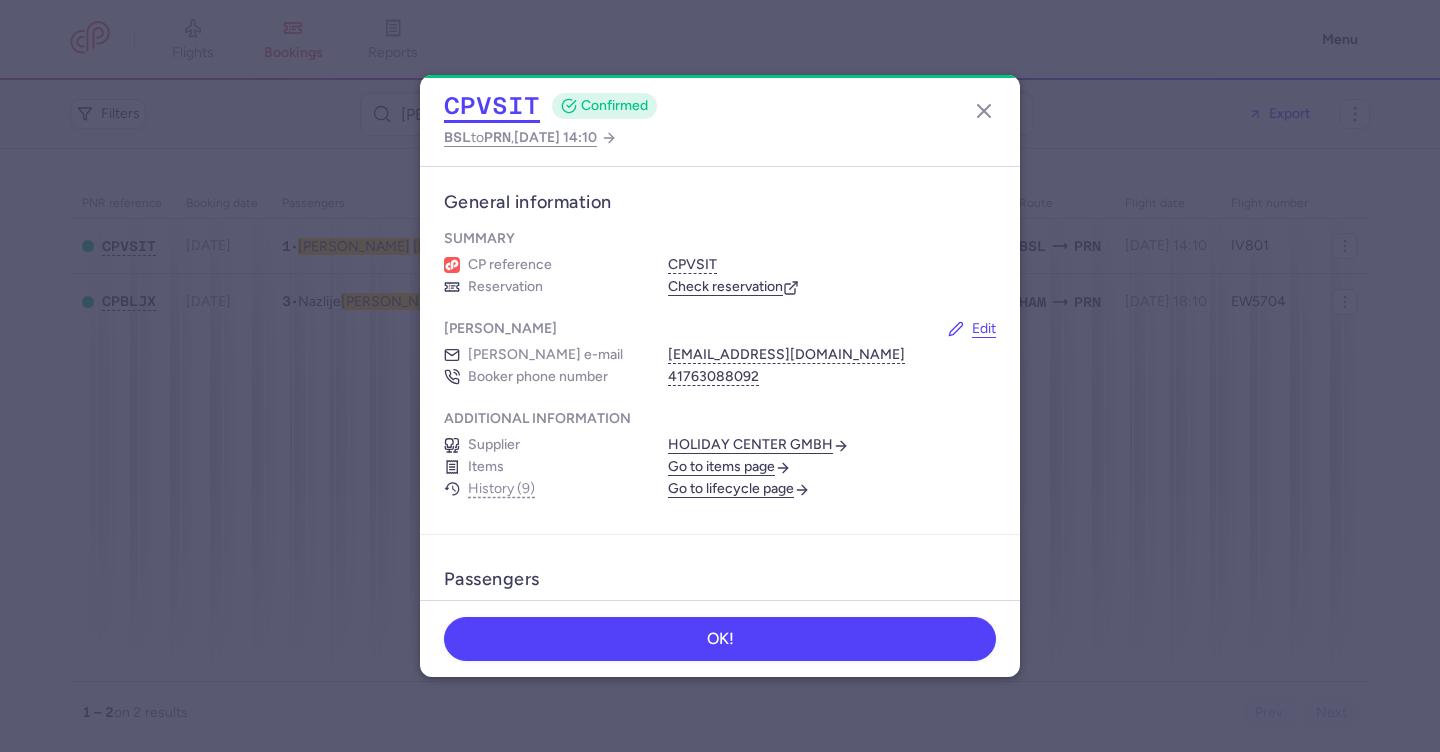 click on "CPVSIT" 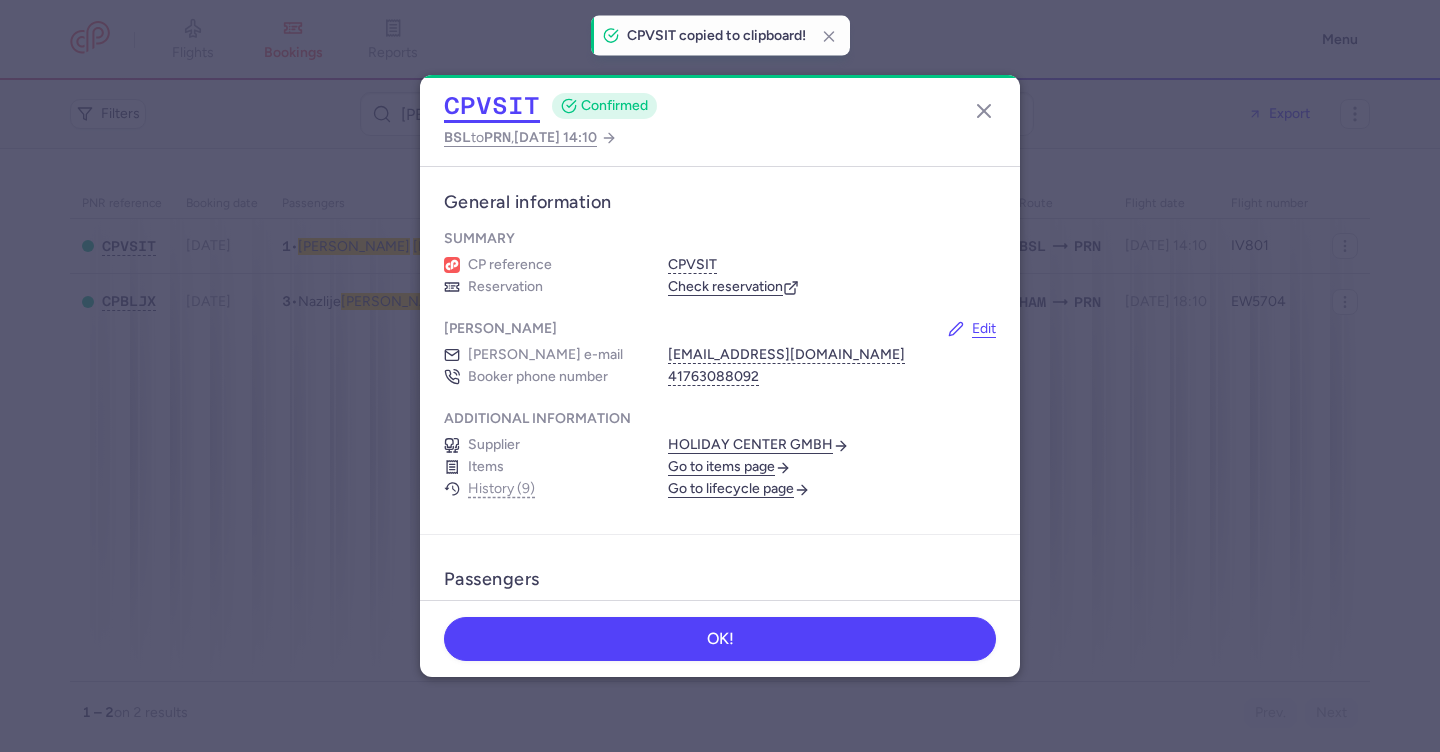 drag, startPoint x: 521, startPoint y: 103, endPoint x: 503, endPoint y: 88, distance: 23.43075 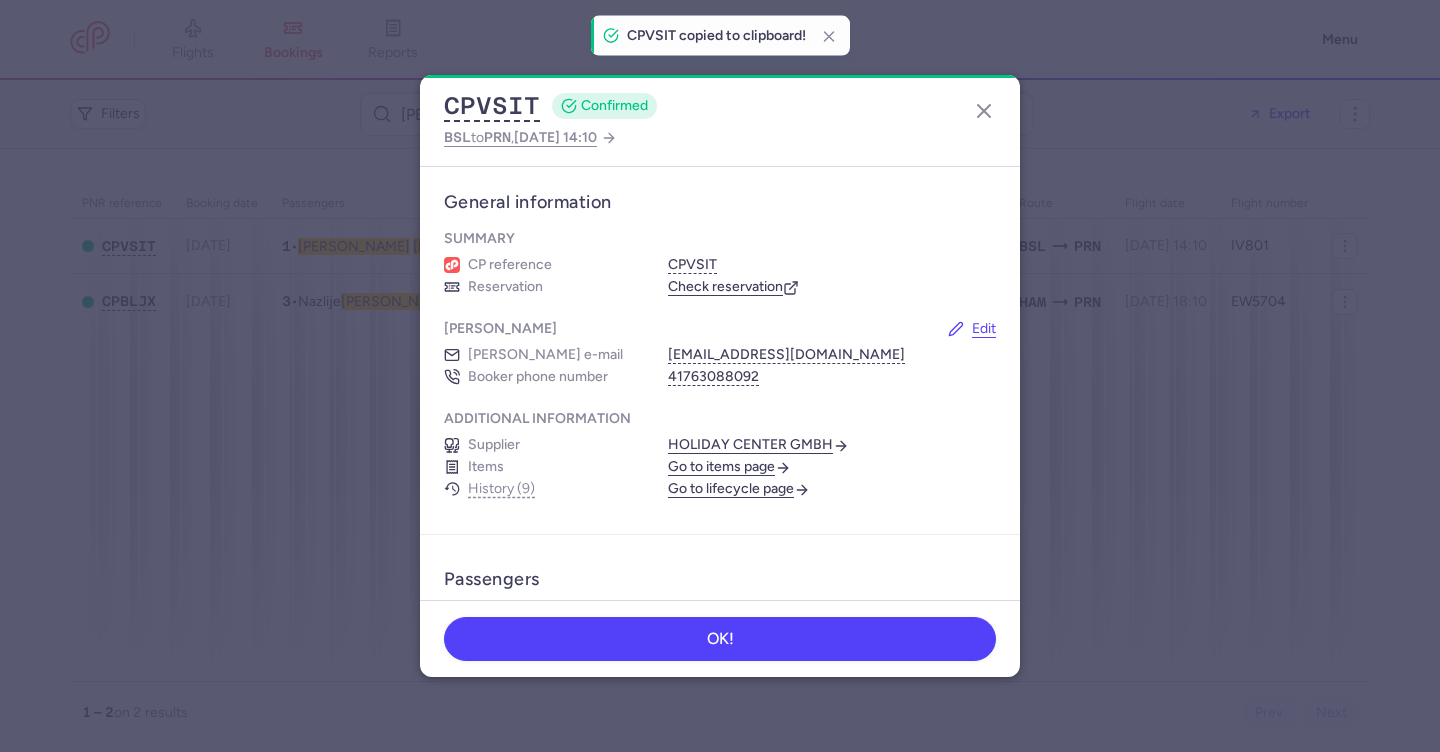 click on "CPVSIT" 